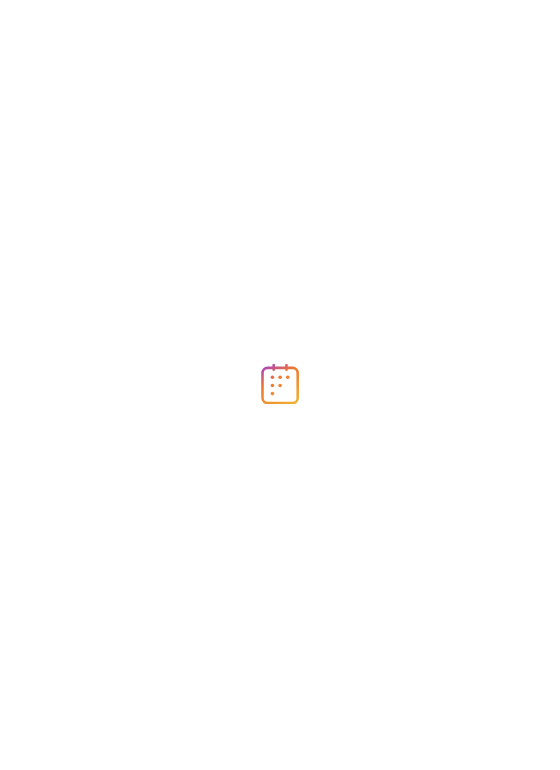 scroll, scrollTop: 0, scrollLeft: 0, axis: both 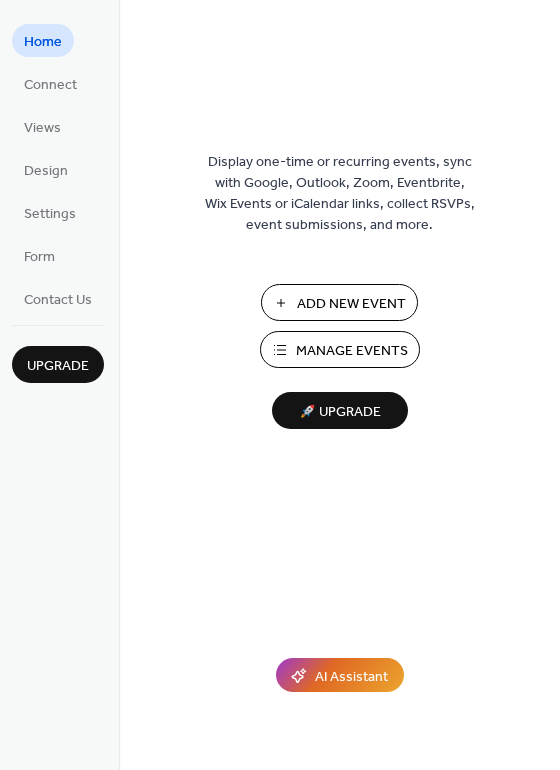 click on "Add New Event" at bounding box center (351, 304) 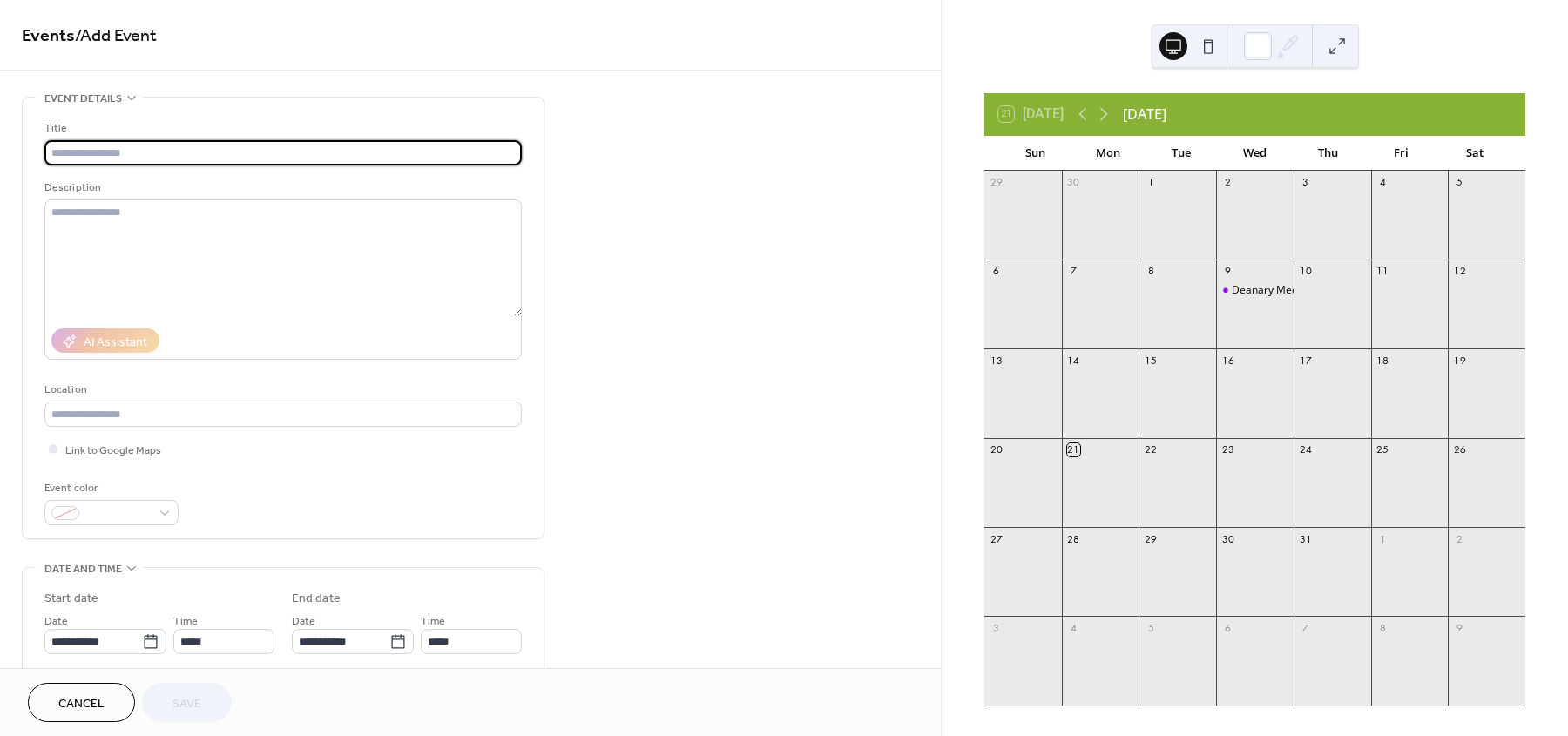 scroll, scrollTop: 0, scrollLeft: 0, axis: both 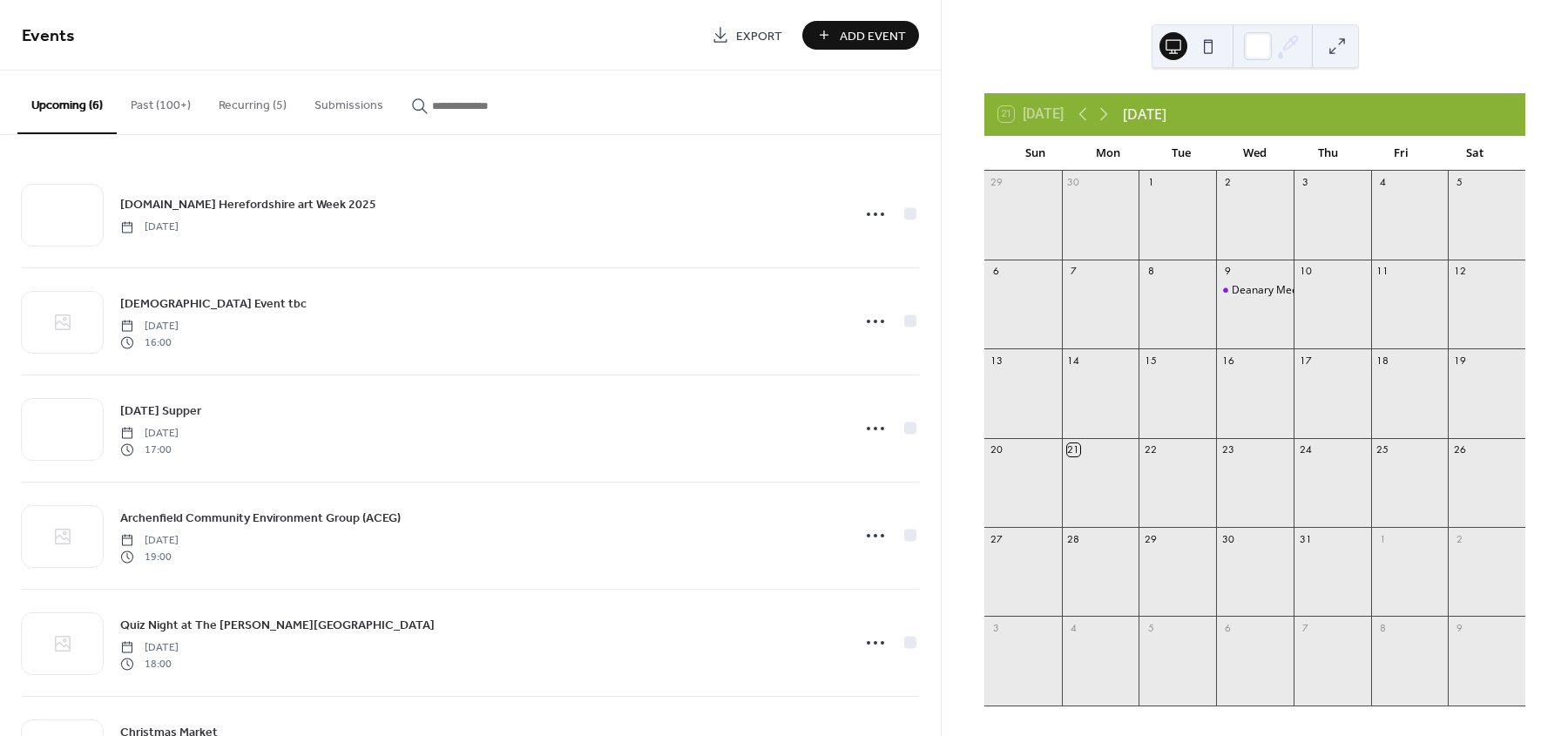 click on "Past (100+)" at bounding box center [160, 101] 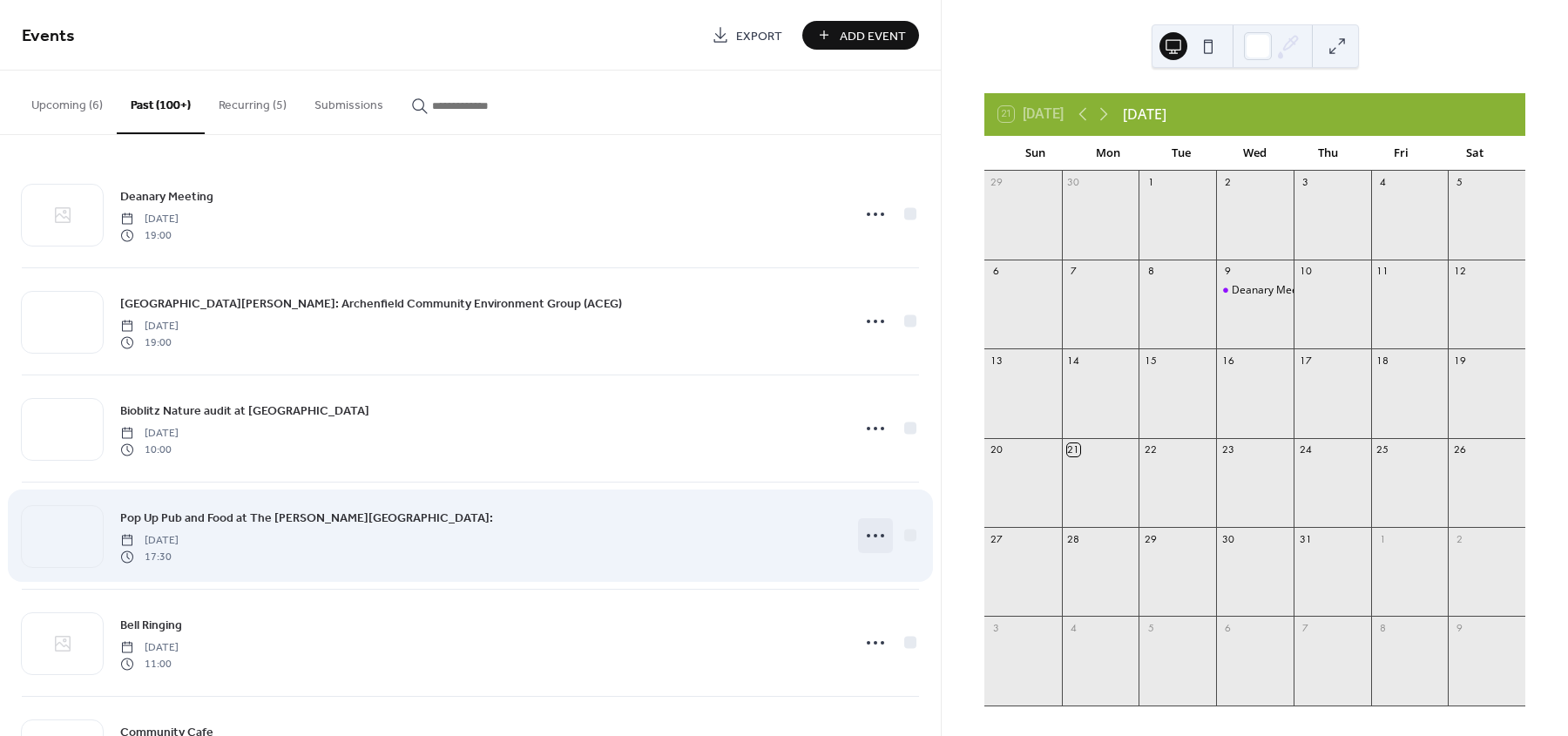 click 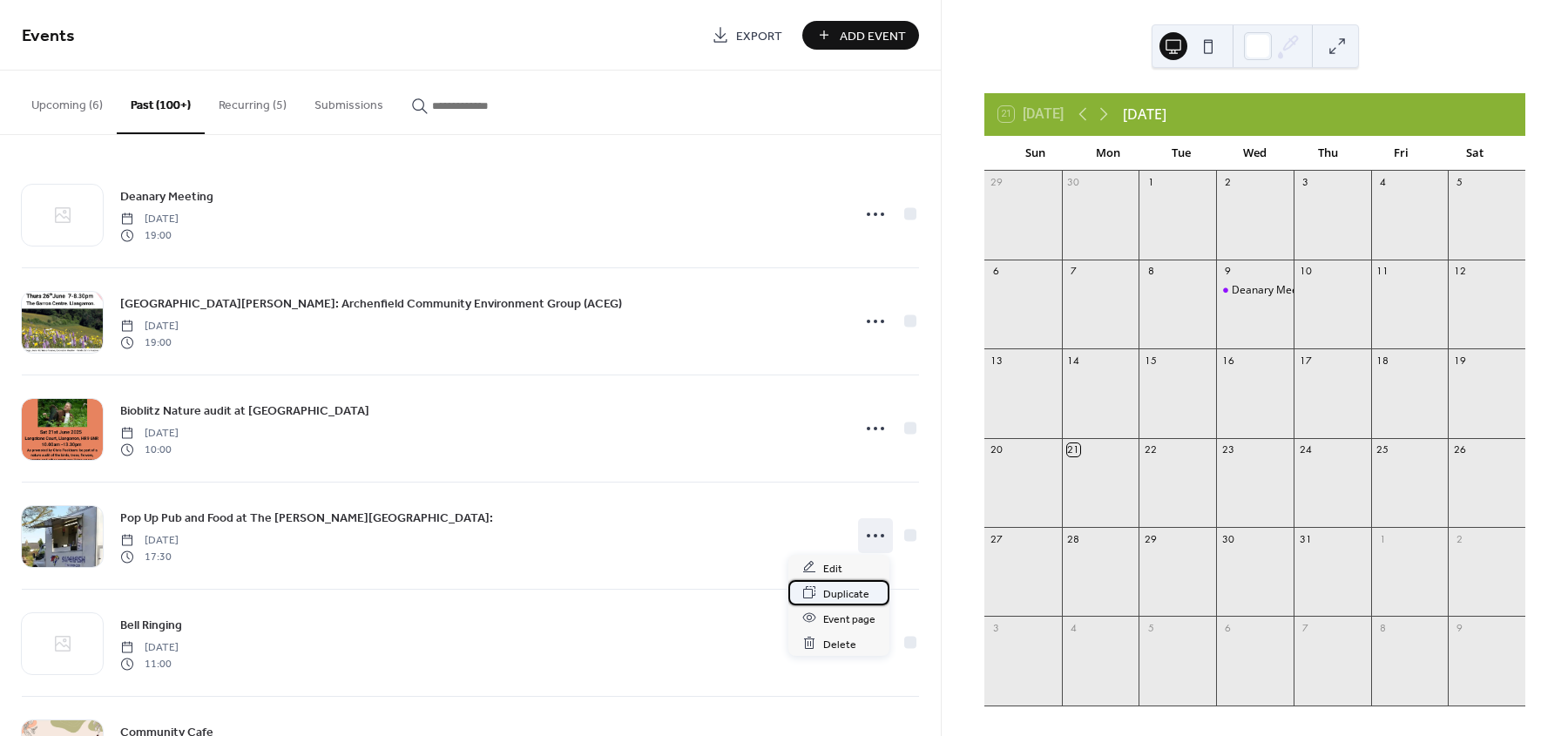 click on "Duplicate" at bounding box center (846, 593) 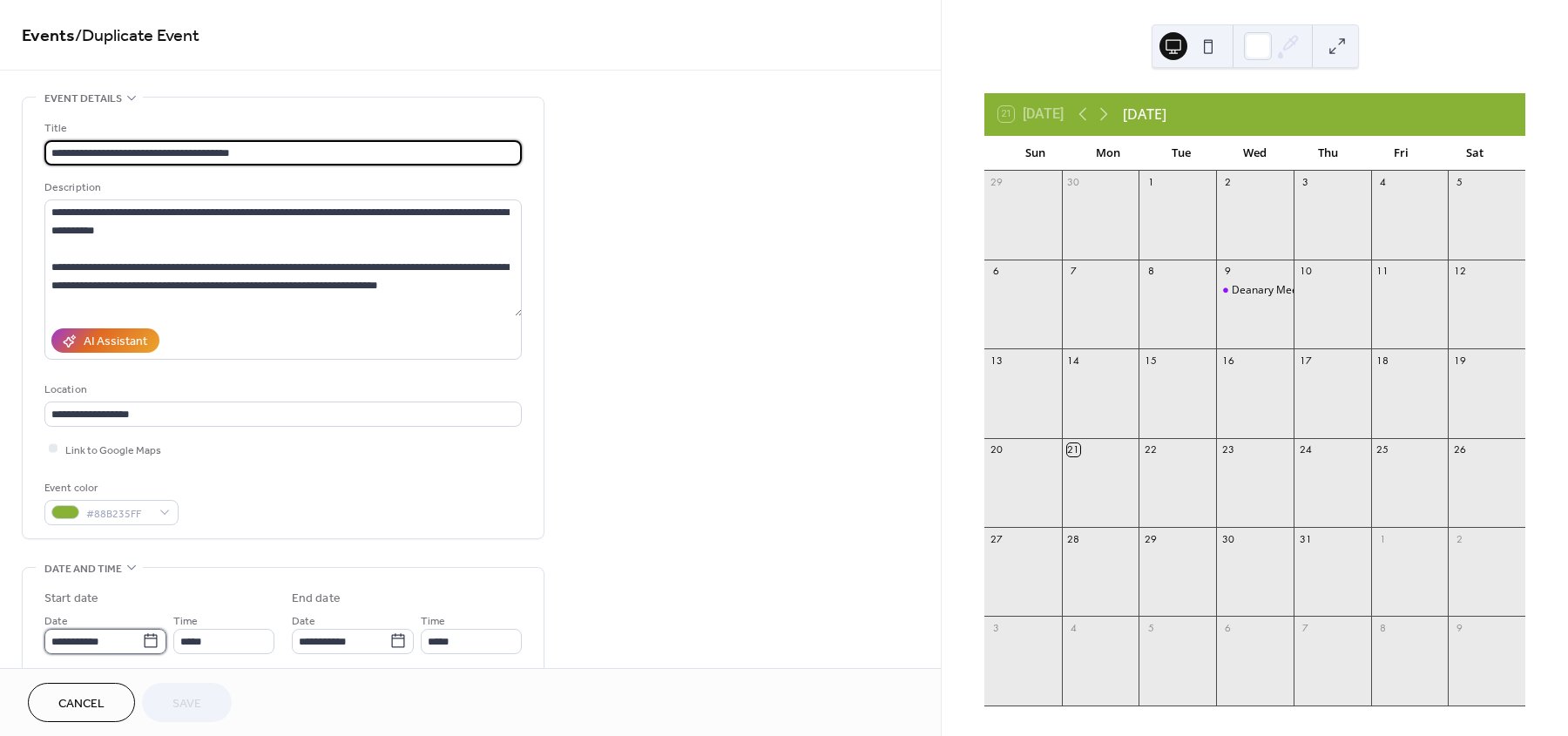 click on "**********" at bounding box center (93, 641) 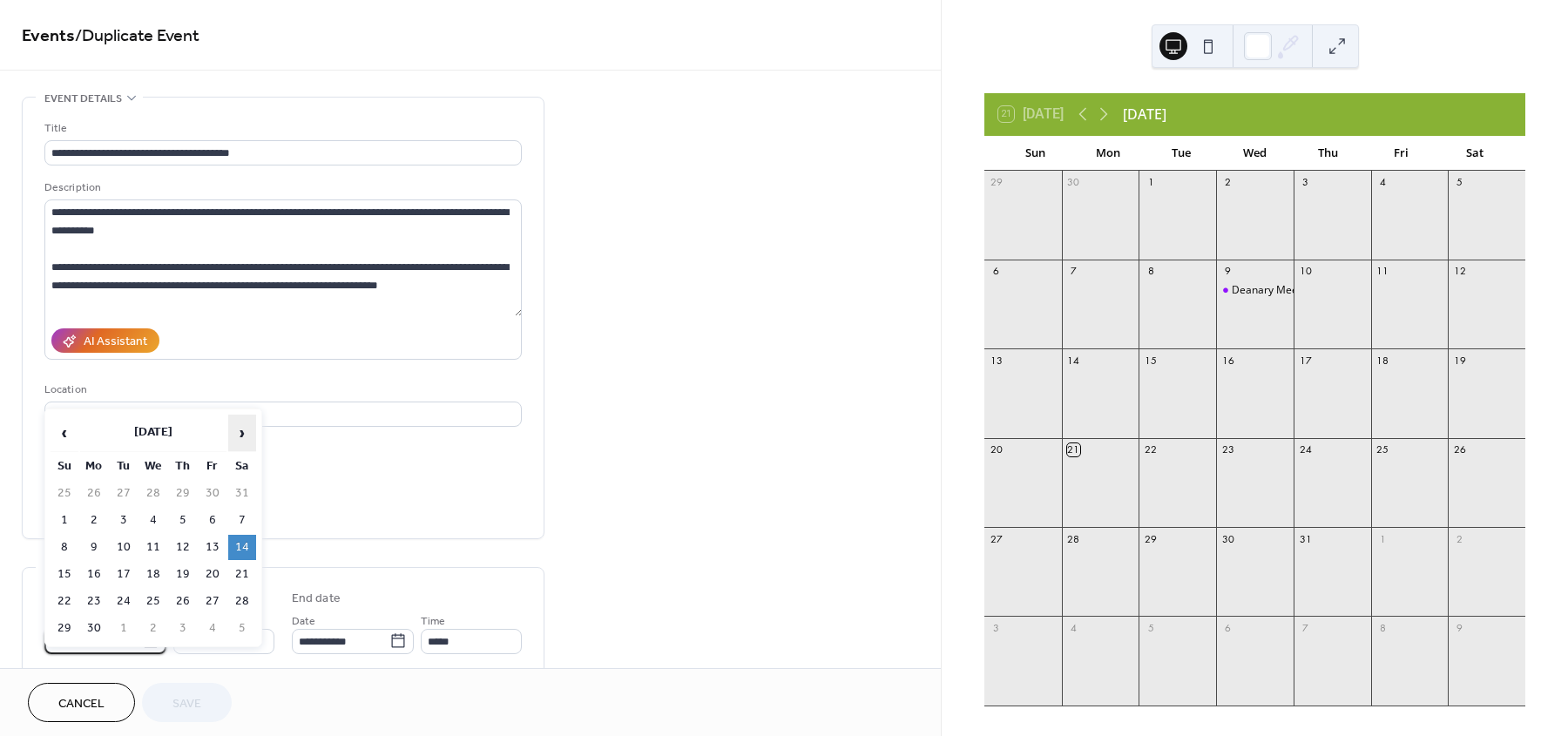 click on "›" at bounding box center (242, 433) 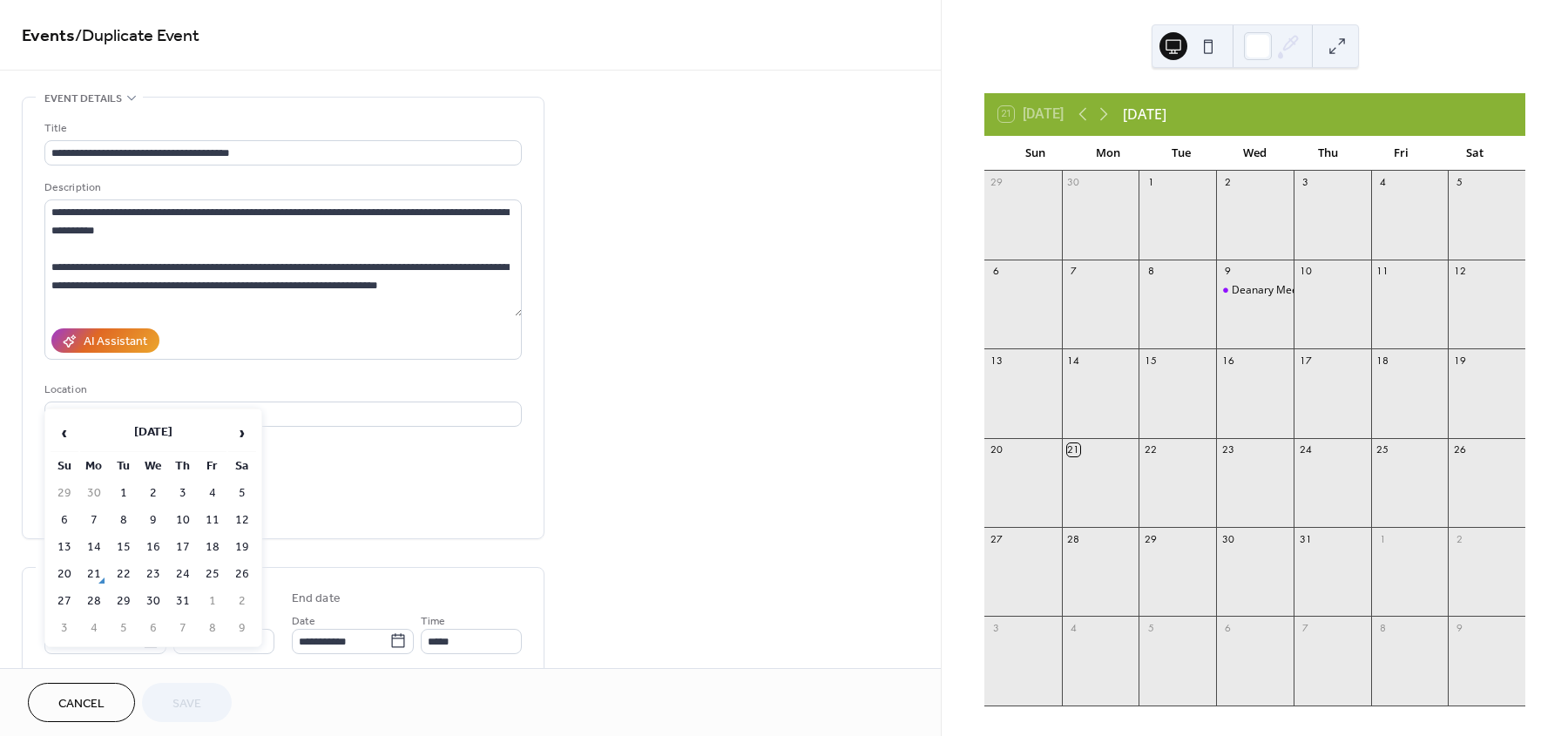 click on "11" at bounding box center [213, 520] 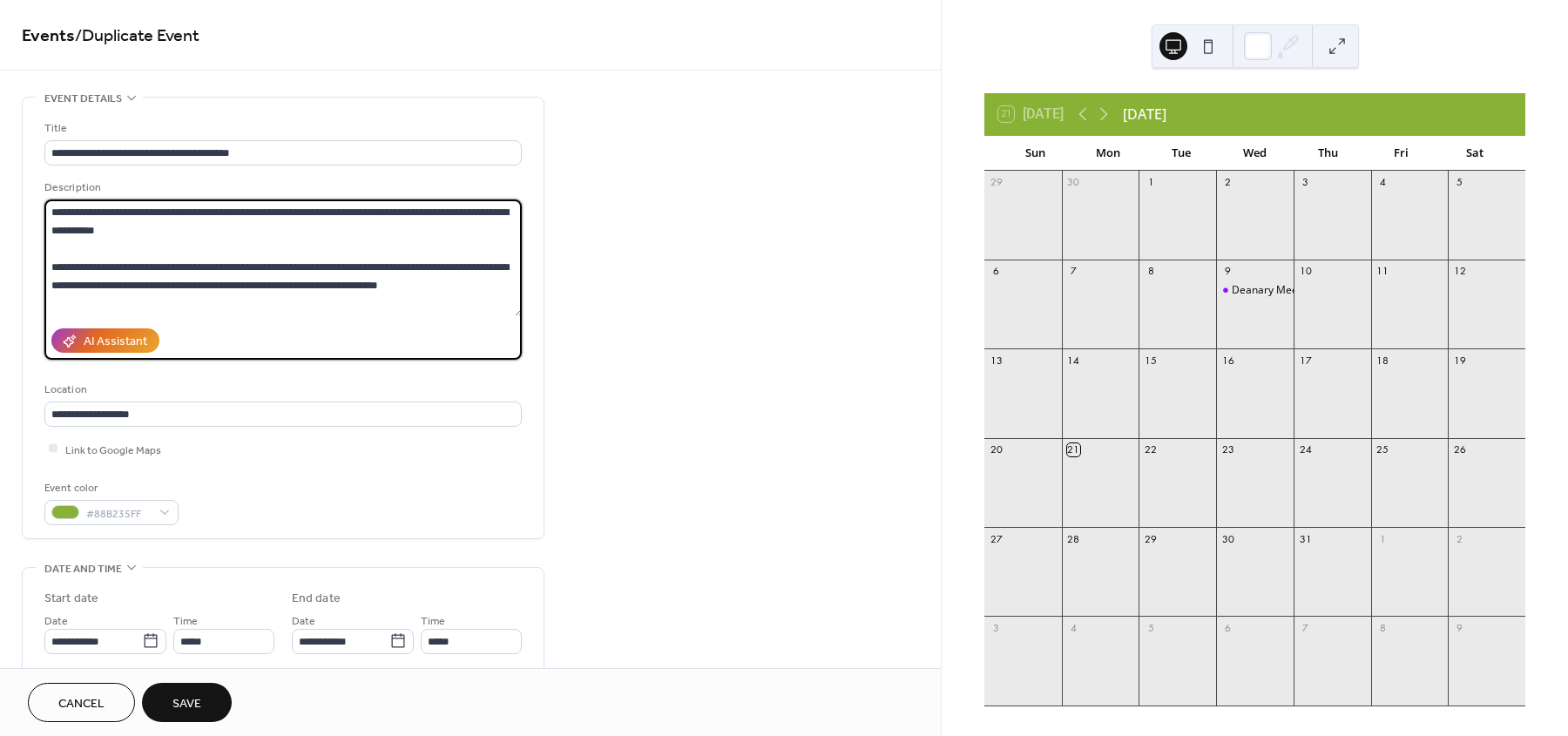 drag, startPoint x: 233, startPoint y: 203, endPoint x: 431, endPoint y: 283, distance: 213.55093 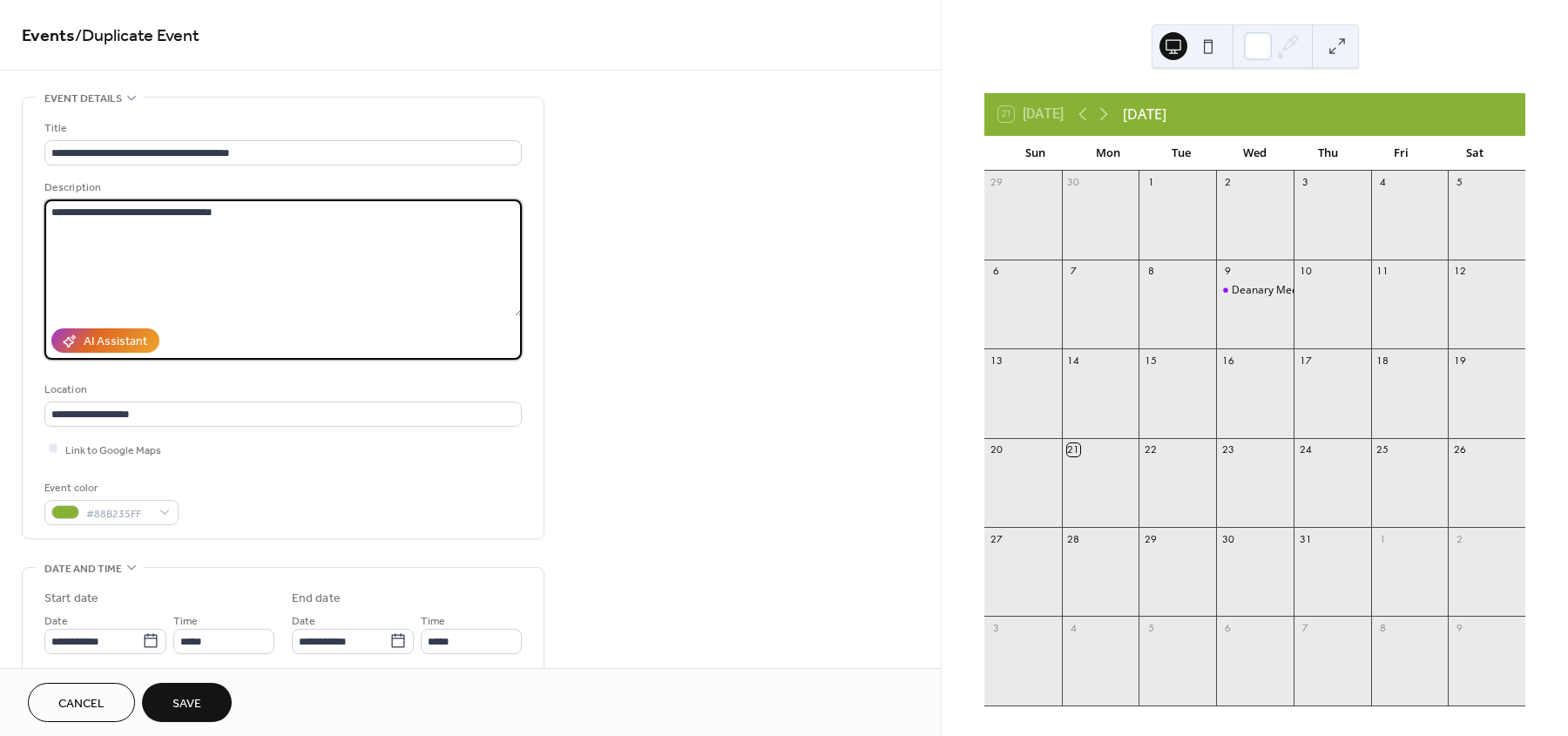click on "**********" at bounding box center (283, 258) 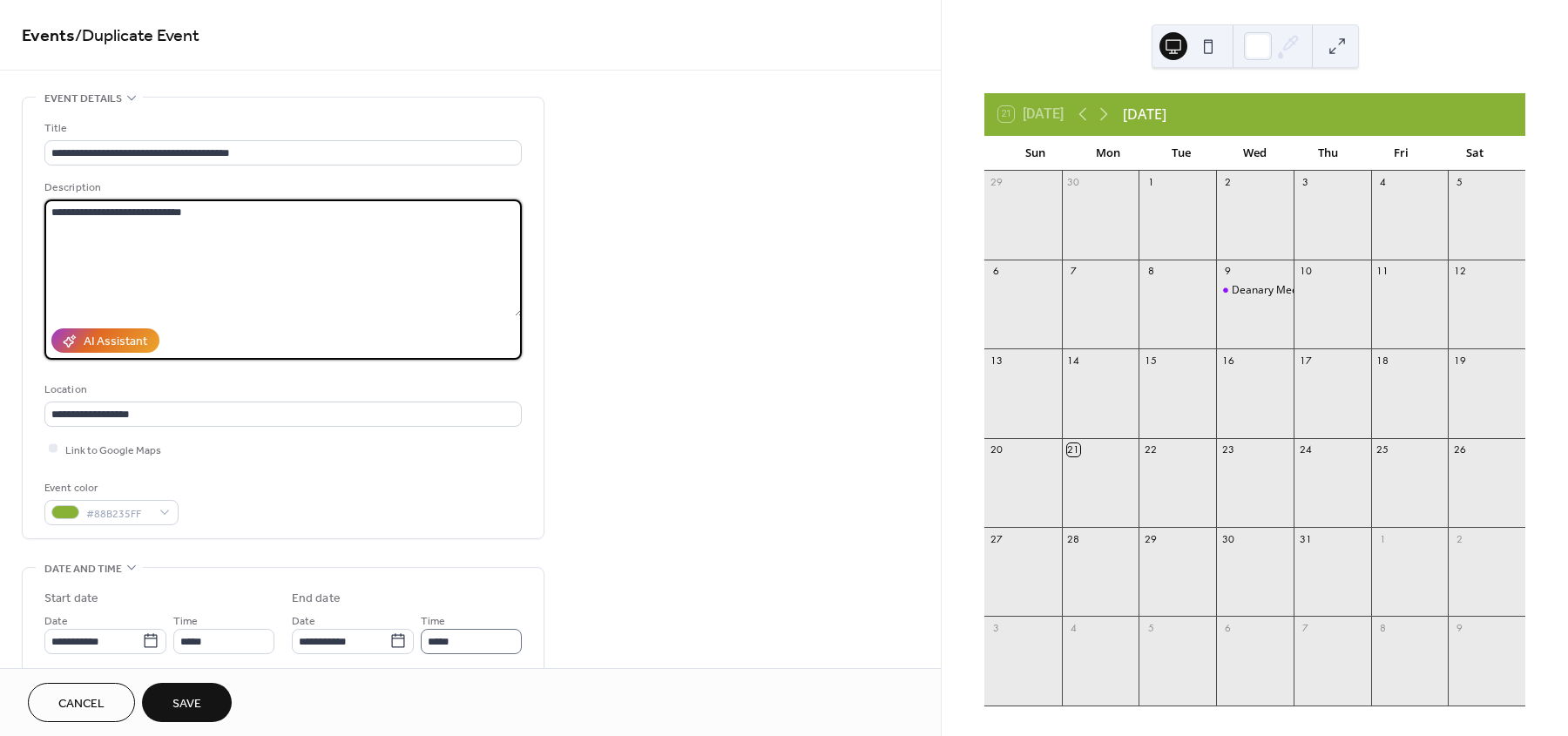 type on "**********" 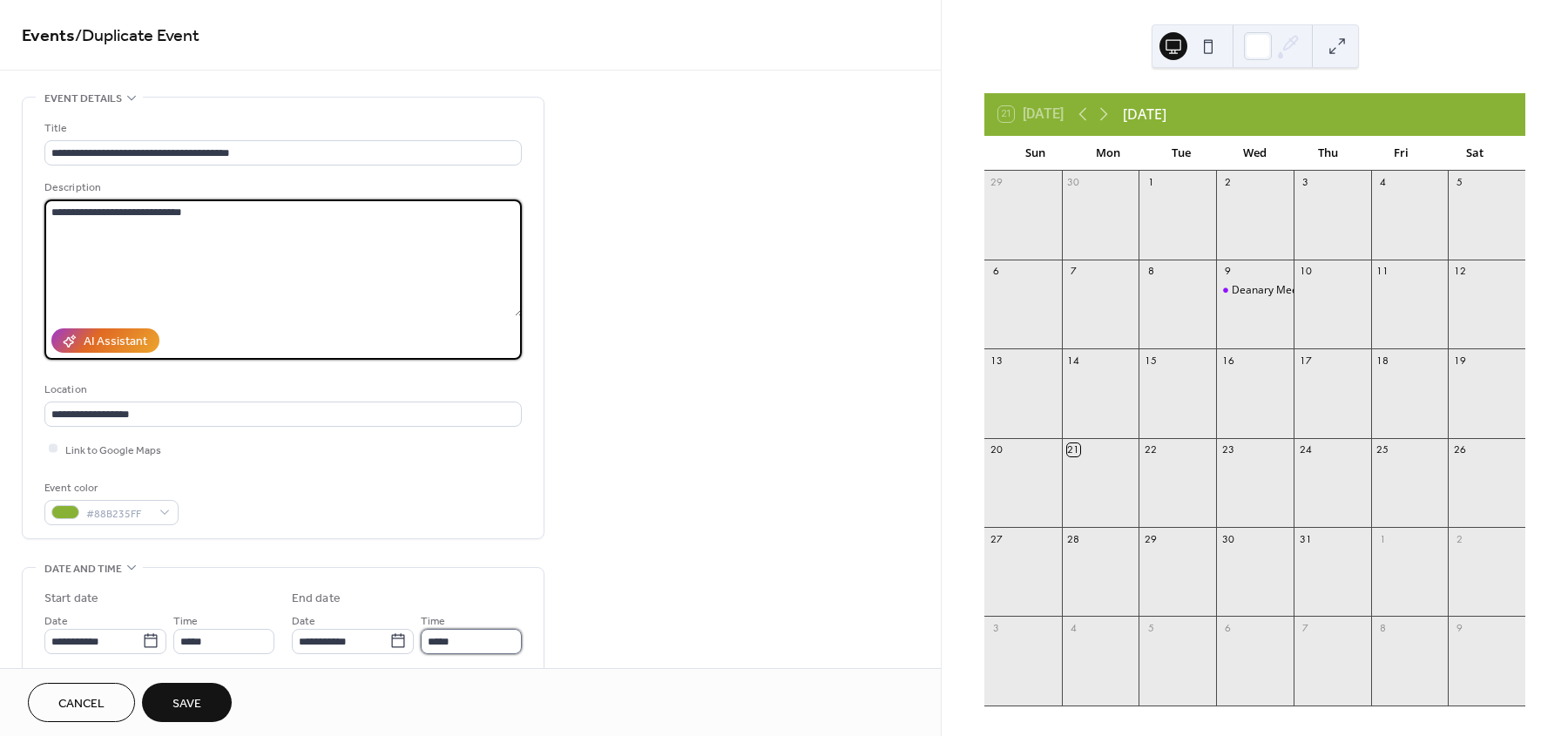 click on "*****" at bounding box center (471, 641) 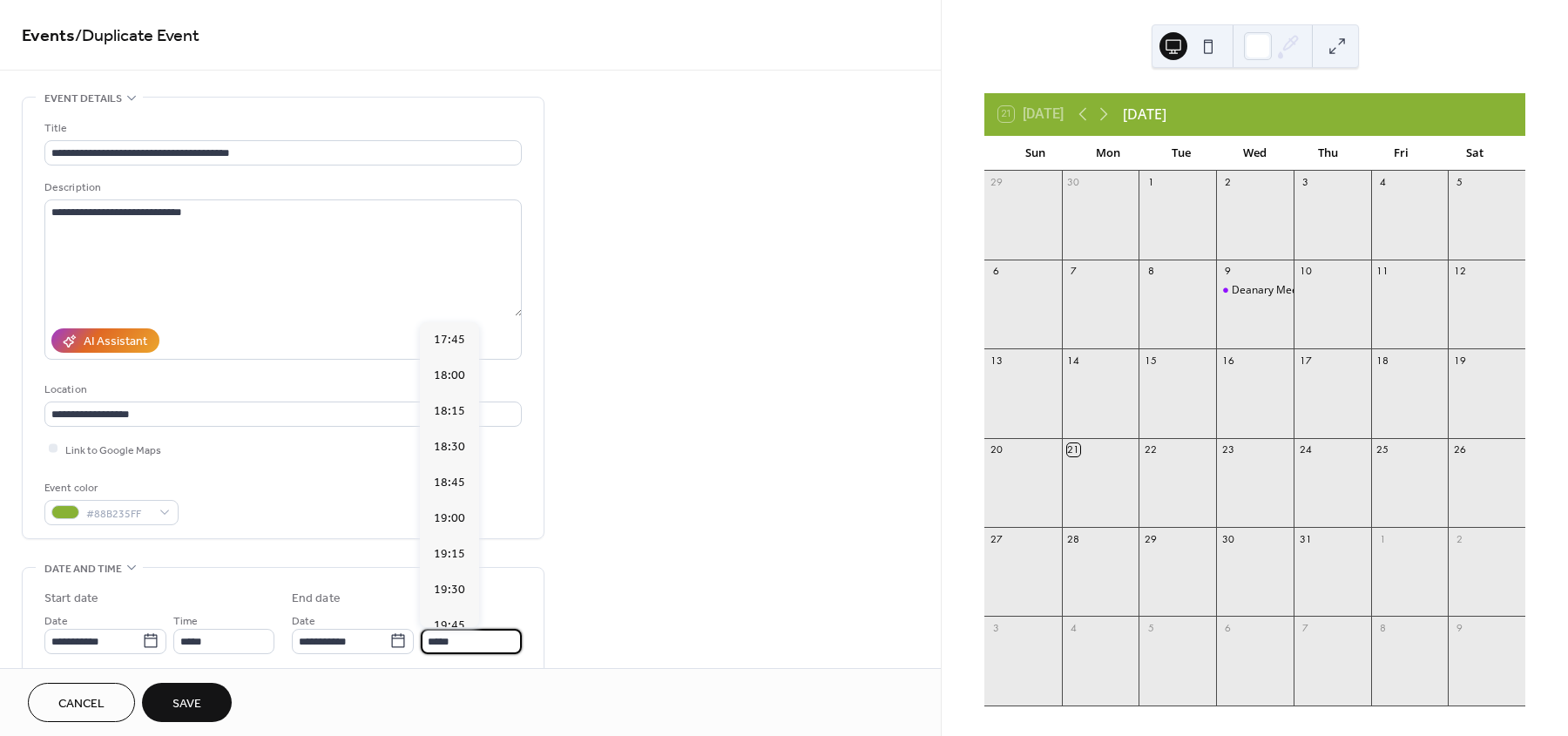 scroll, scrollTop: 319, scrollLeft: 0, axis: vertical 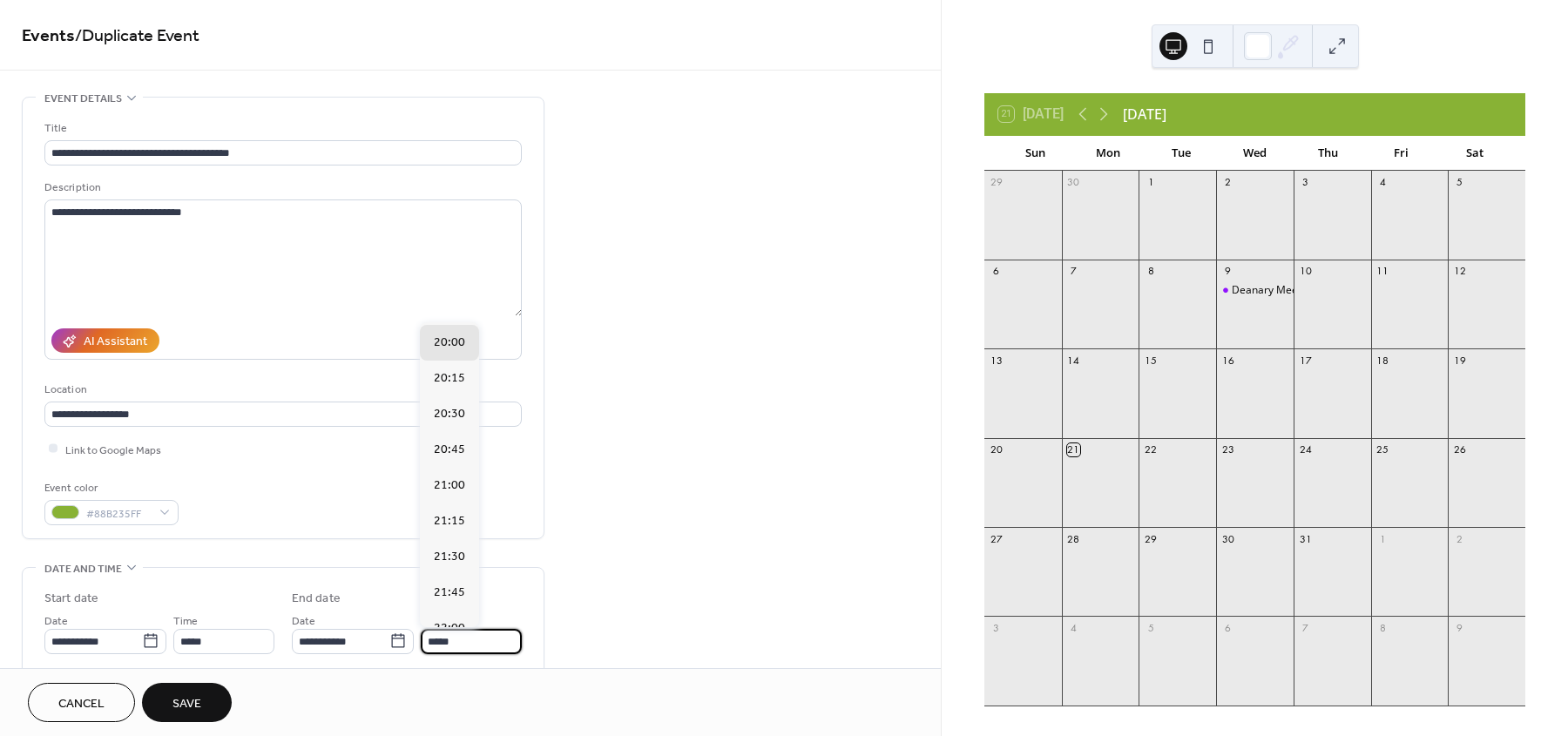 click on "Save" at bounding box center [186, 702] 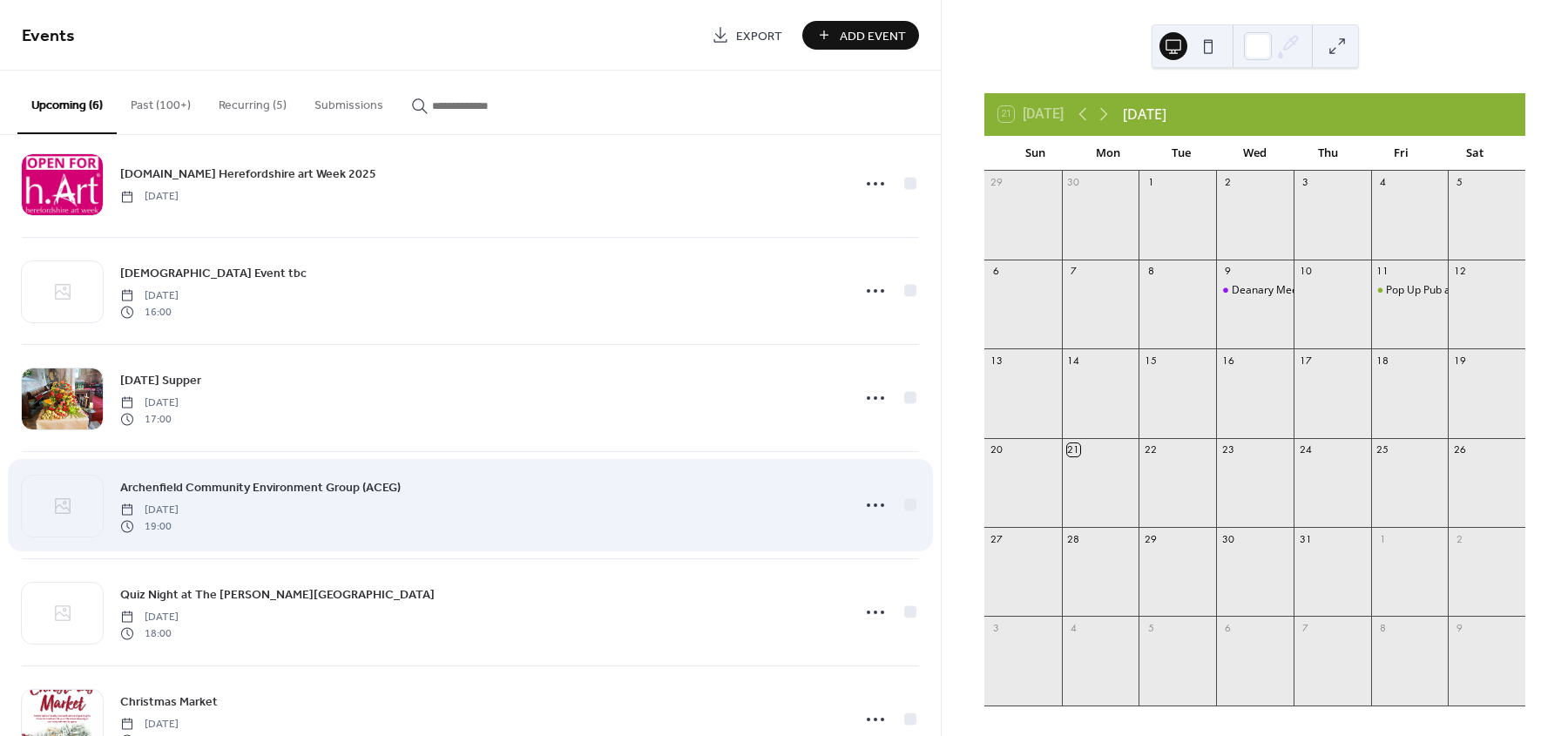 scroll, scrollTop: 0, scrollLeft: 0, axis: both 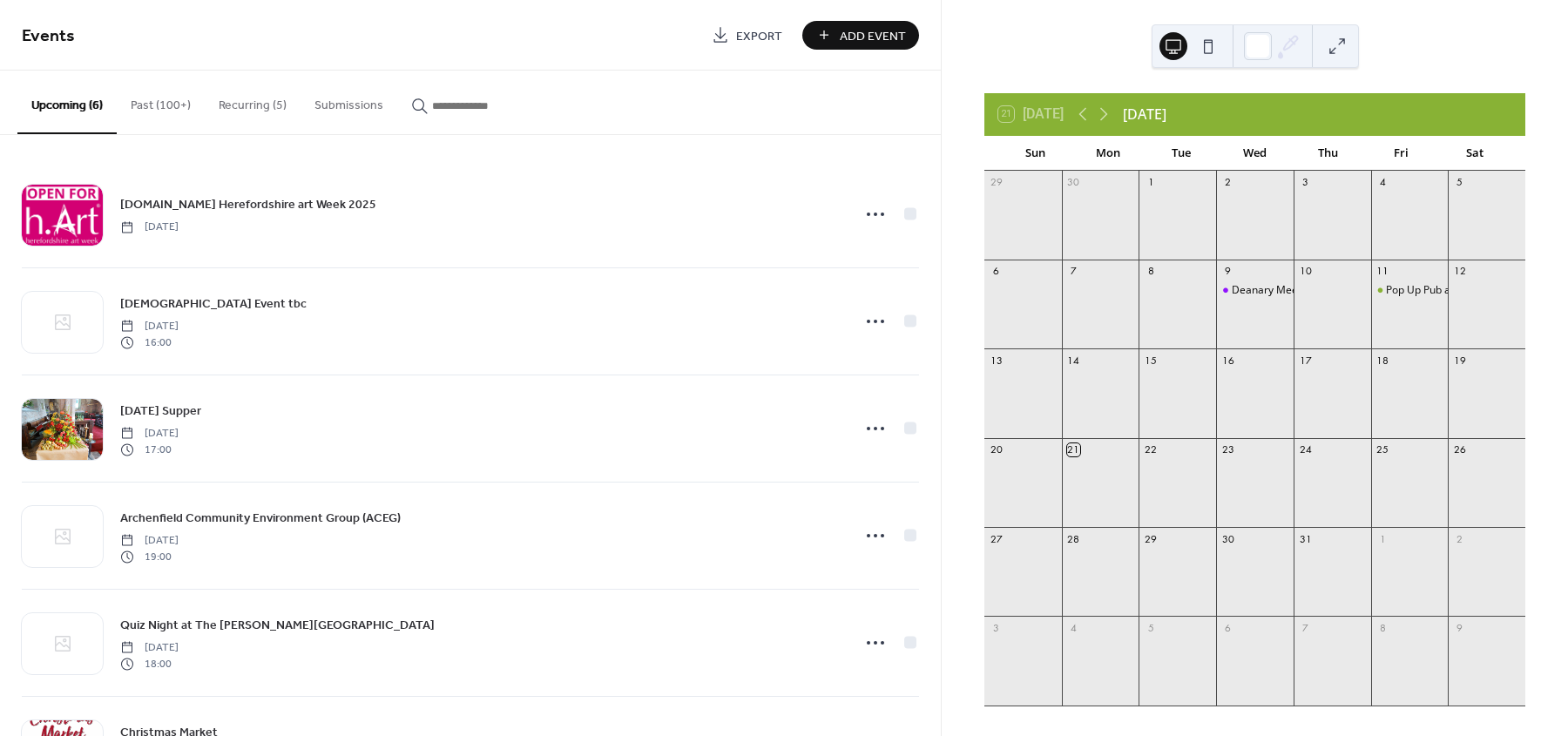 click on "Past (100+)" at bounding box center [160, 101] 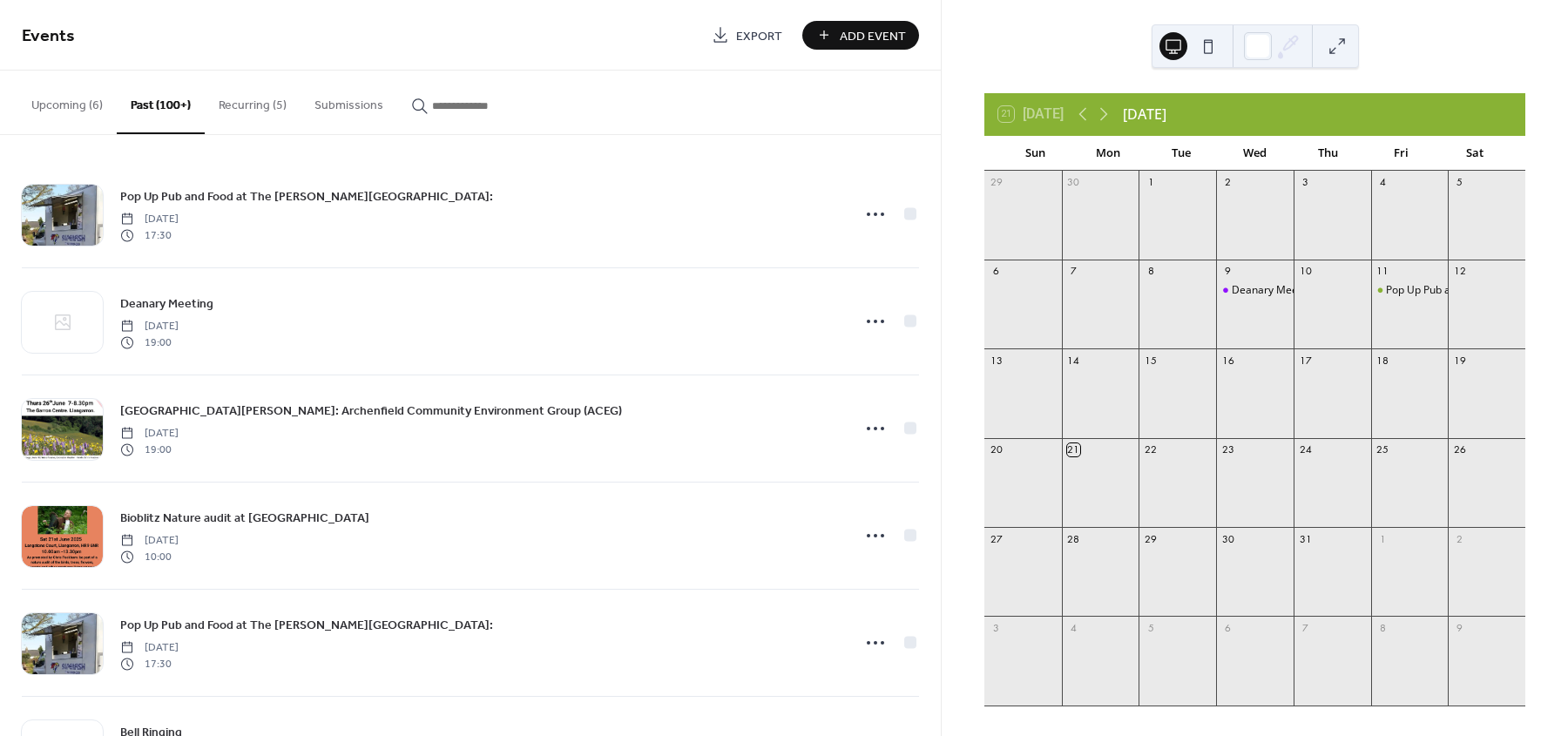 click on "Recurring (5)" at bounding box center [253, 101] 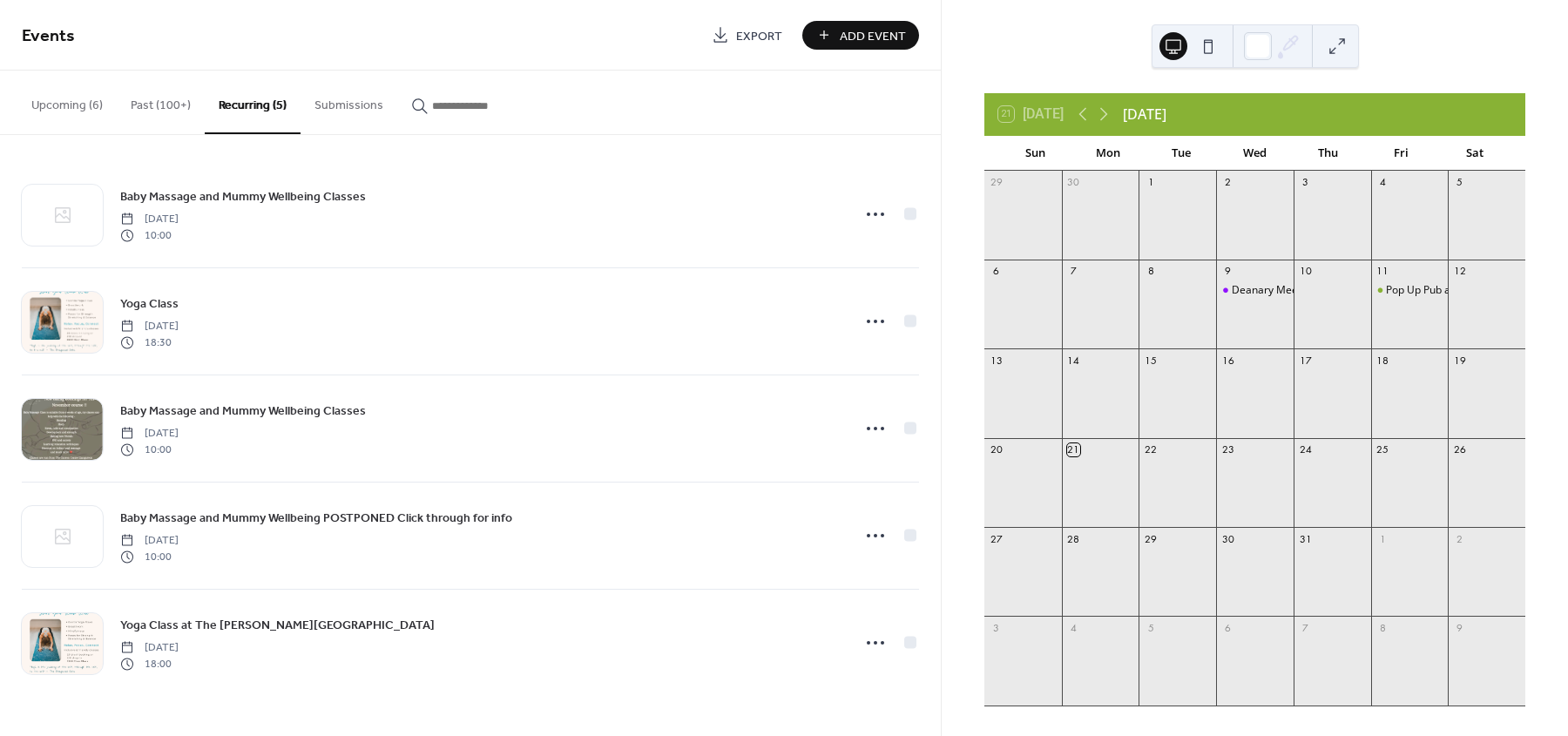 click on "Past (100+)" at bounding box center [160, 101] 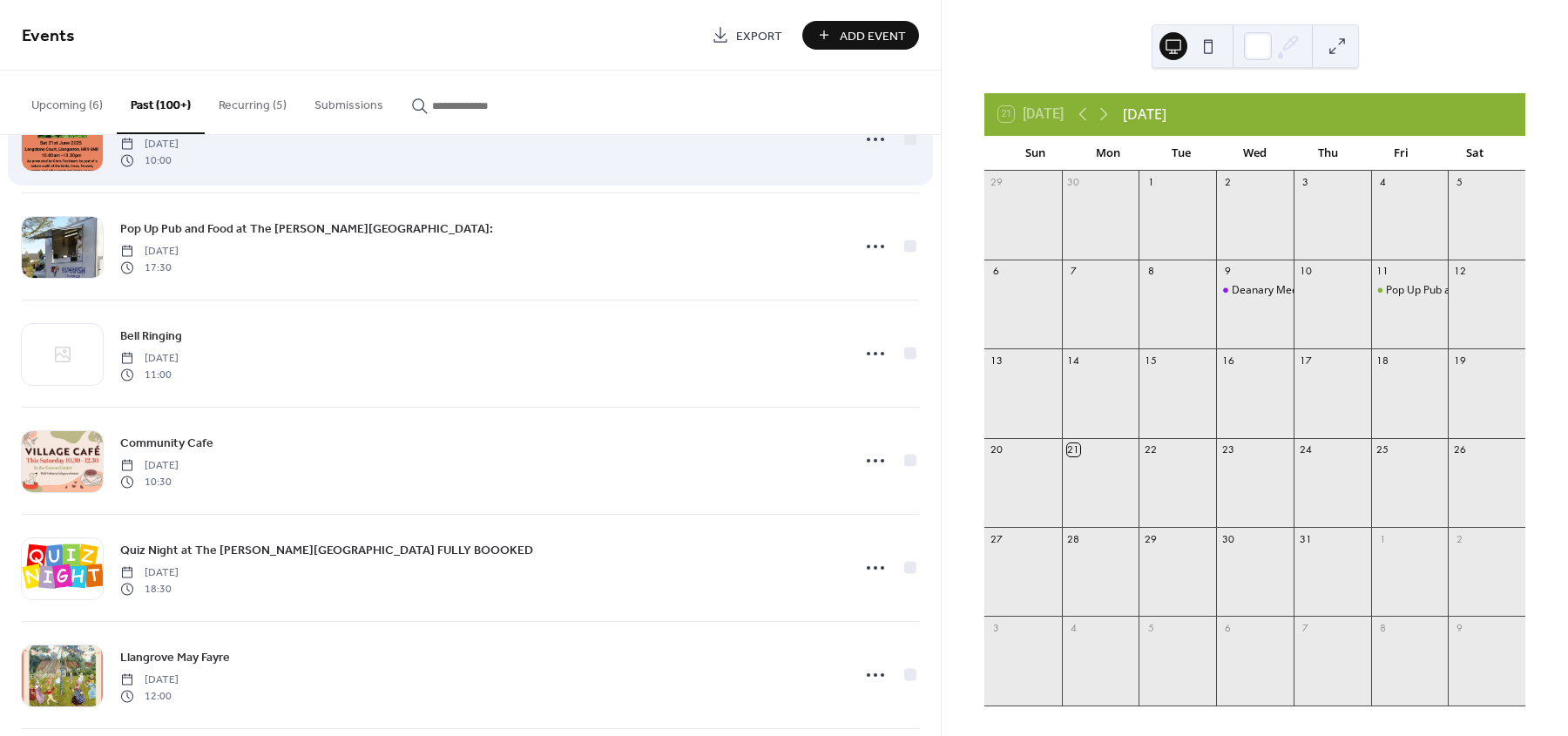 scroll, scrollTop: 436, scrollLeft: 0, axis: vertical 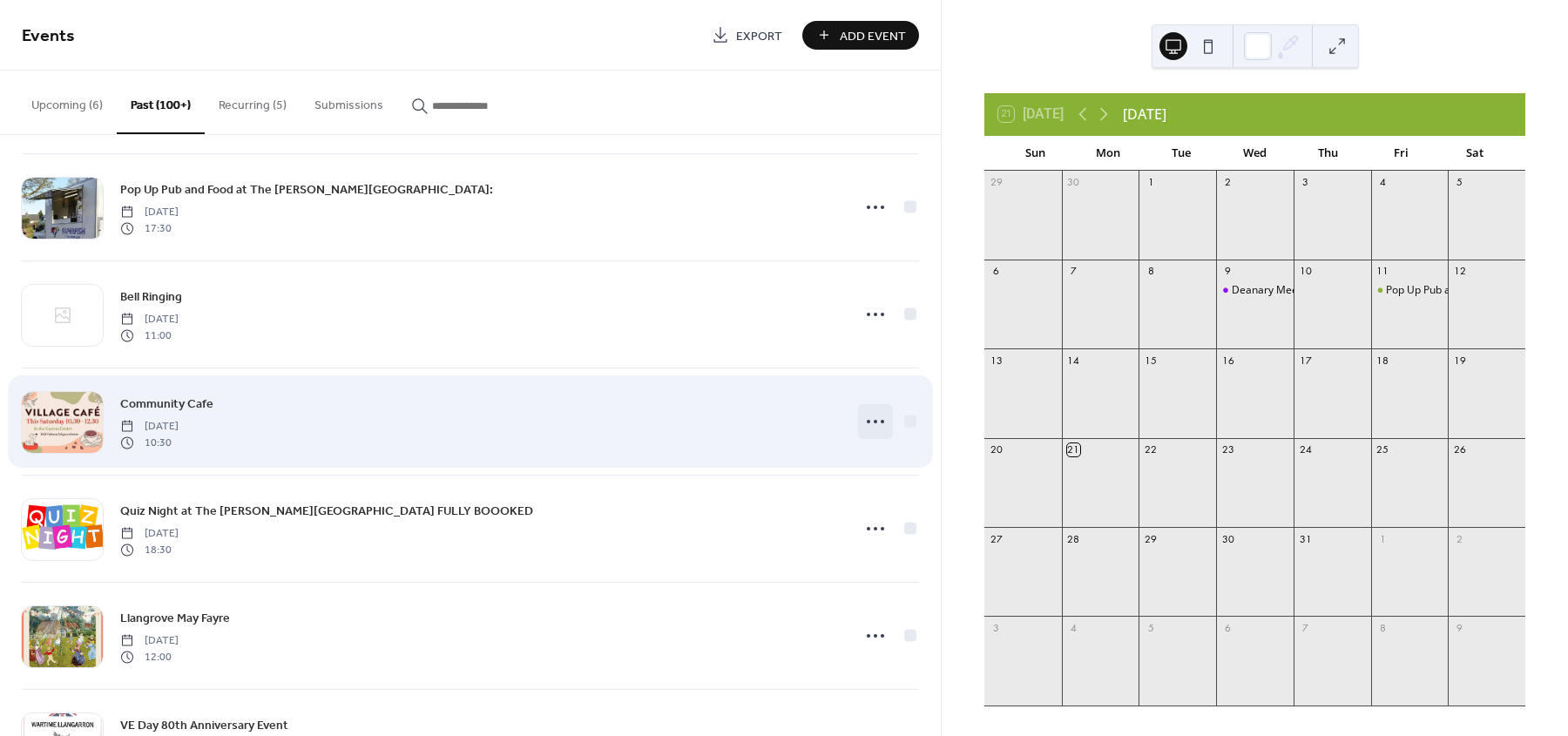 click 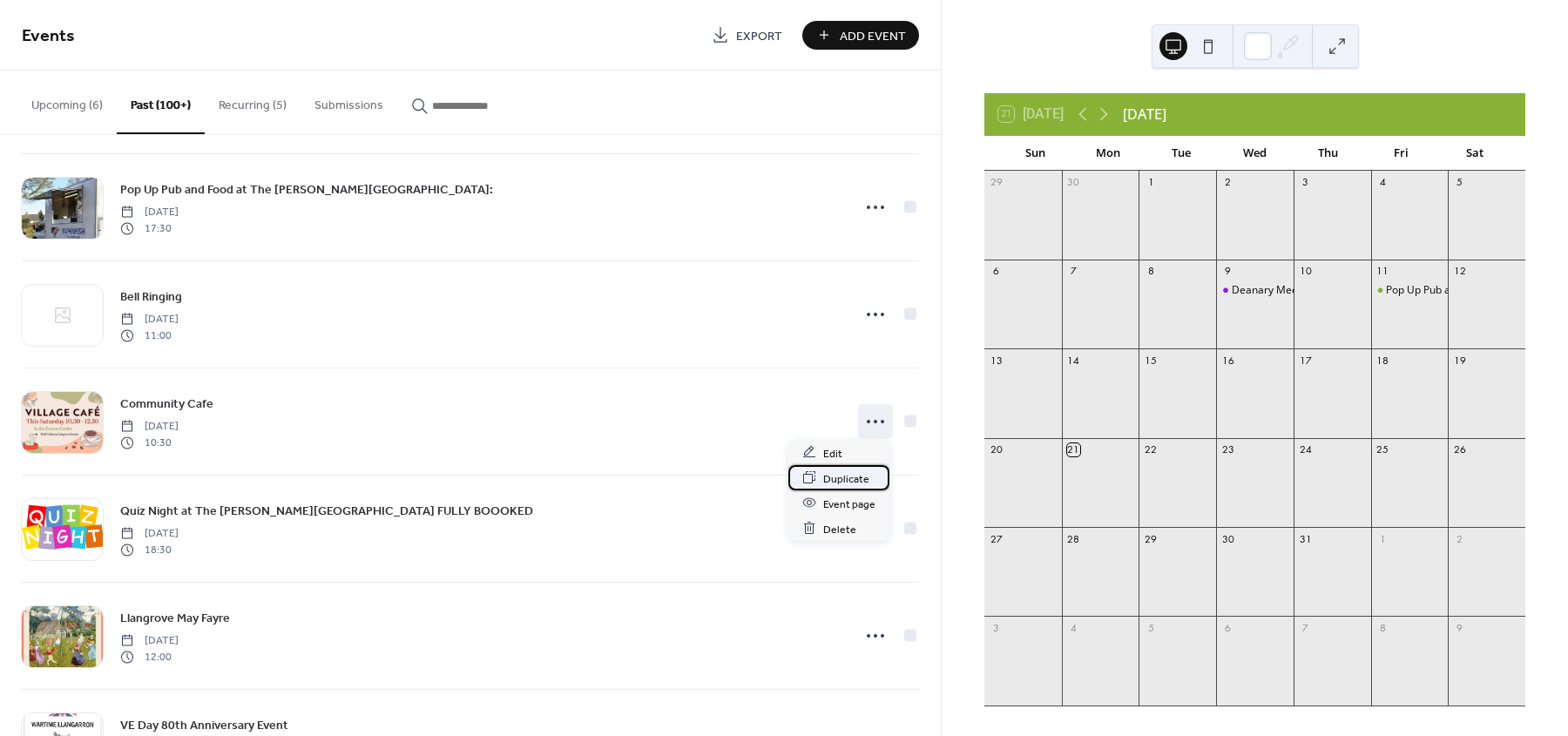 click on "Duplicate" at bounding box center [846, 478] 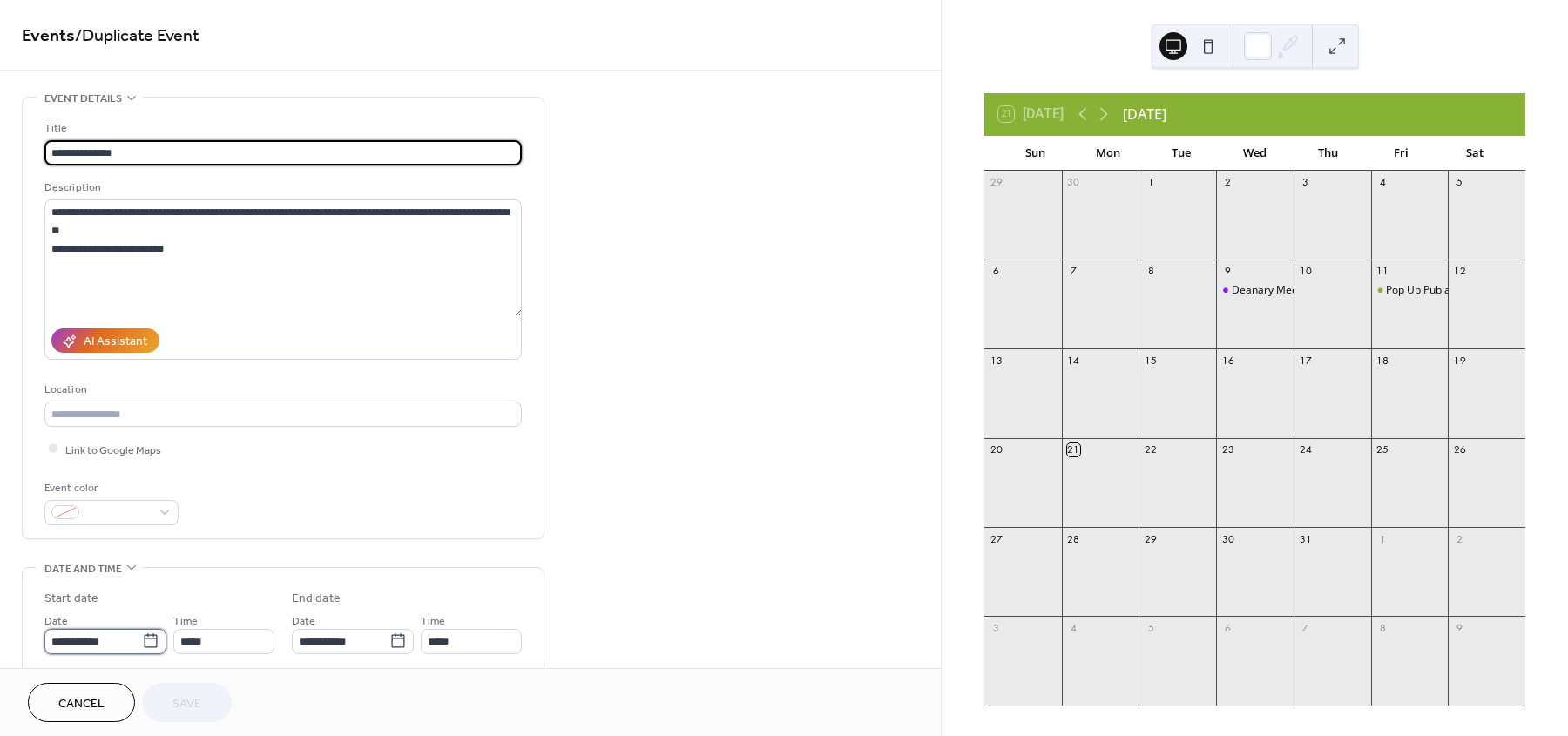 click on "**********" at bounding box center [93, 641] 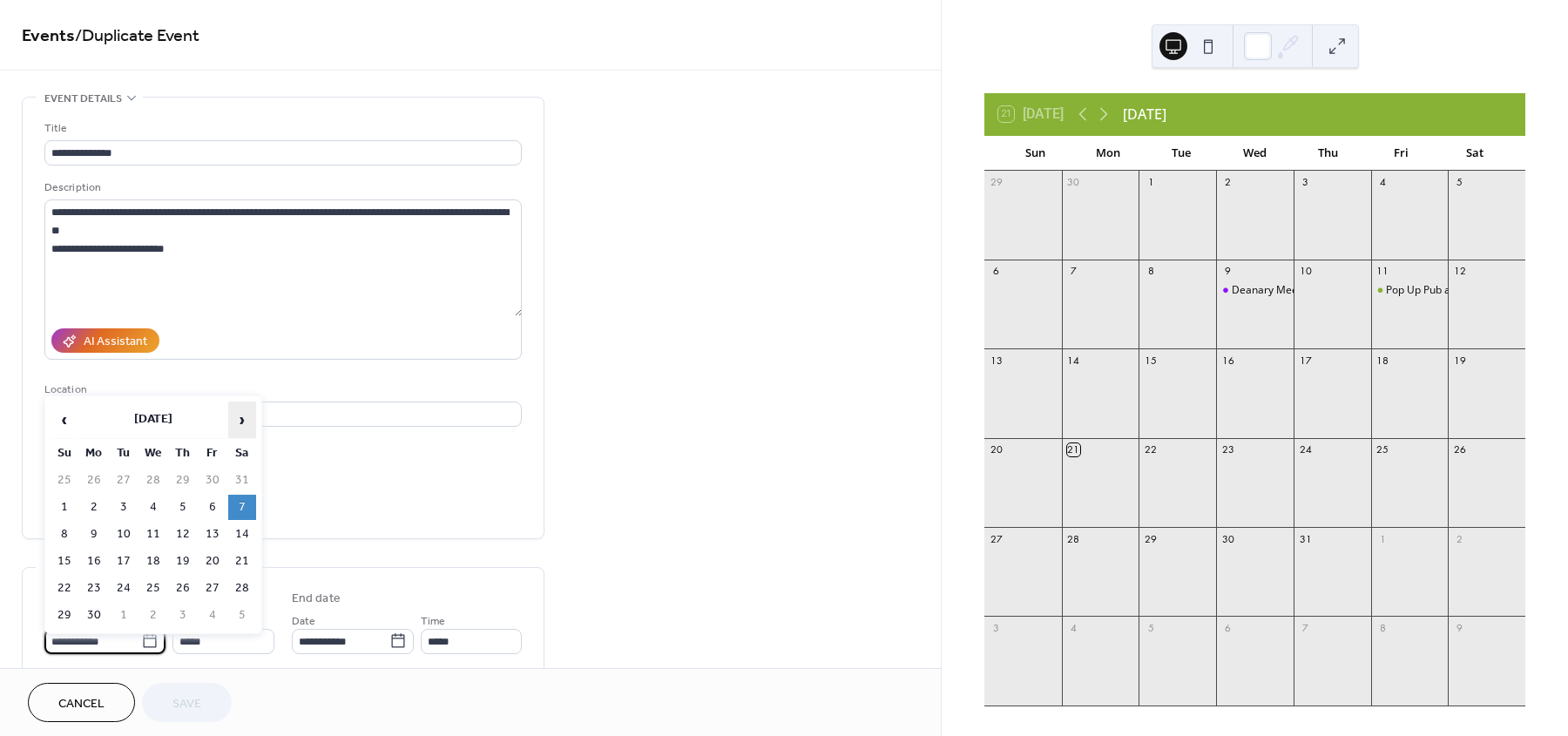 click on "›" at bounding box center [242, 420] 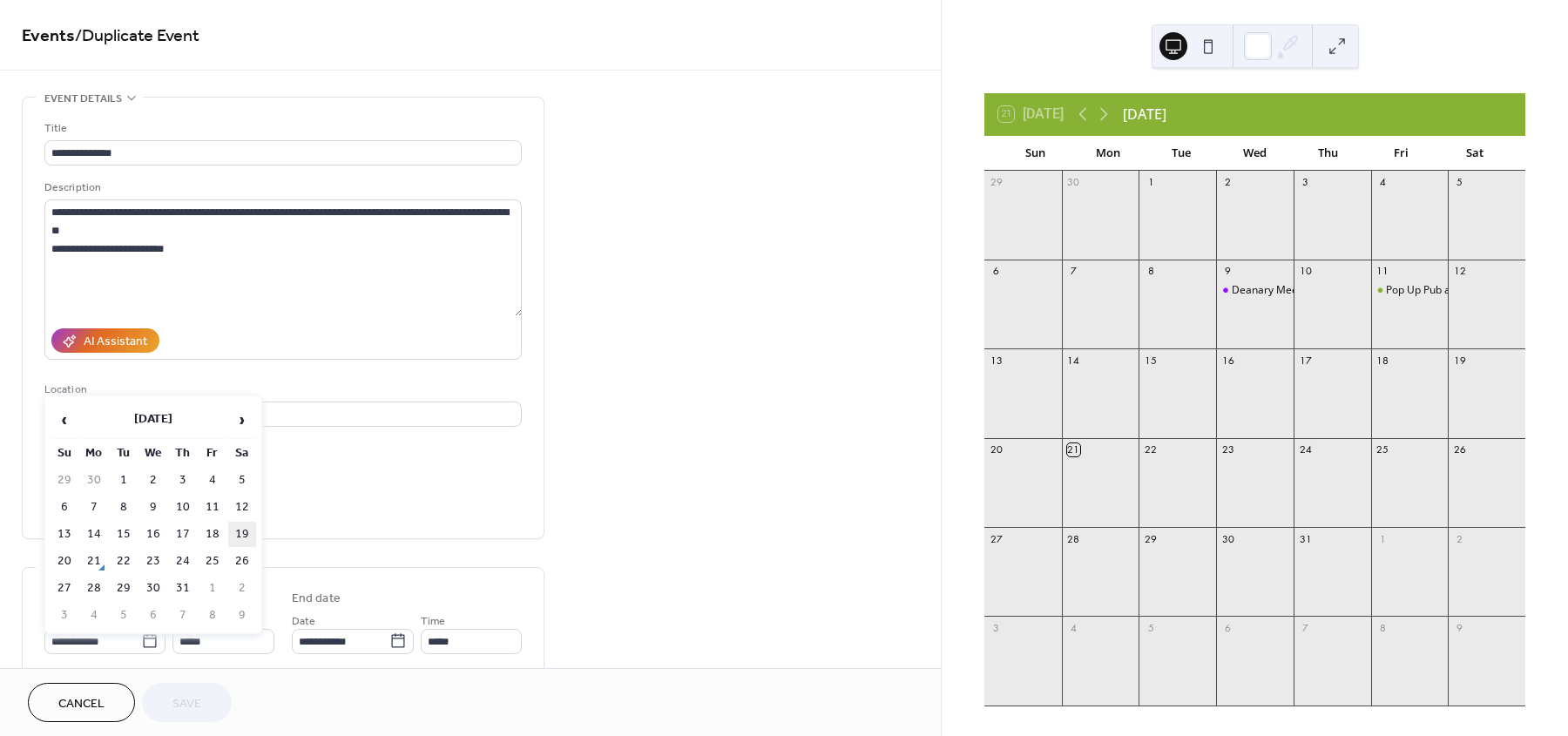 click on "19" at bounding box center (242, 534) 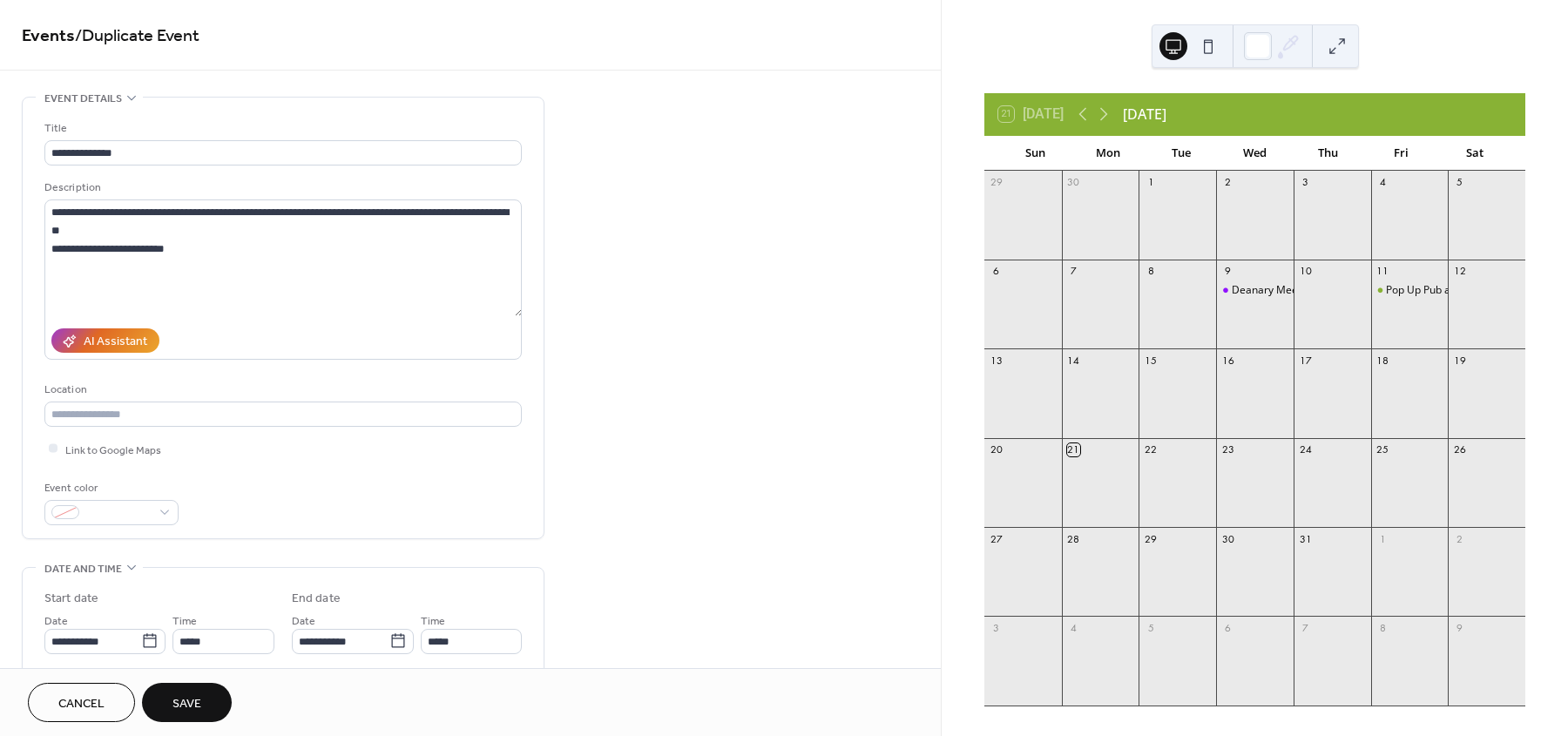 click on "Save" at bounding box center (186, 704) 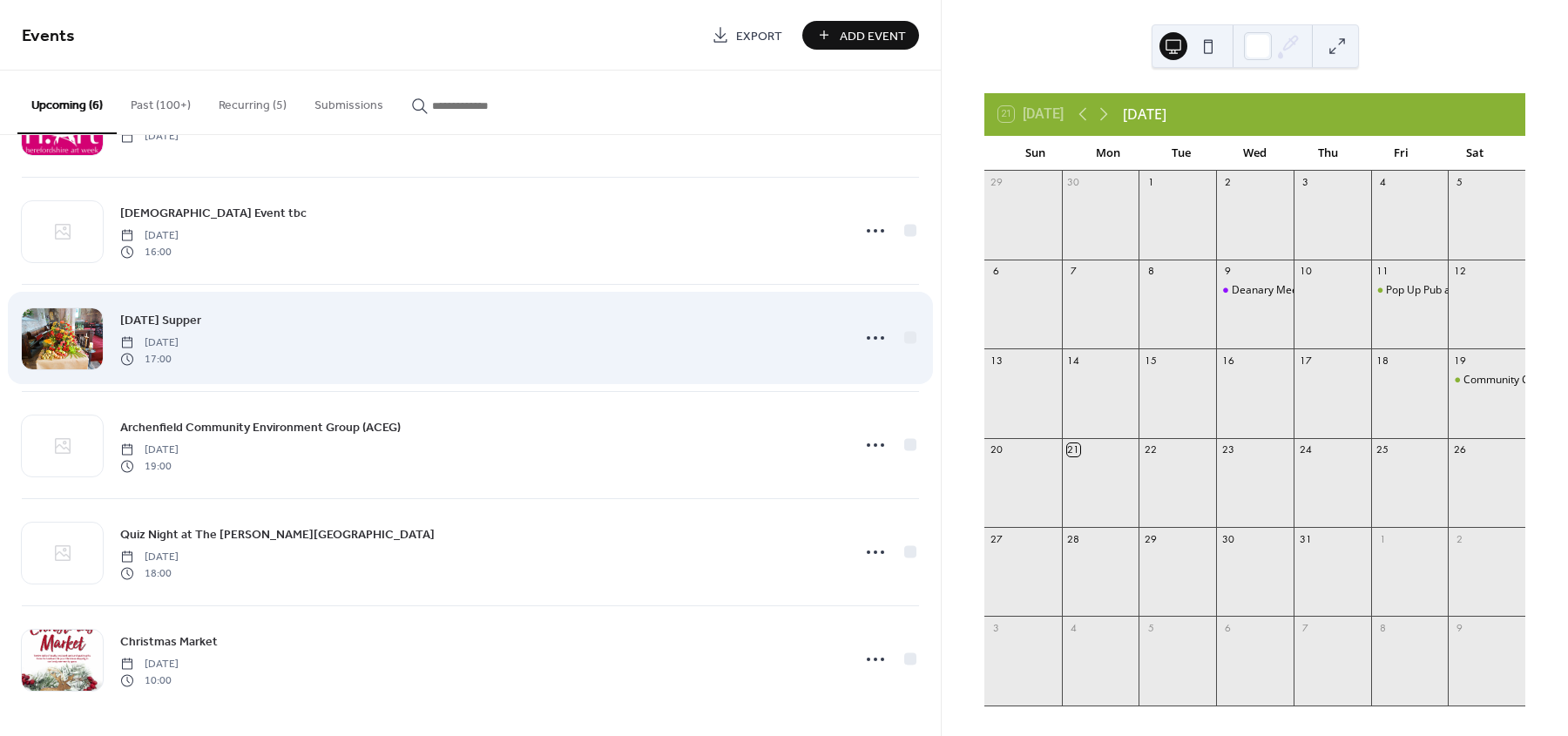 scroll, scrollTop: 0, scrollLeft: 0, axis: both 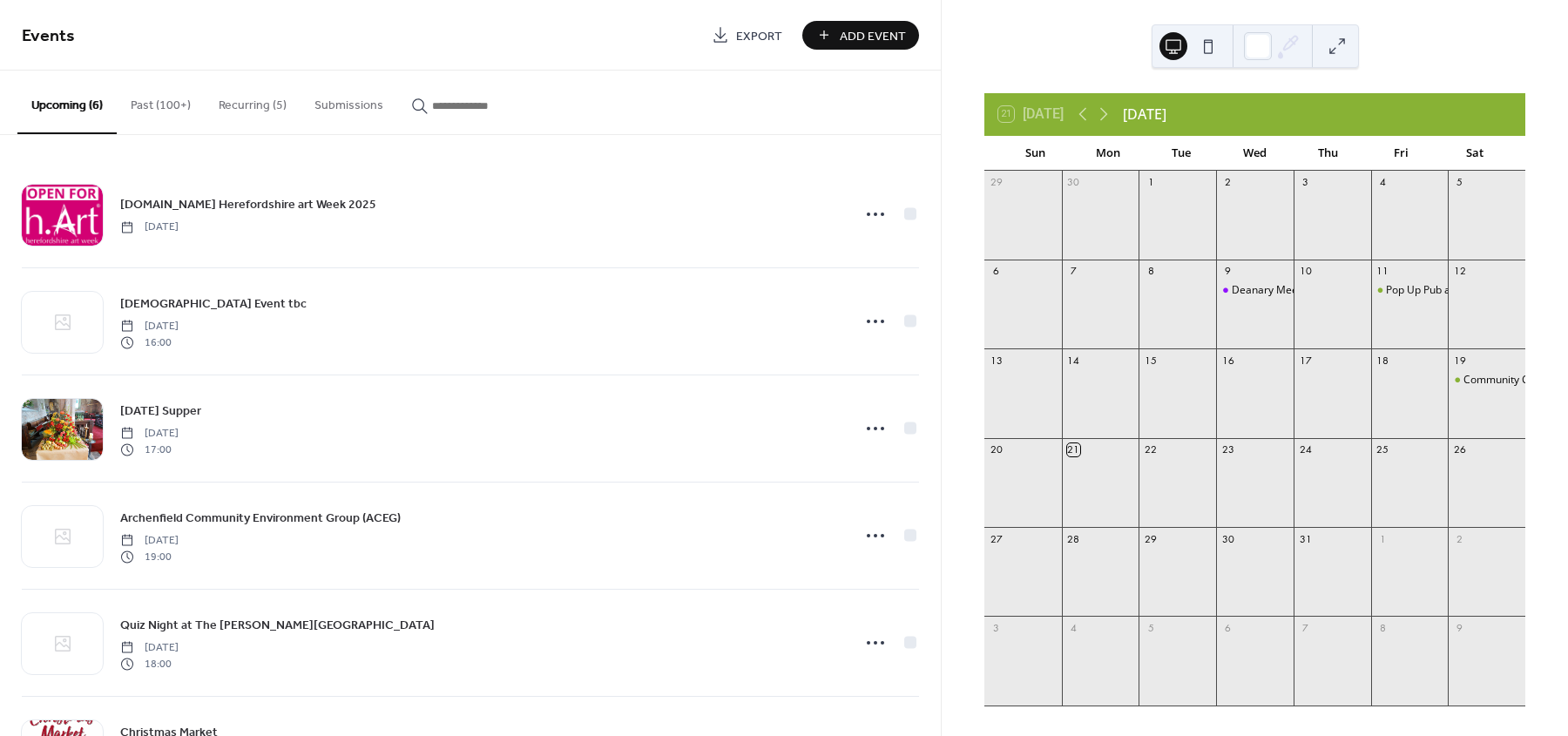 click on "Past (100+)" at bounding box center [160, 101] 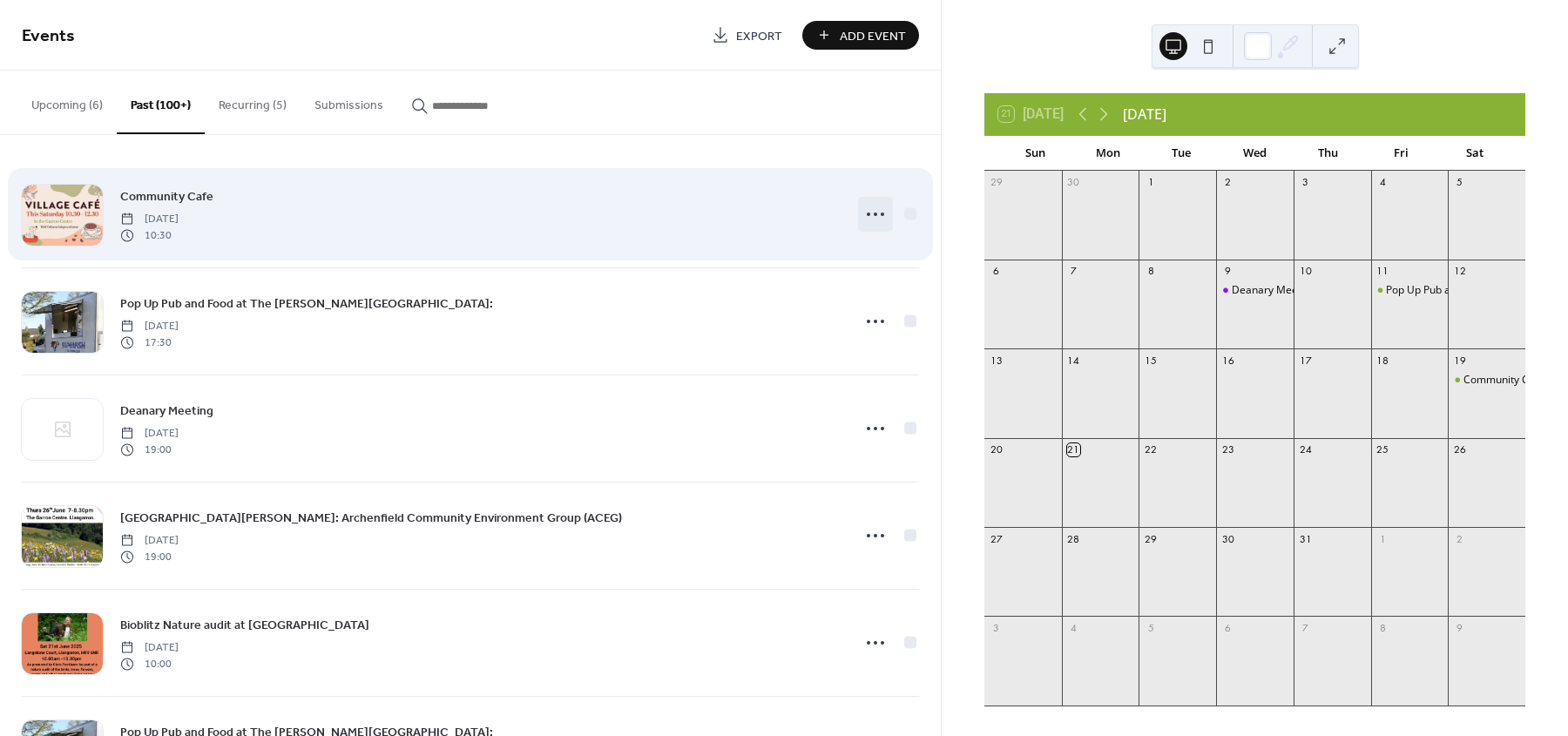 click 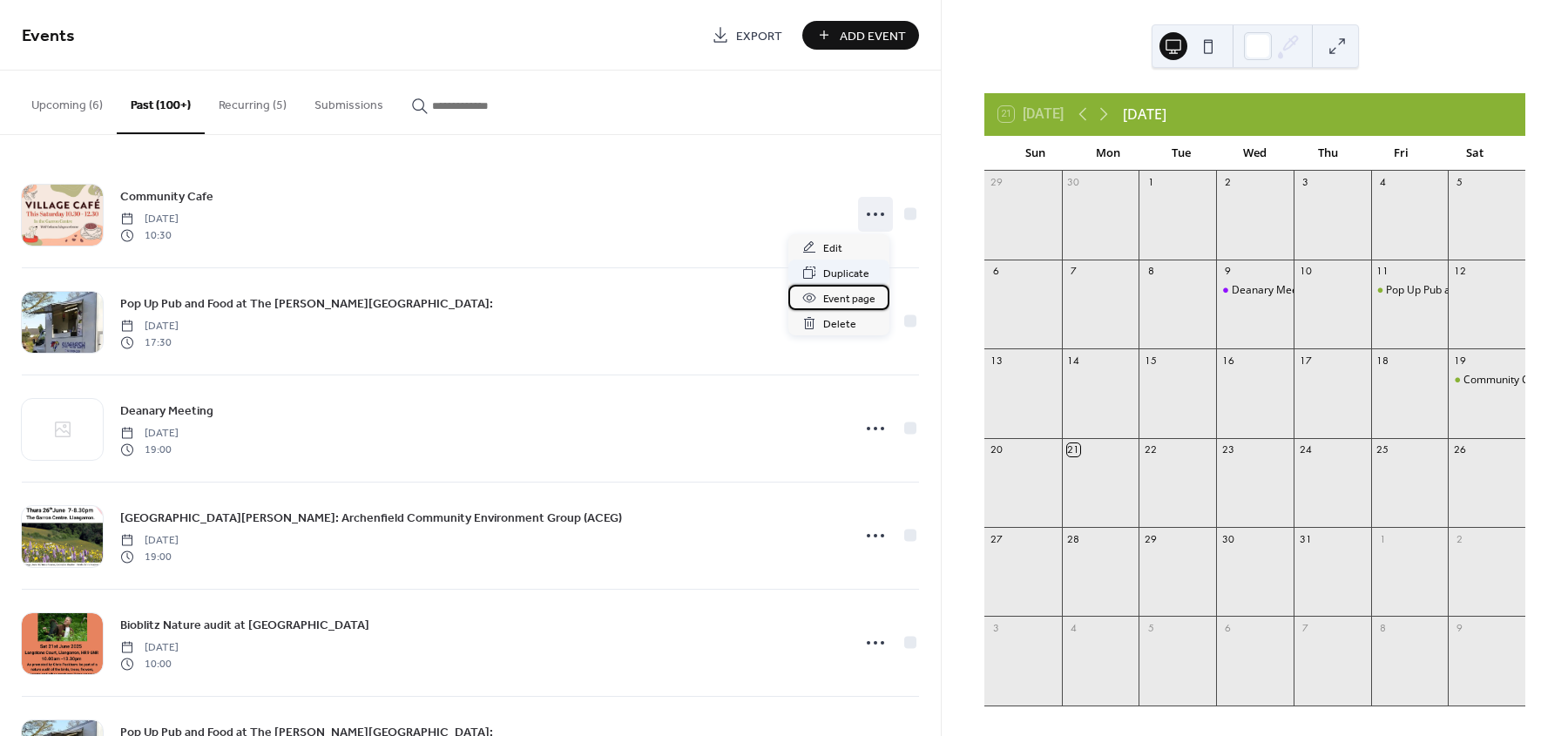 click on "Event page" at bounding box center [839, 297] 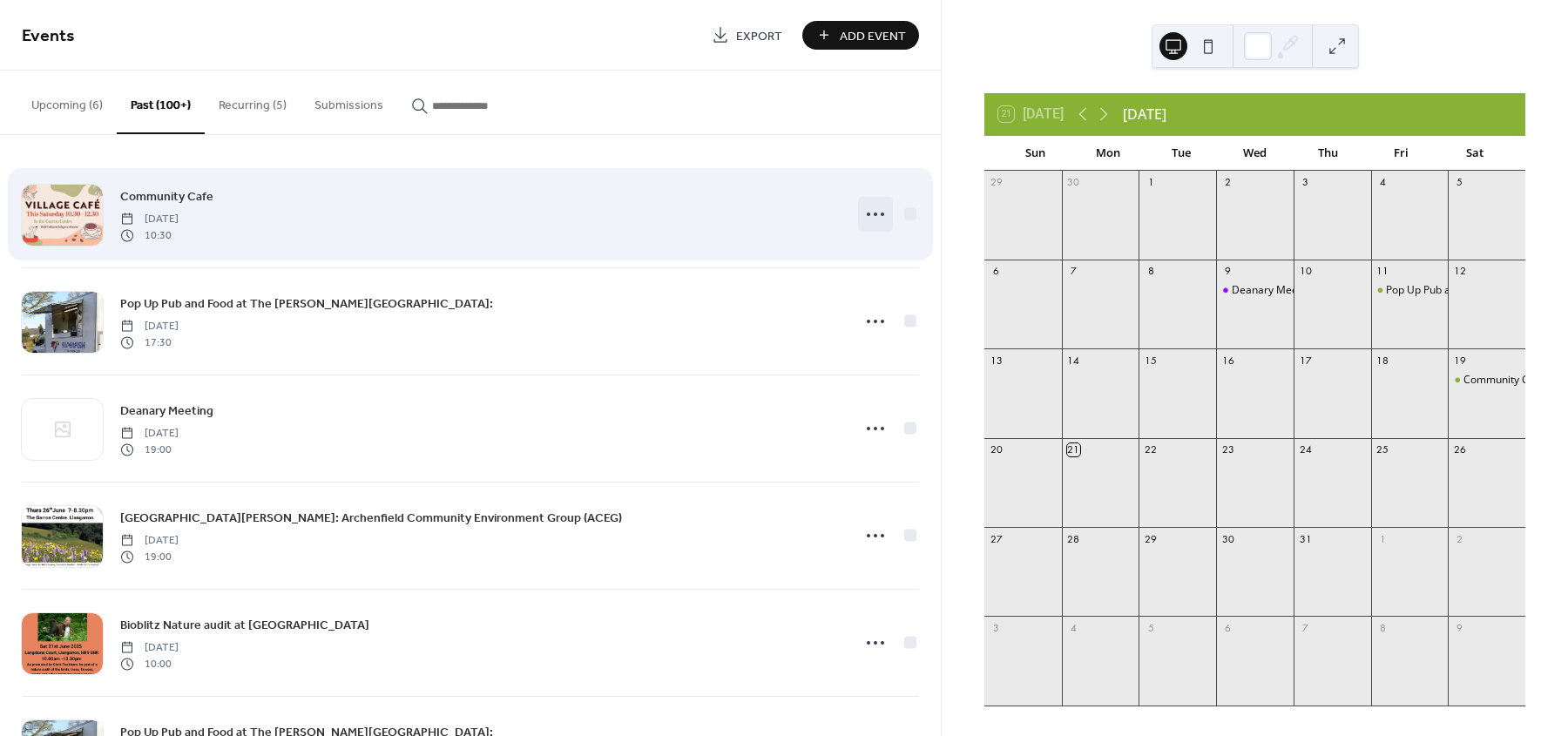 click 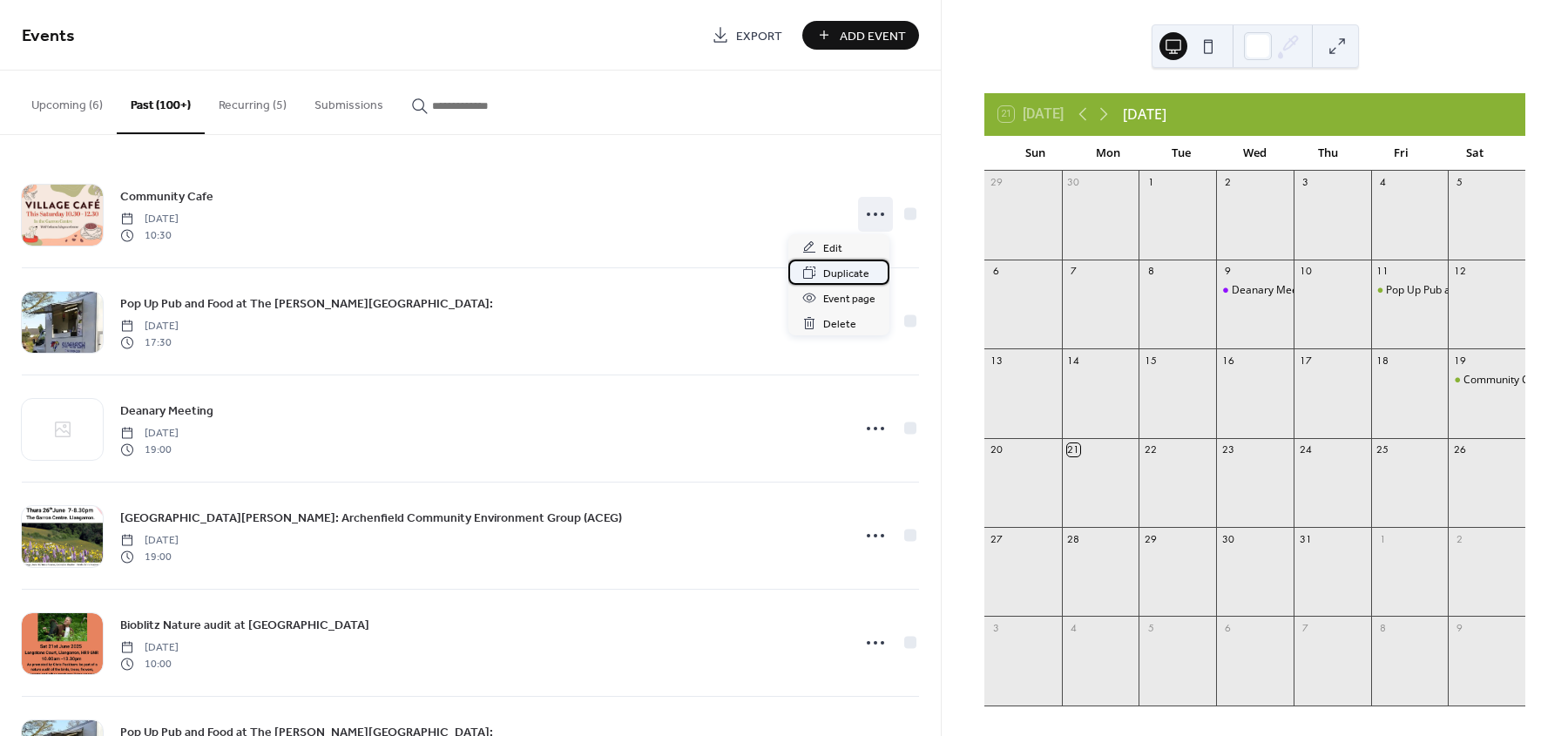 click on "Duplicate" at bounding box center [846, 273] 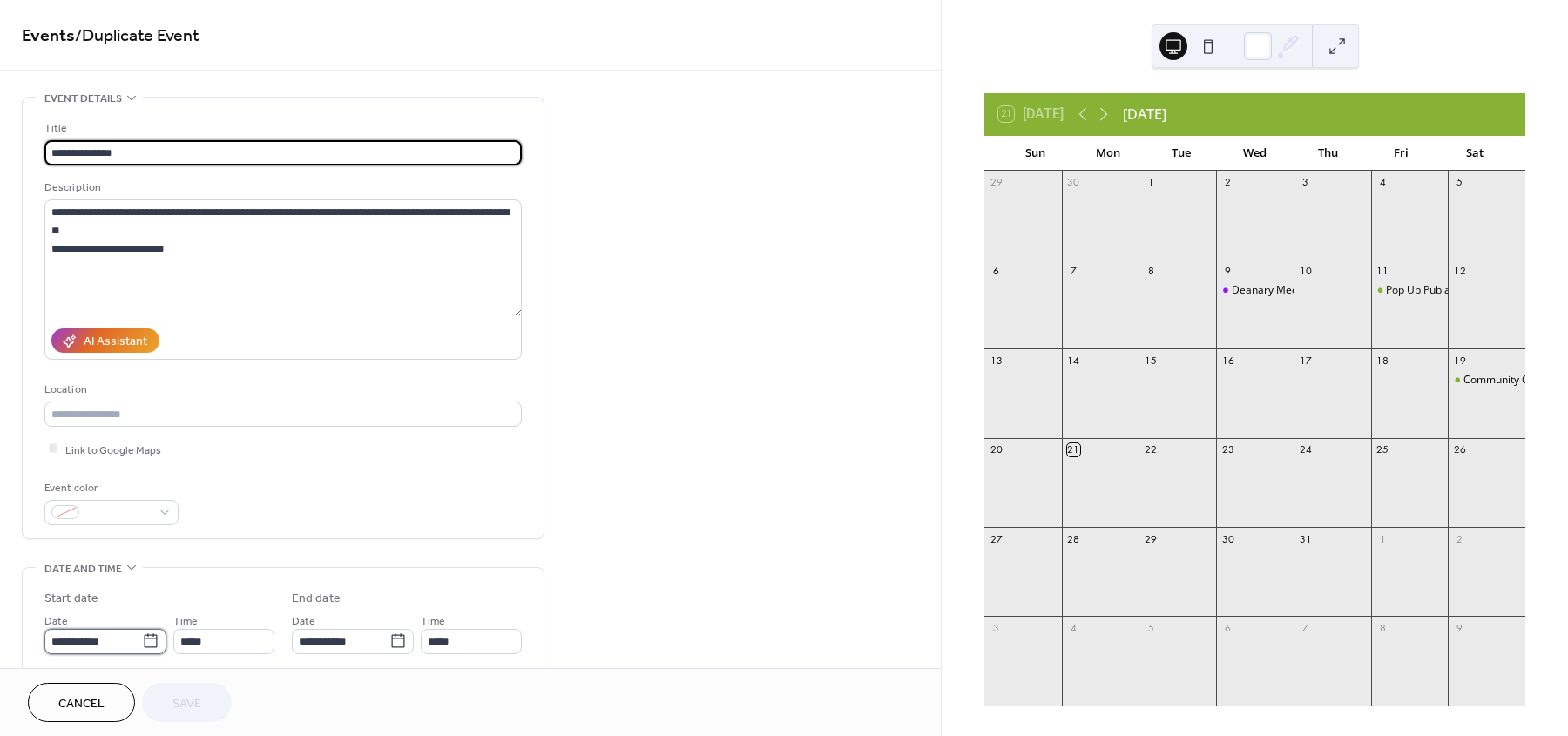 click on "**********" at bounding box center [93, 641] 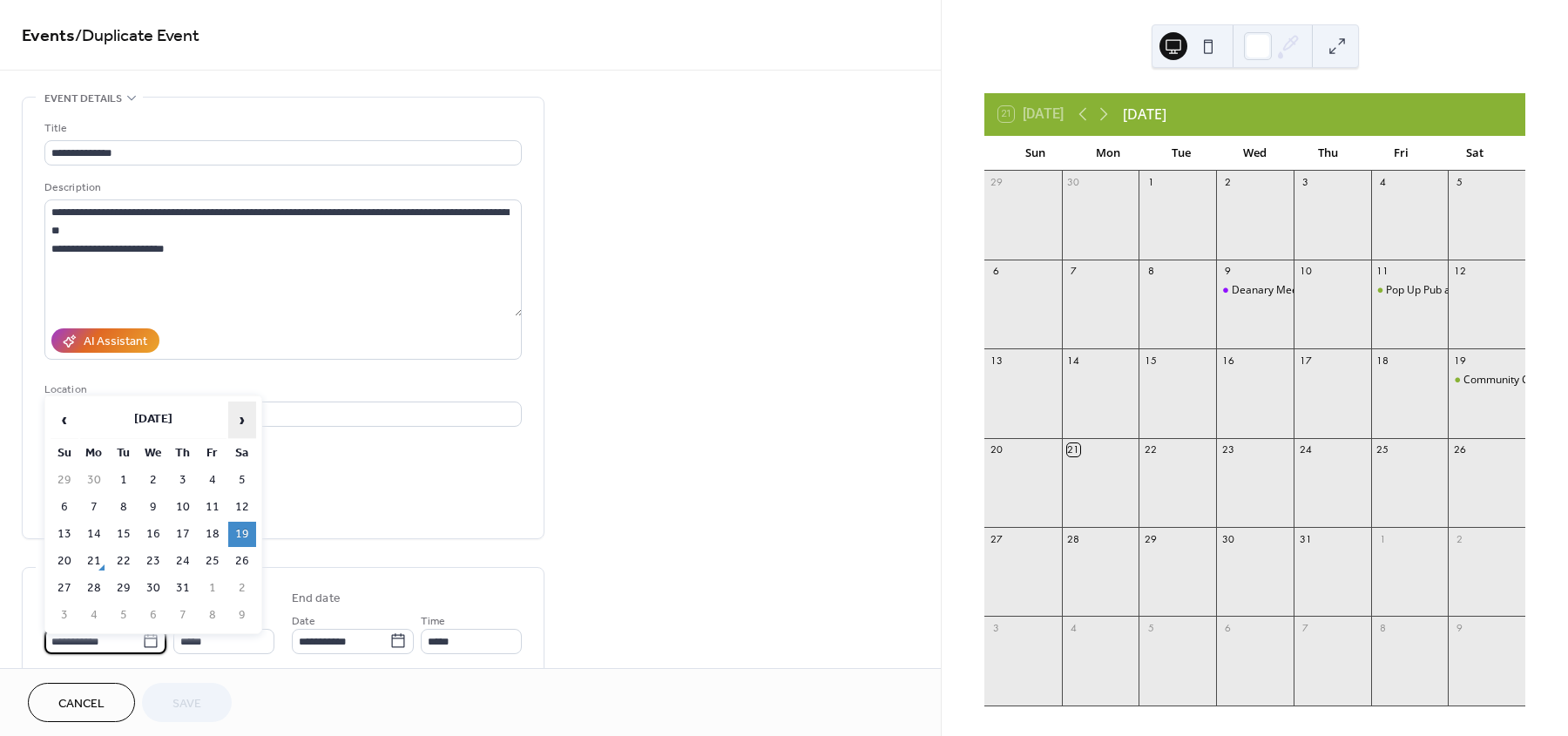 click on "›" at bounding box center (242, 420) 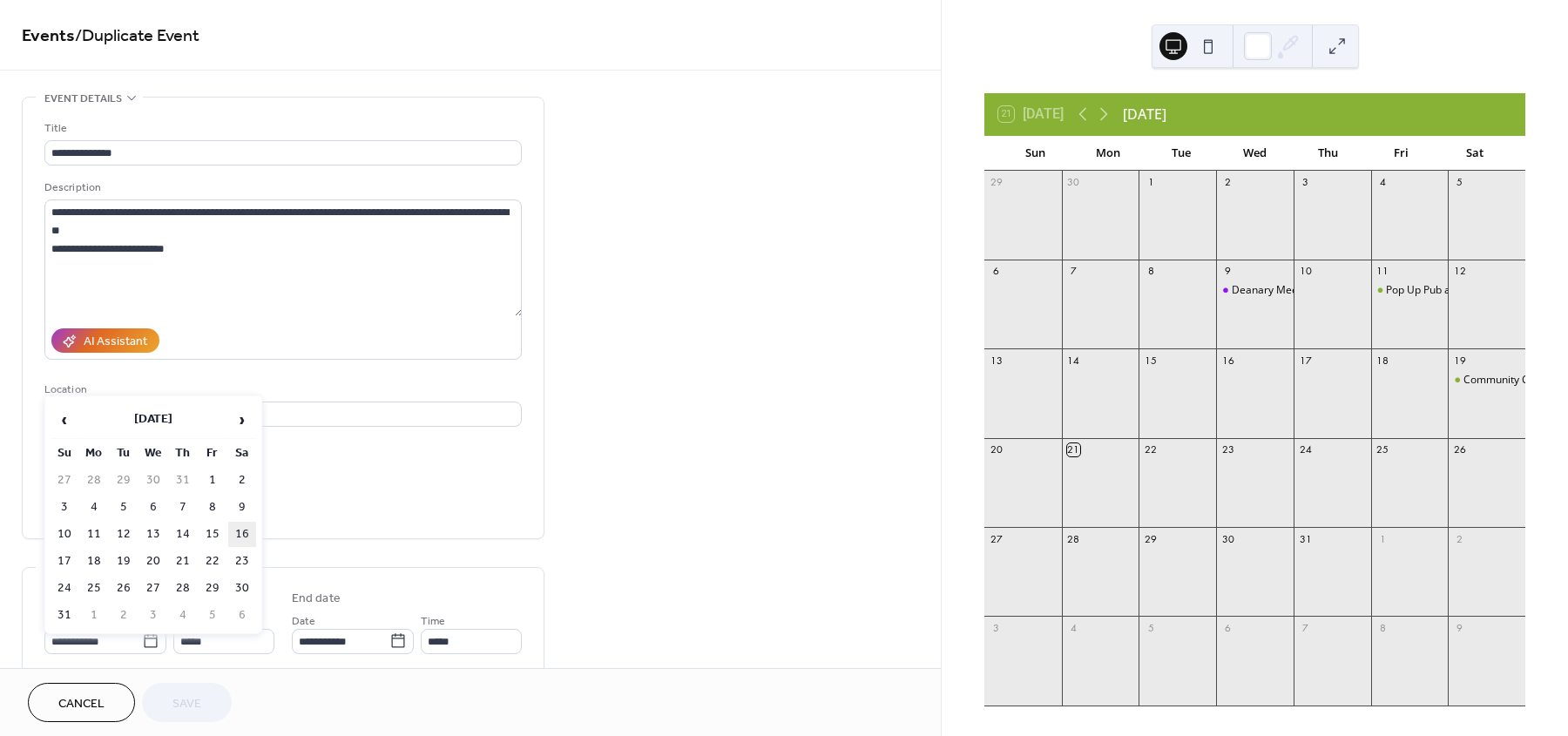 click on "16" at bounding box center (242, 534) 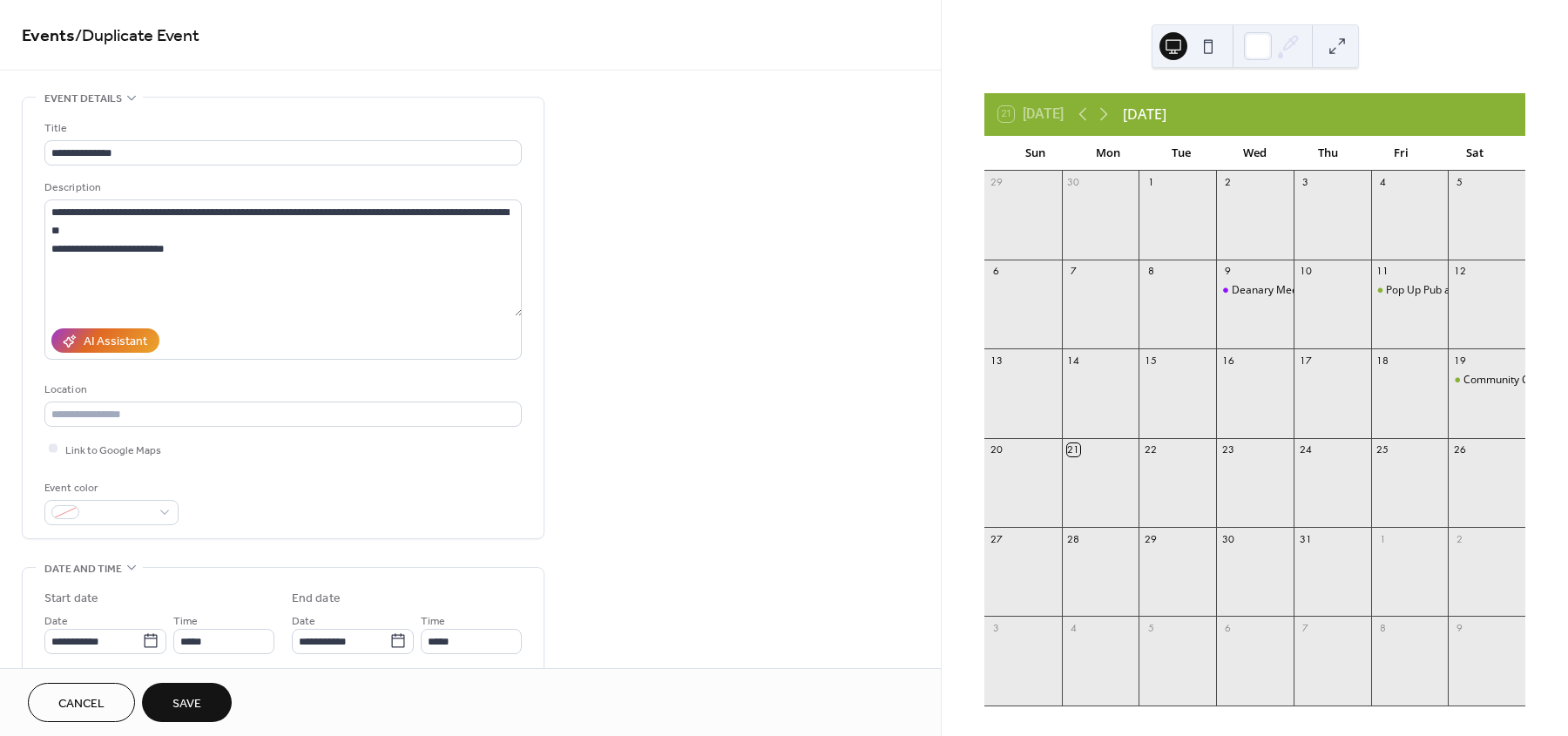 click on "Save" at bounding box center (186, 704) 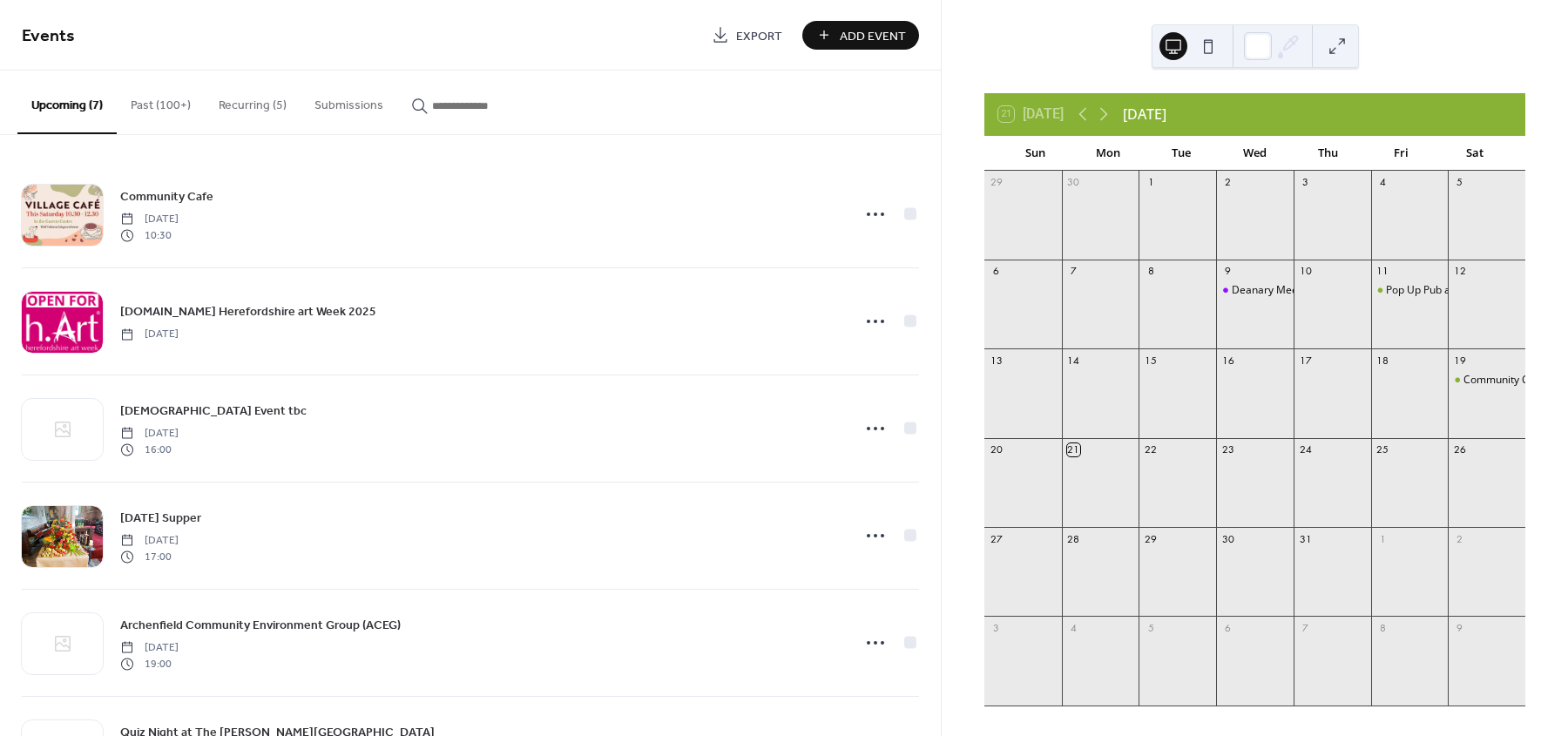 click on "Past (100+)" at bounding box center [160, 101] 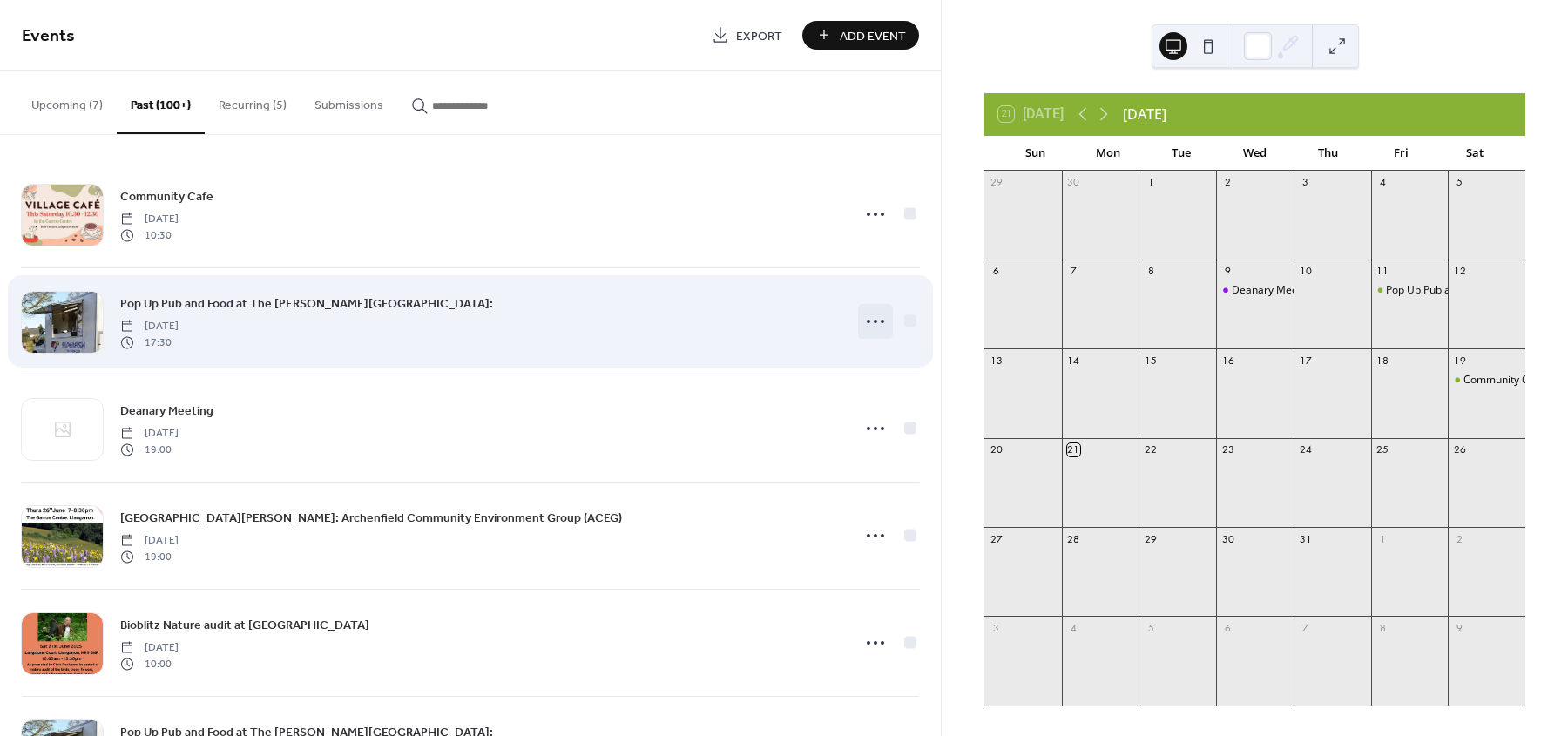 click 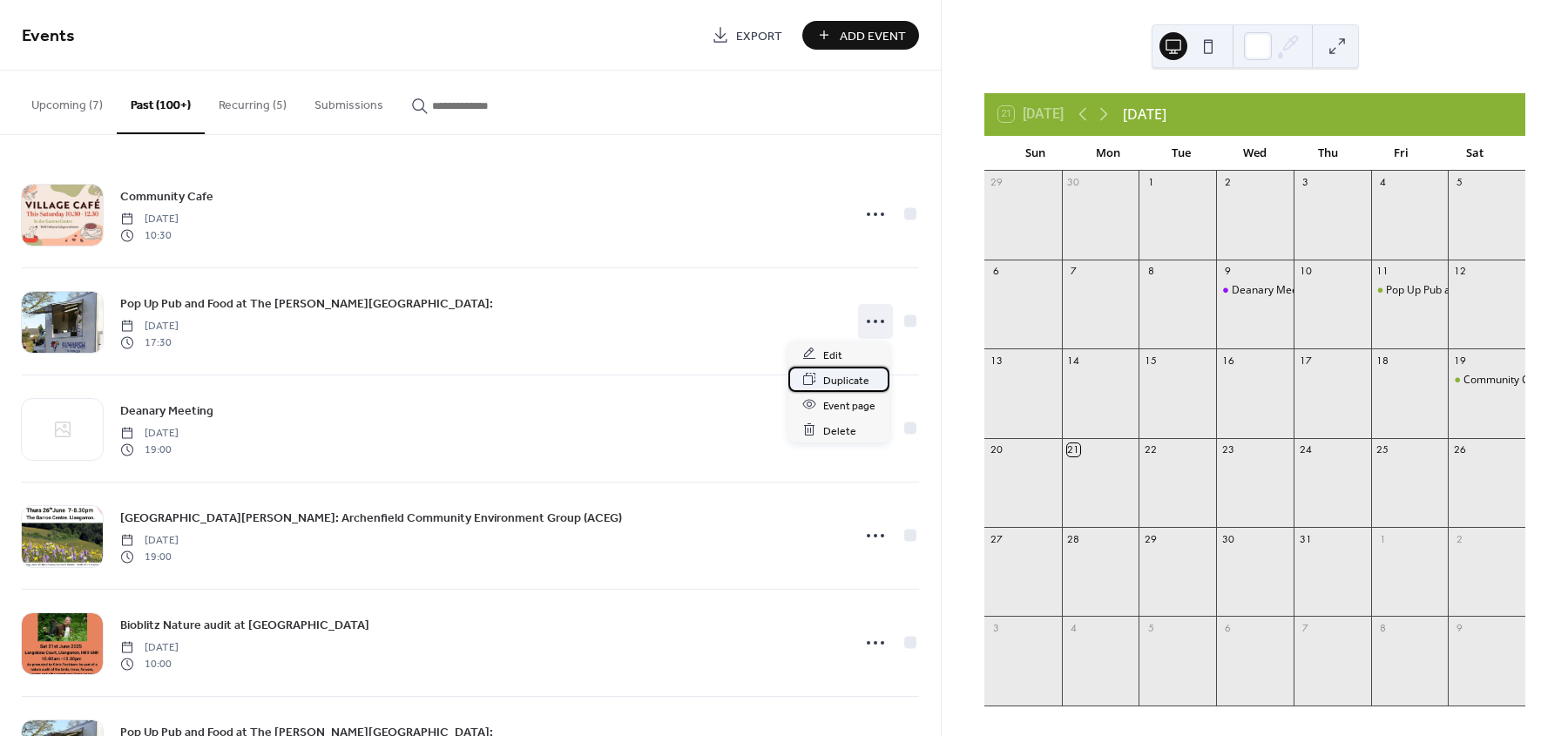 click on "Duplicate" at bounding box center [846, 380] 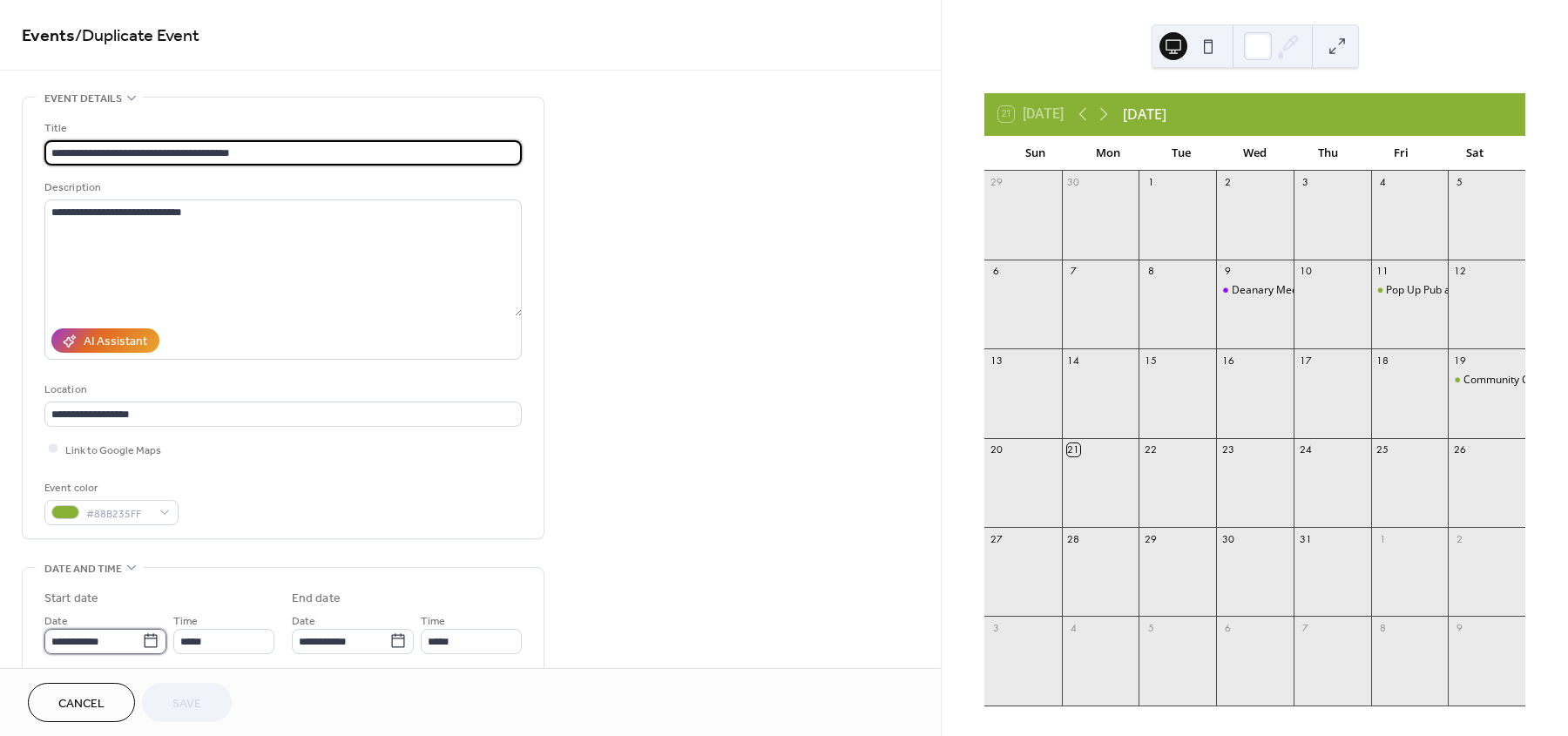 click on "**********" at bounding box center [93, 641] 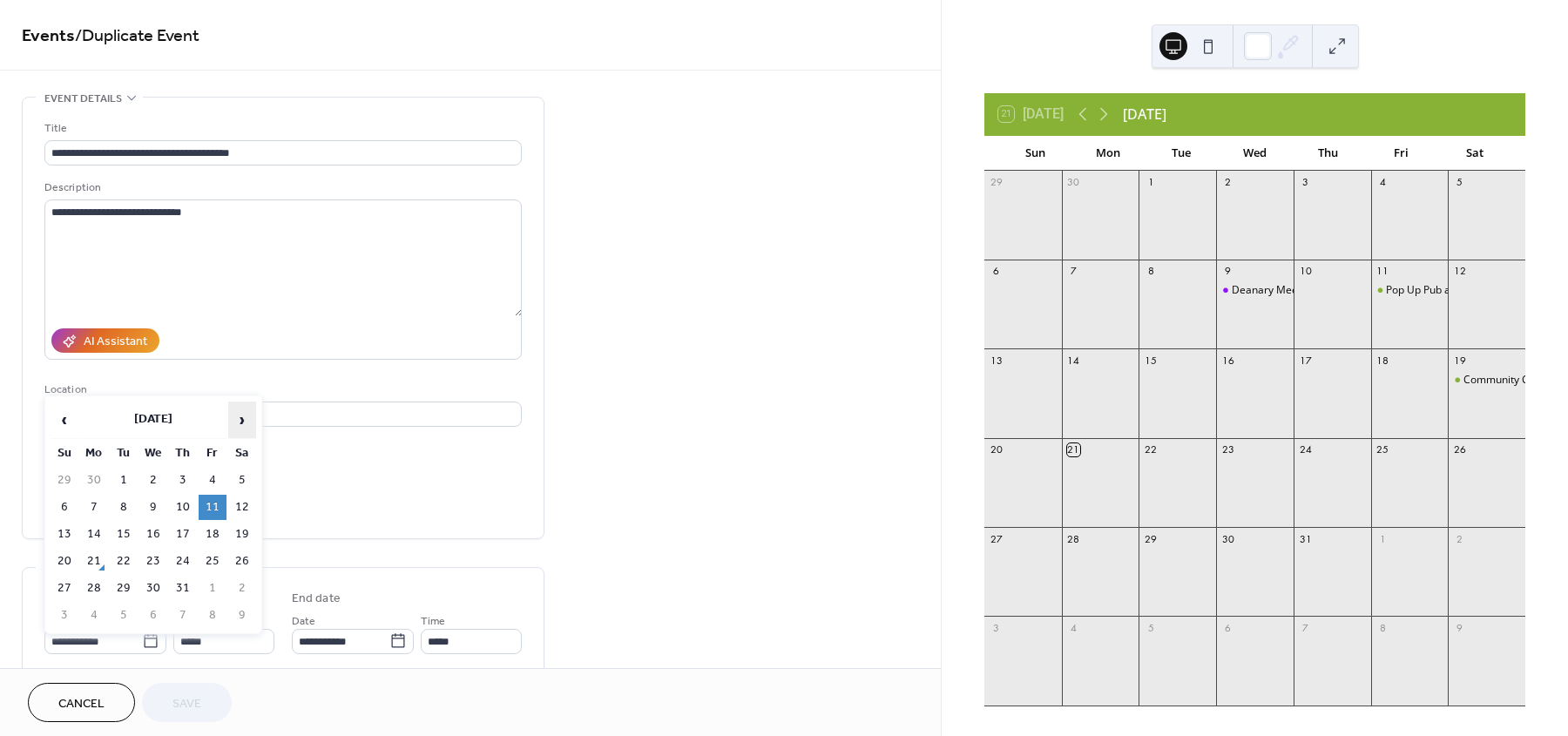 click on "›" at bounding box center (242, 420) 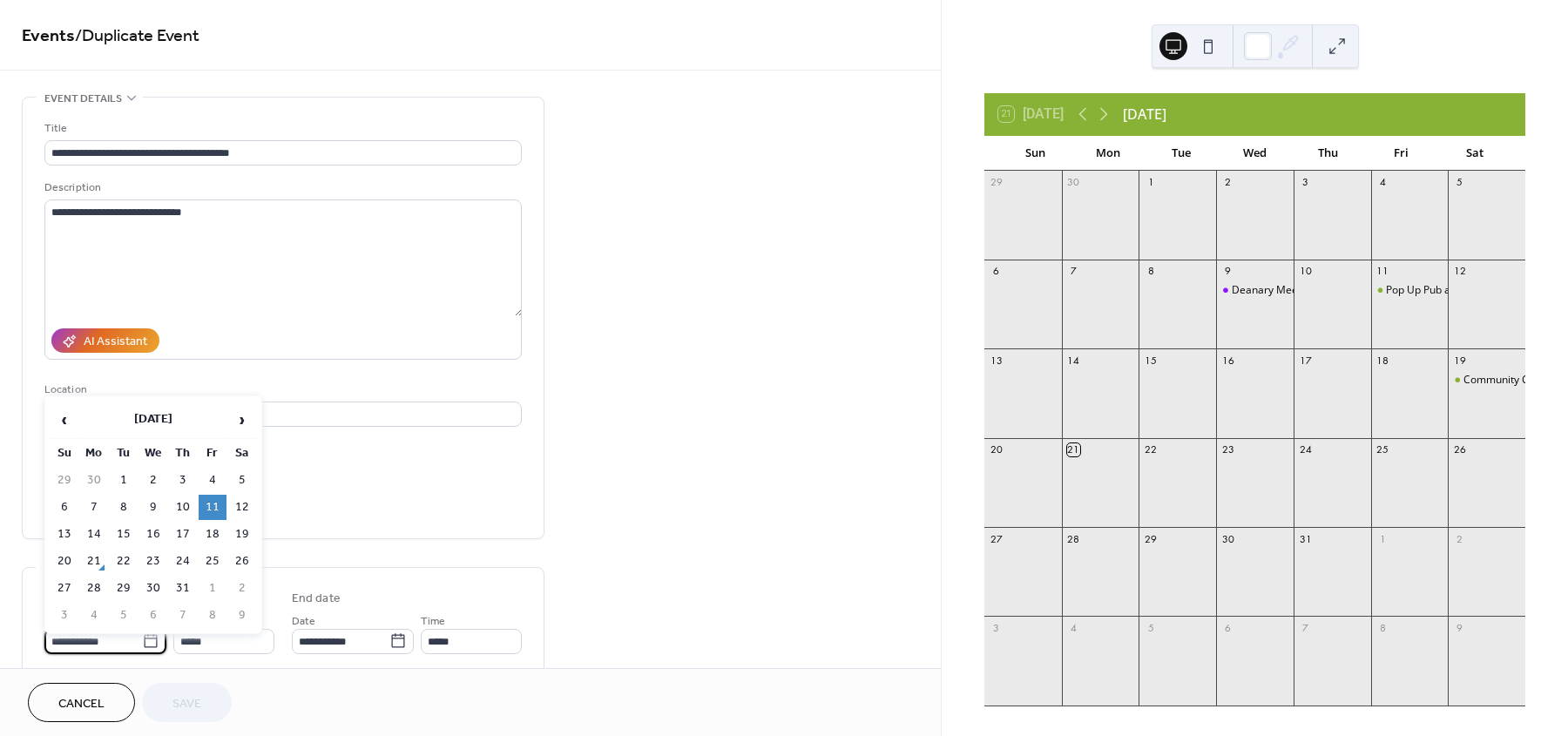 click on "**********" at bounding box center [93, 641] 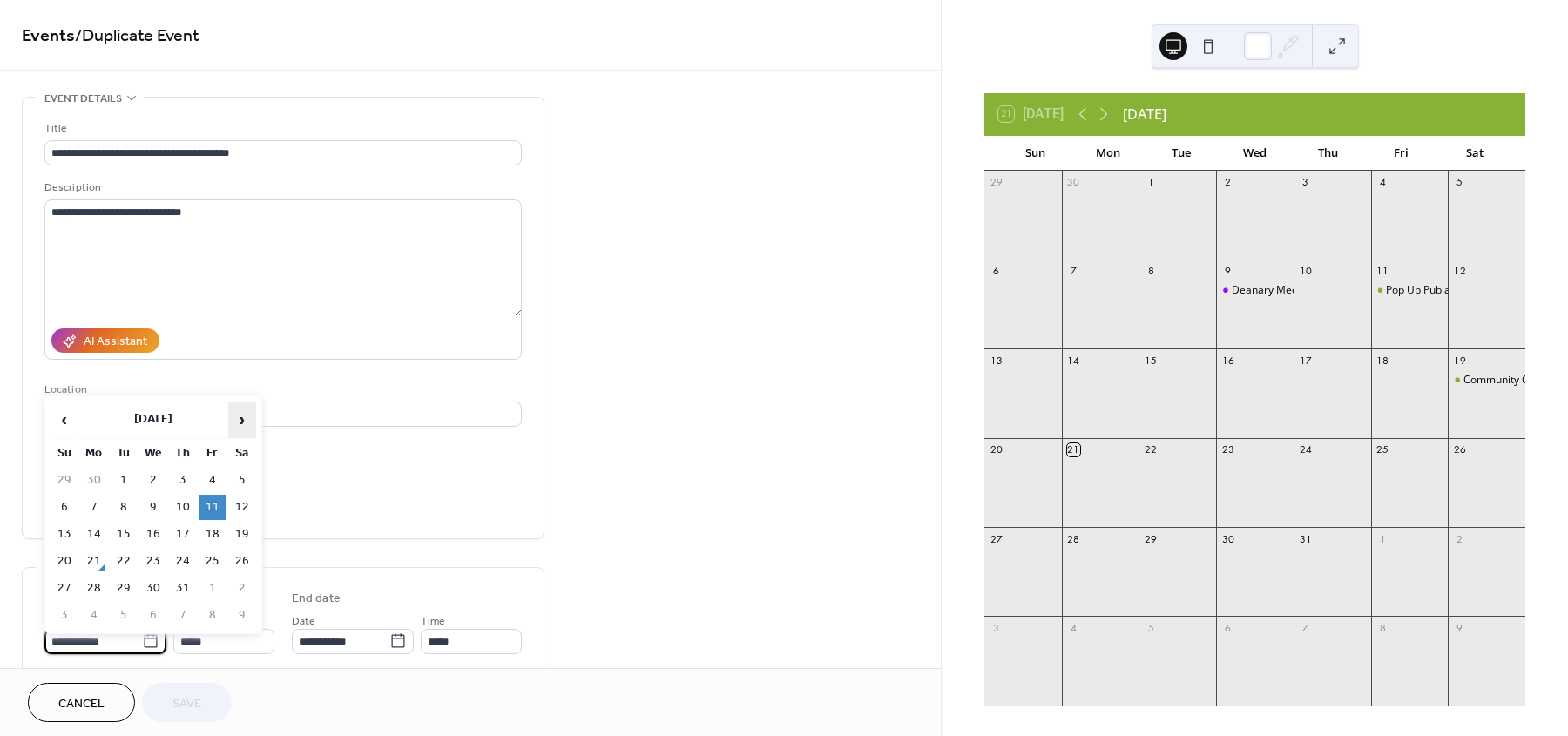 click on "›" at bounding box center (242, 420) 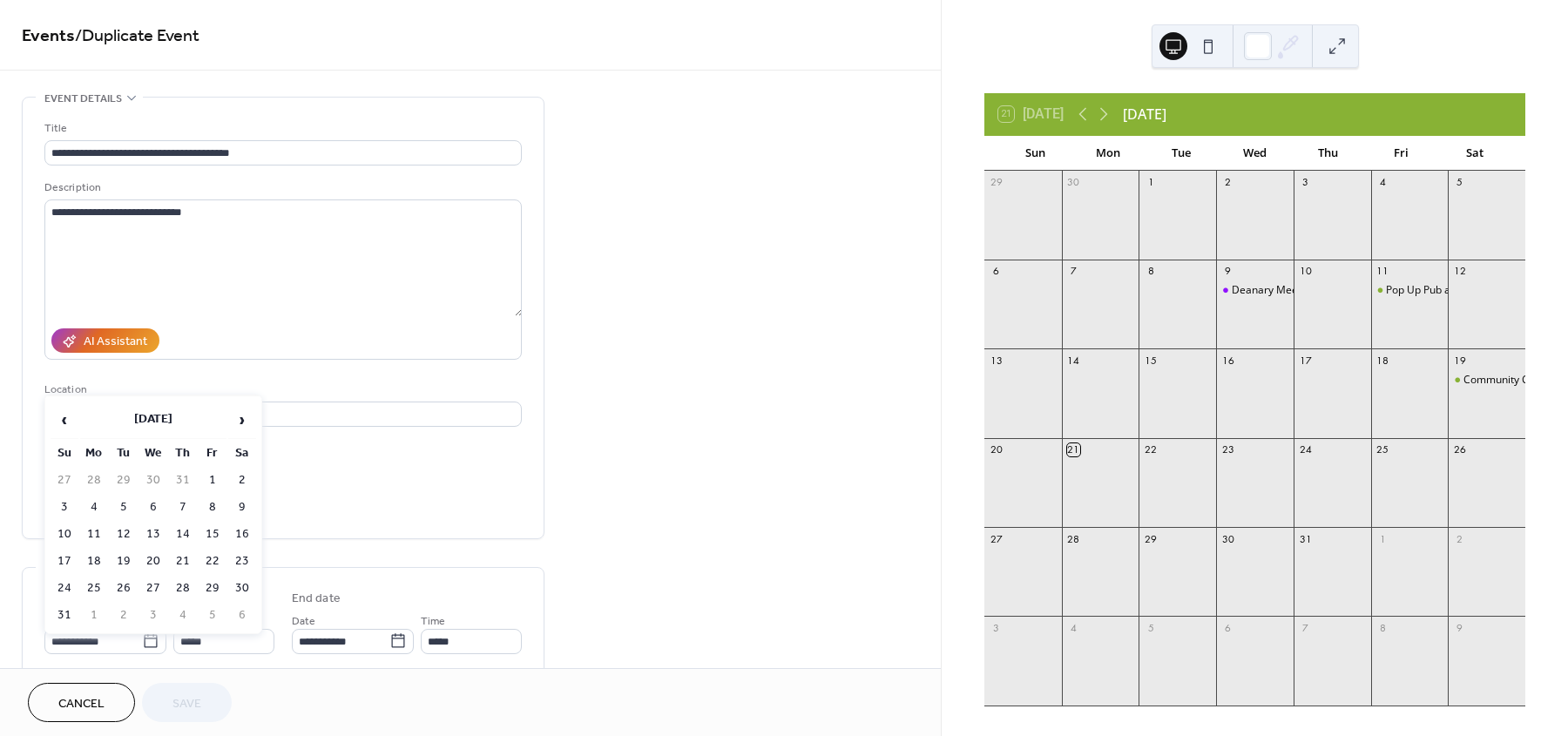 click on "9" at bounding box center (242, 507) 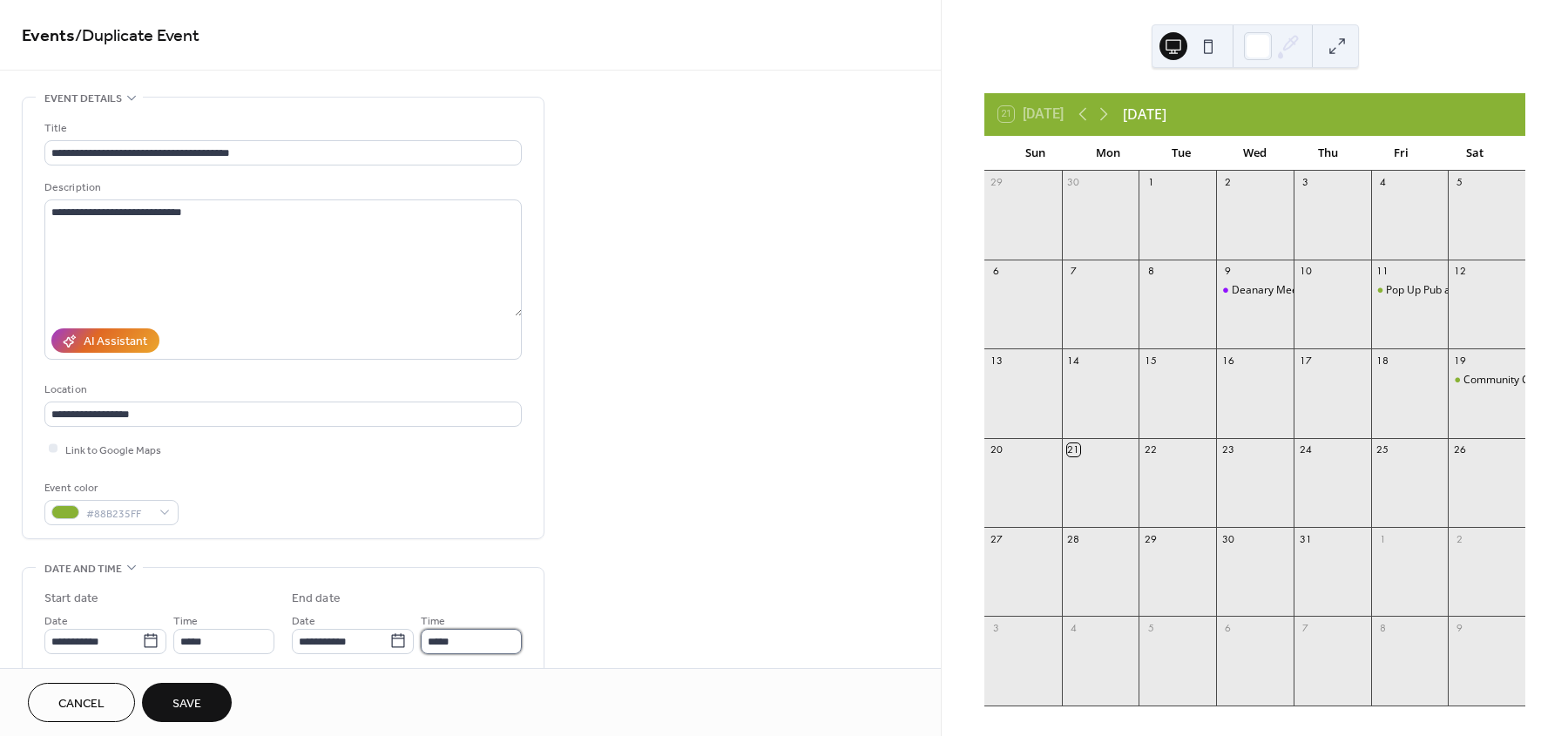 click on "*****" at bounding box center (471, 641) 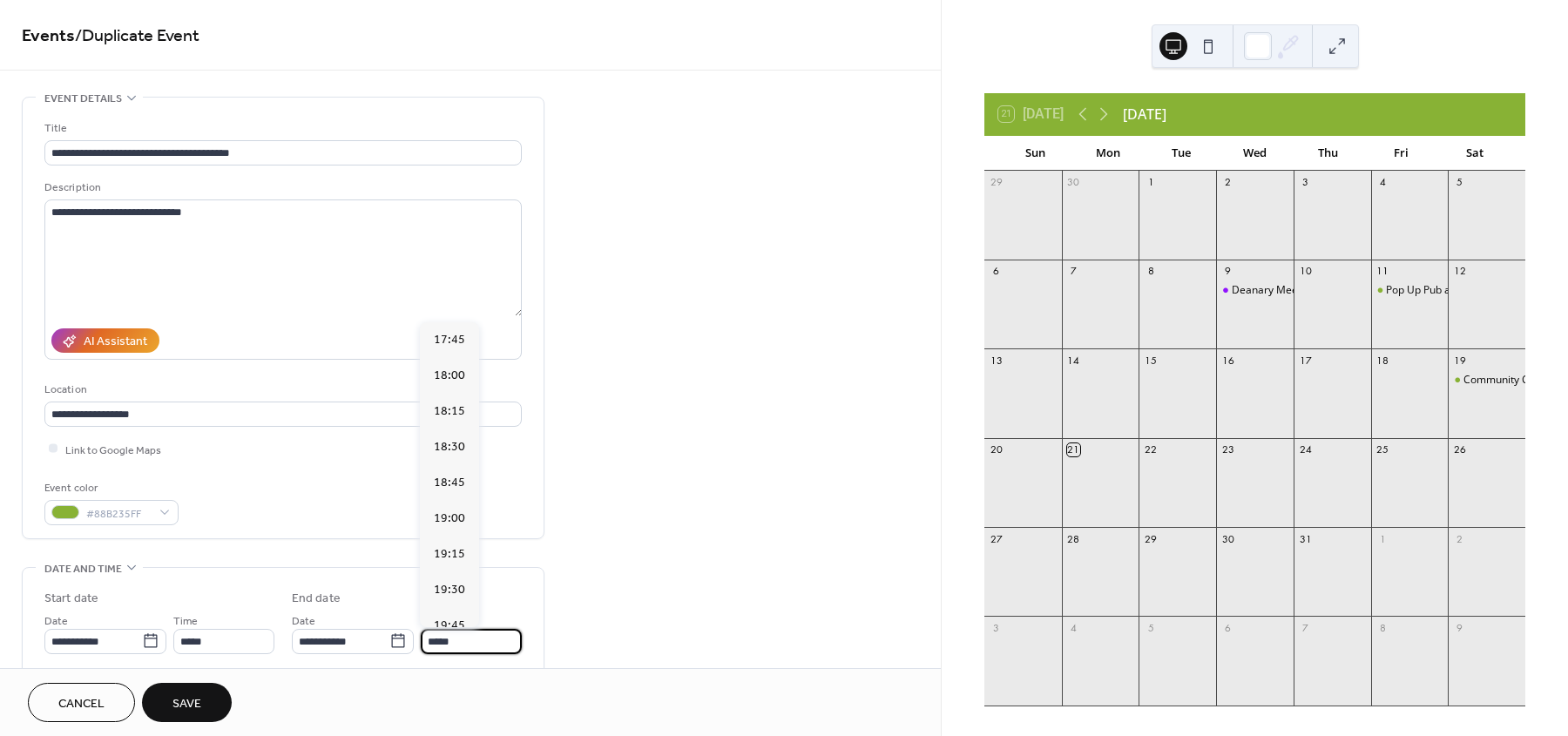 scroll, scrollTop: 319, scrollLeft: 0, axis: vertical 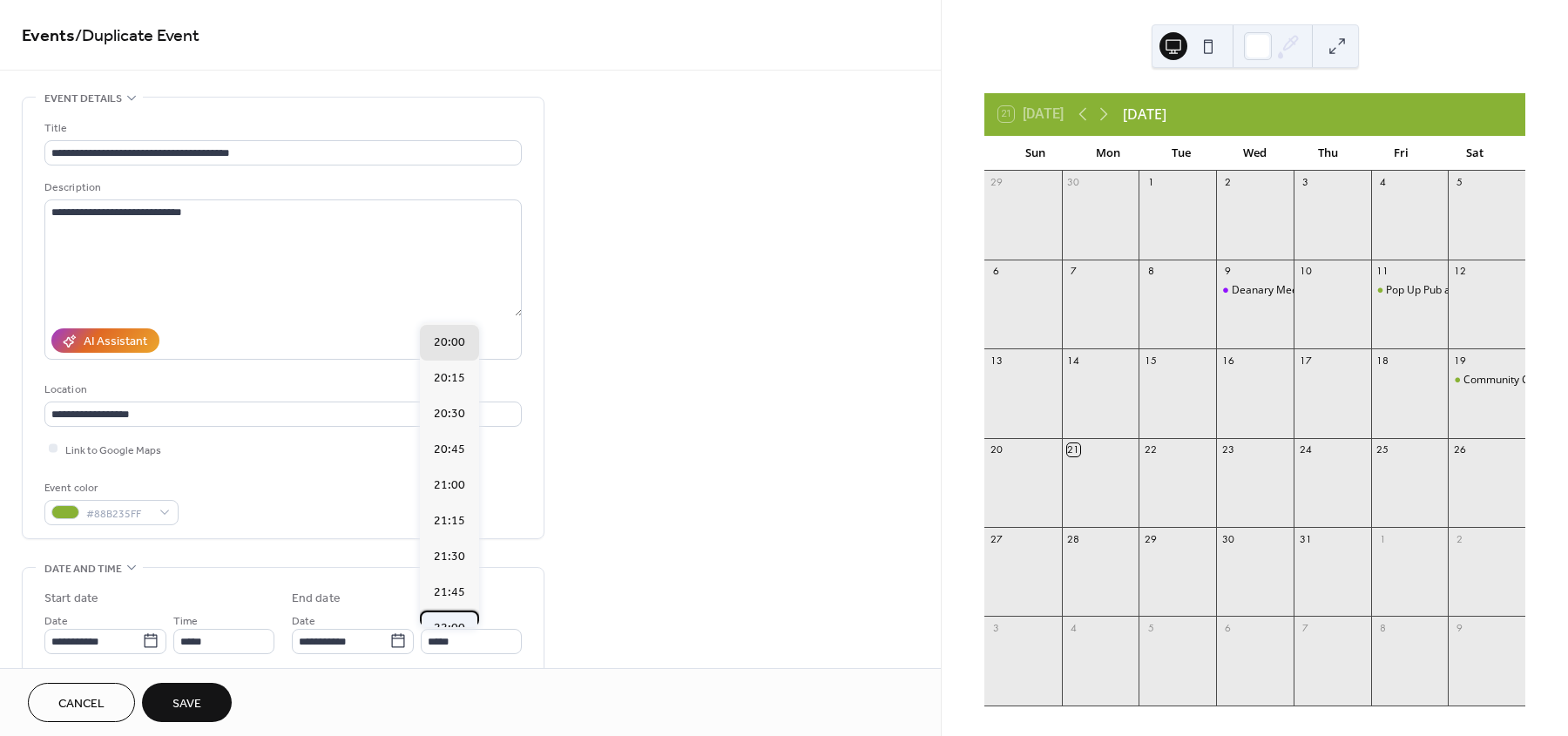 click on "22:00" at bounding box center [449, 628] 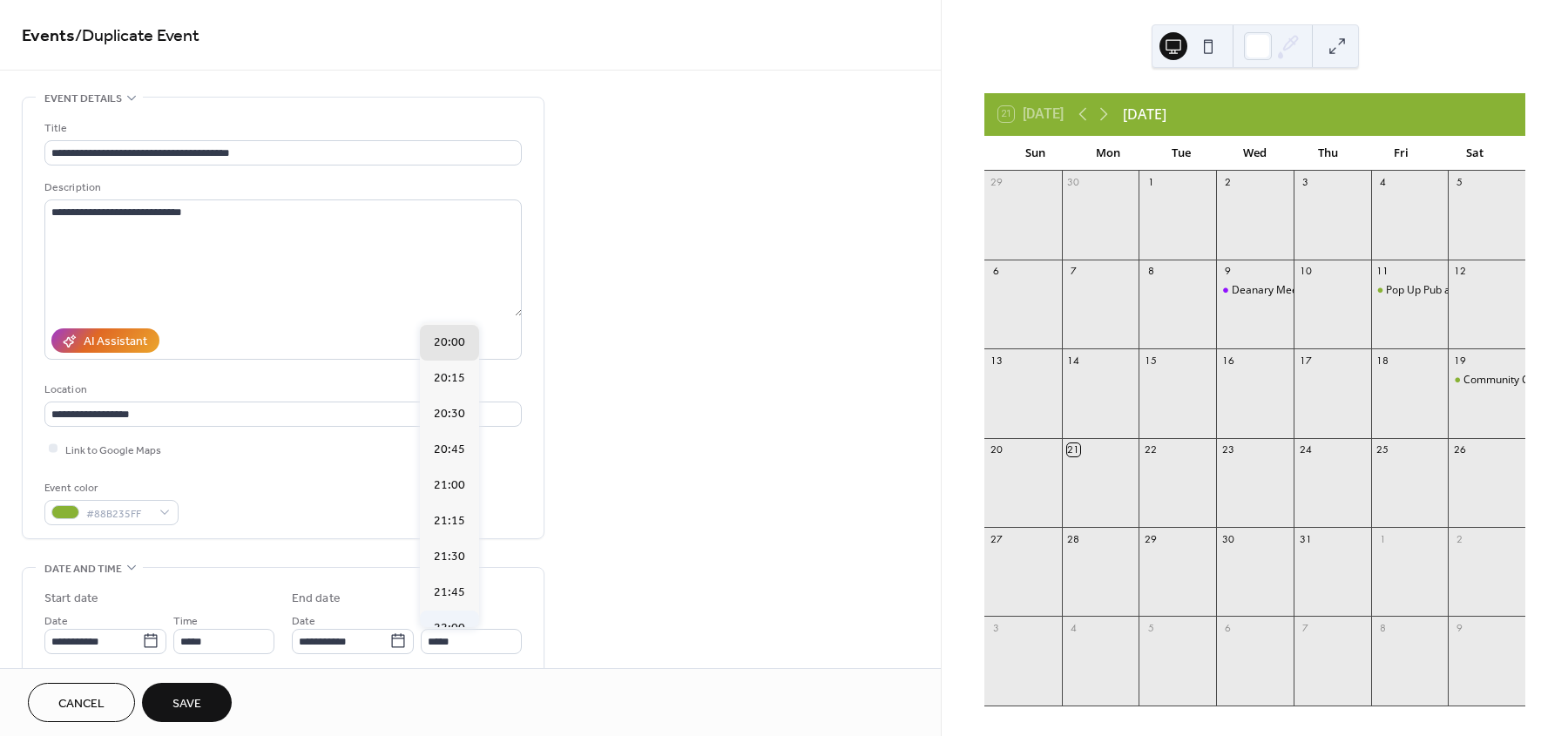 type on "*****" 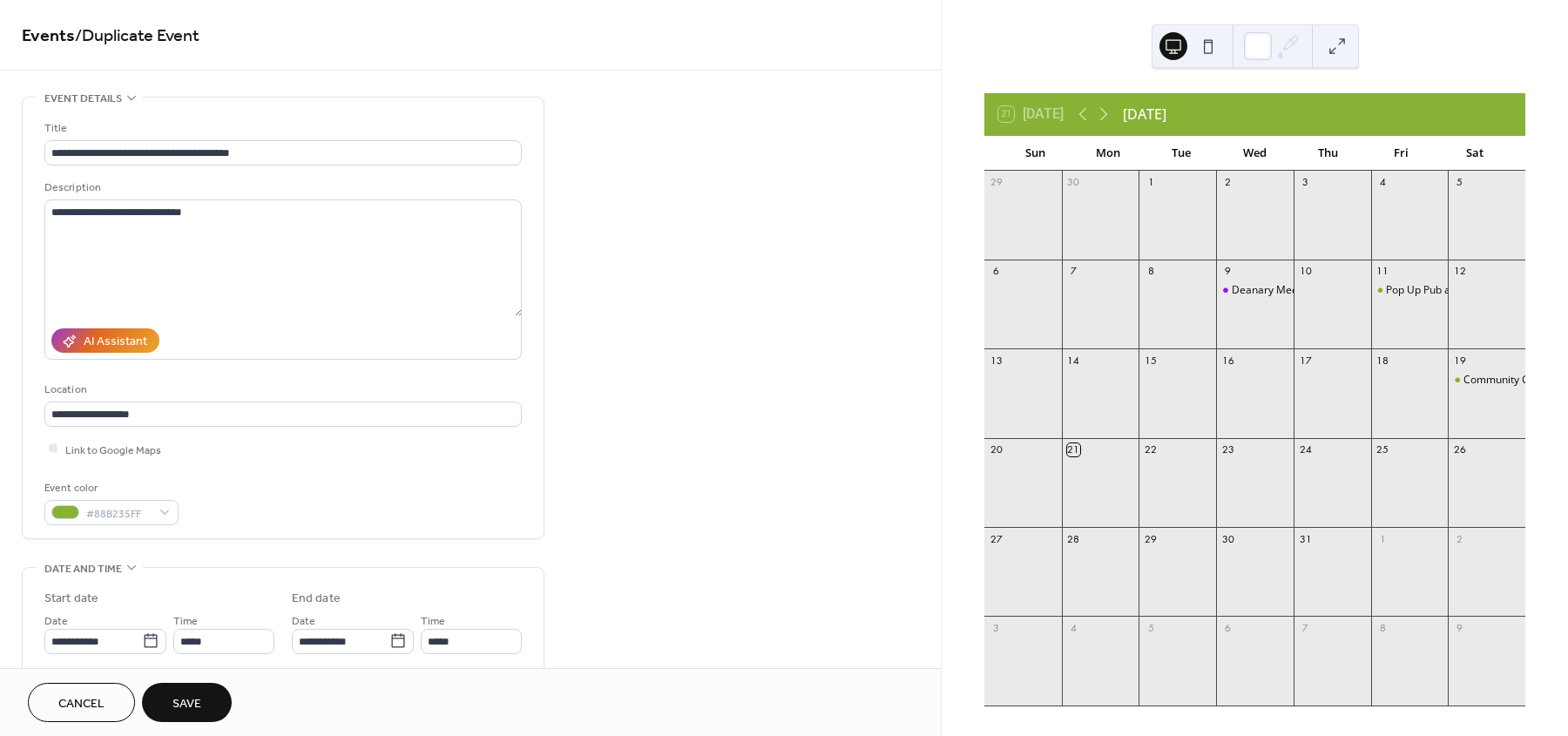 click on "**********" at bounding box center (283, 269) 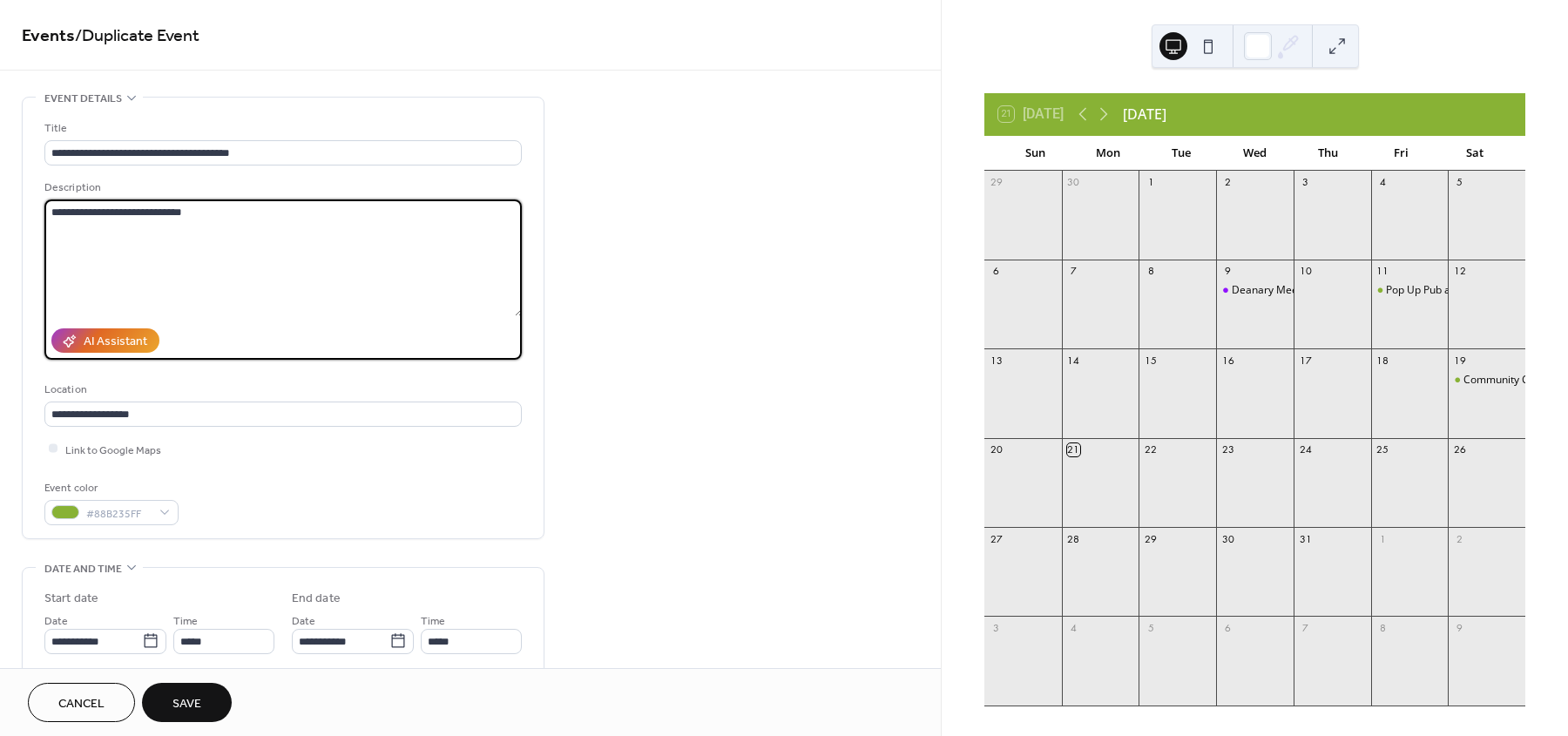 drag, startPoint x: 212, startPoint y: 210, endPoint x: 49, endPoint y: 209, distance: 163.00307 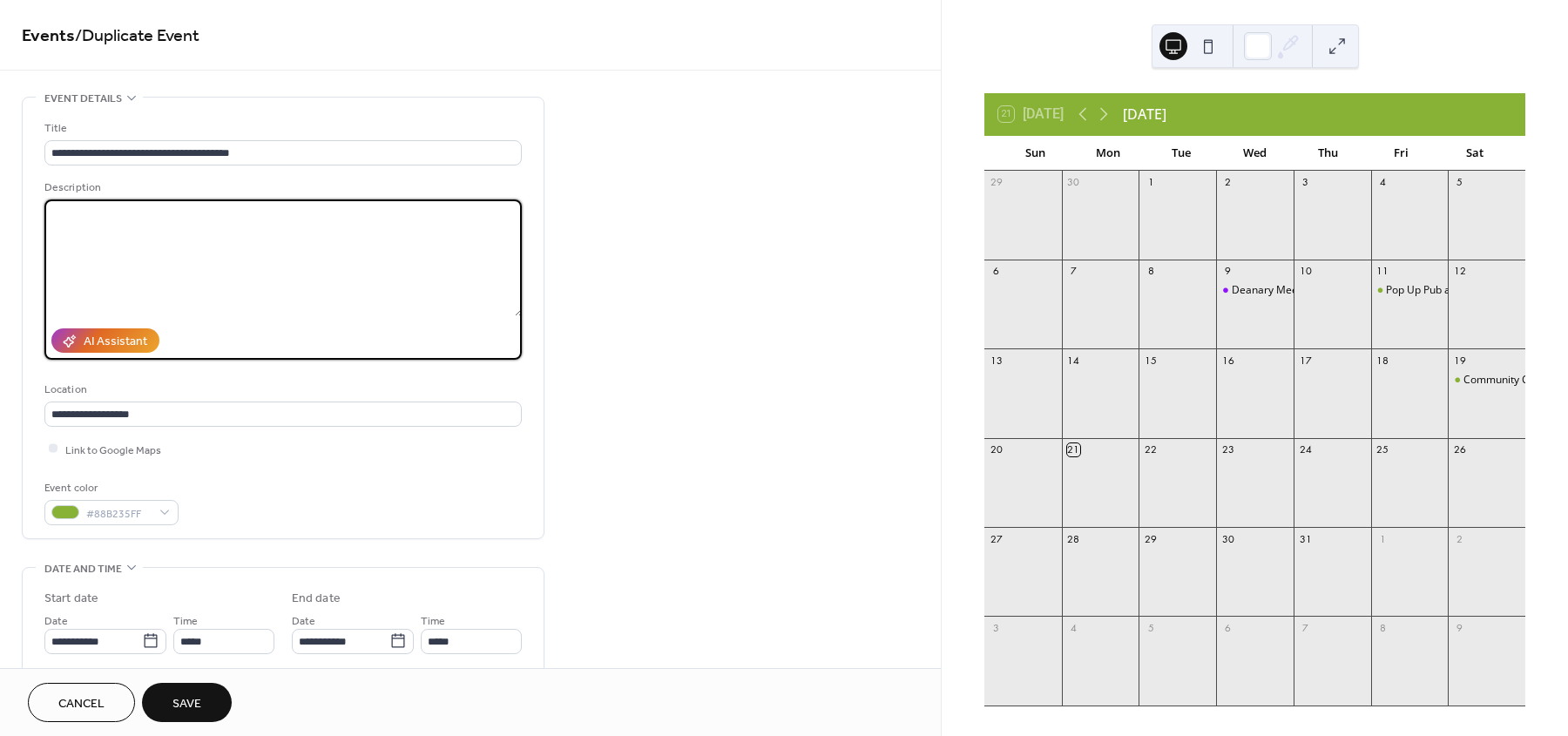 paste on "**********" 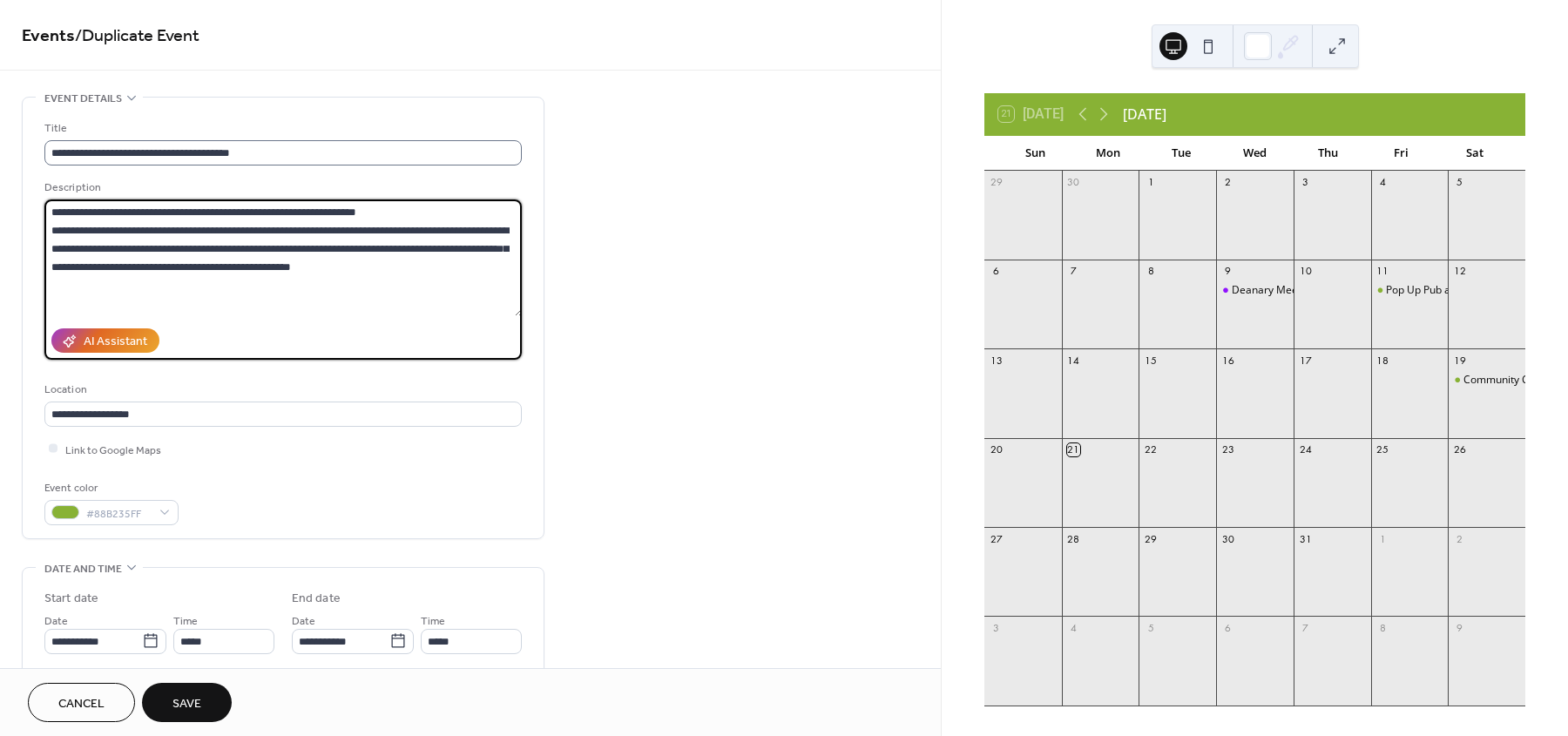 type on "**********" 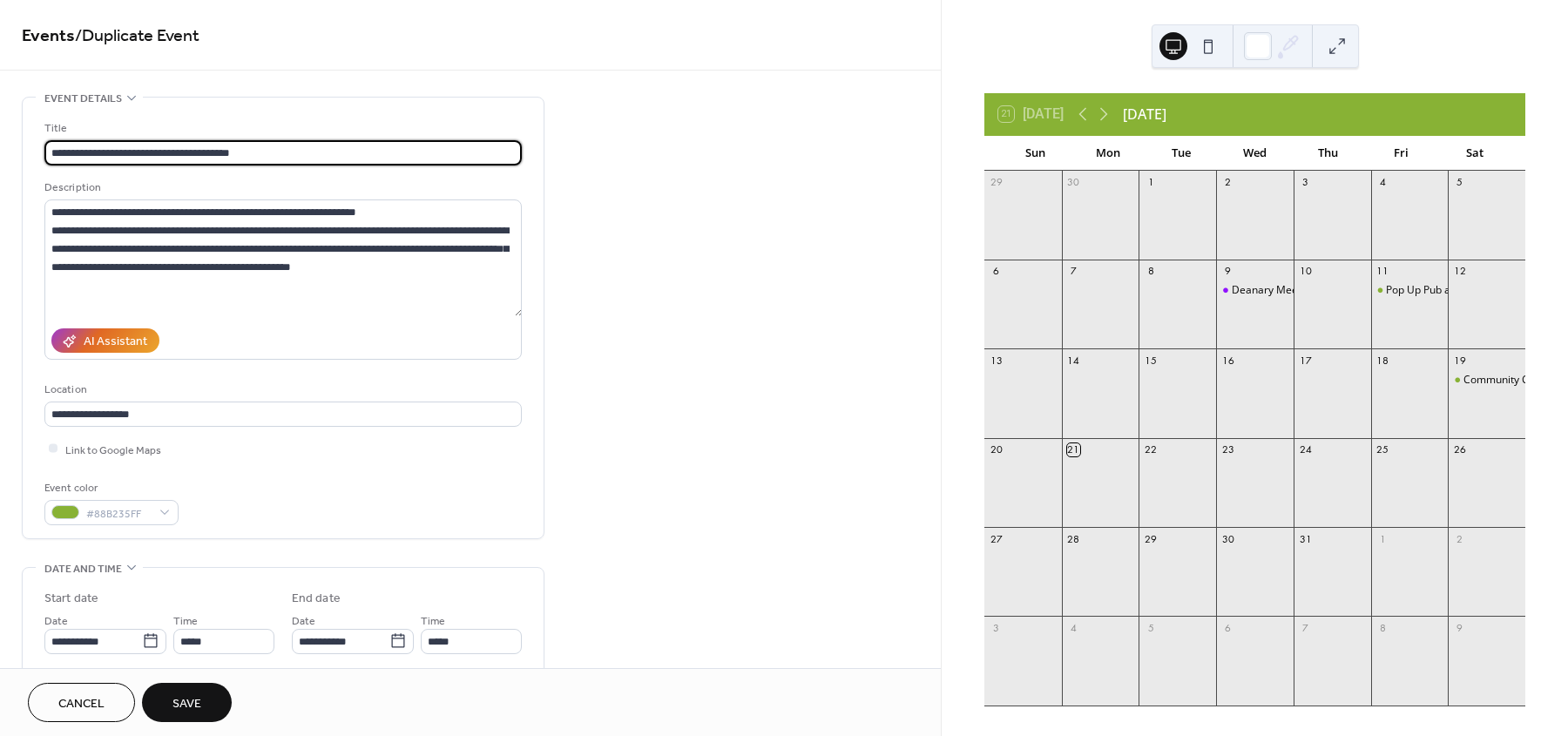 drag, startPoint x: 124, startPoint y: 147, endPoint x: 219, endPoint y: 16, distance: 161.82089 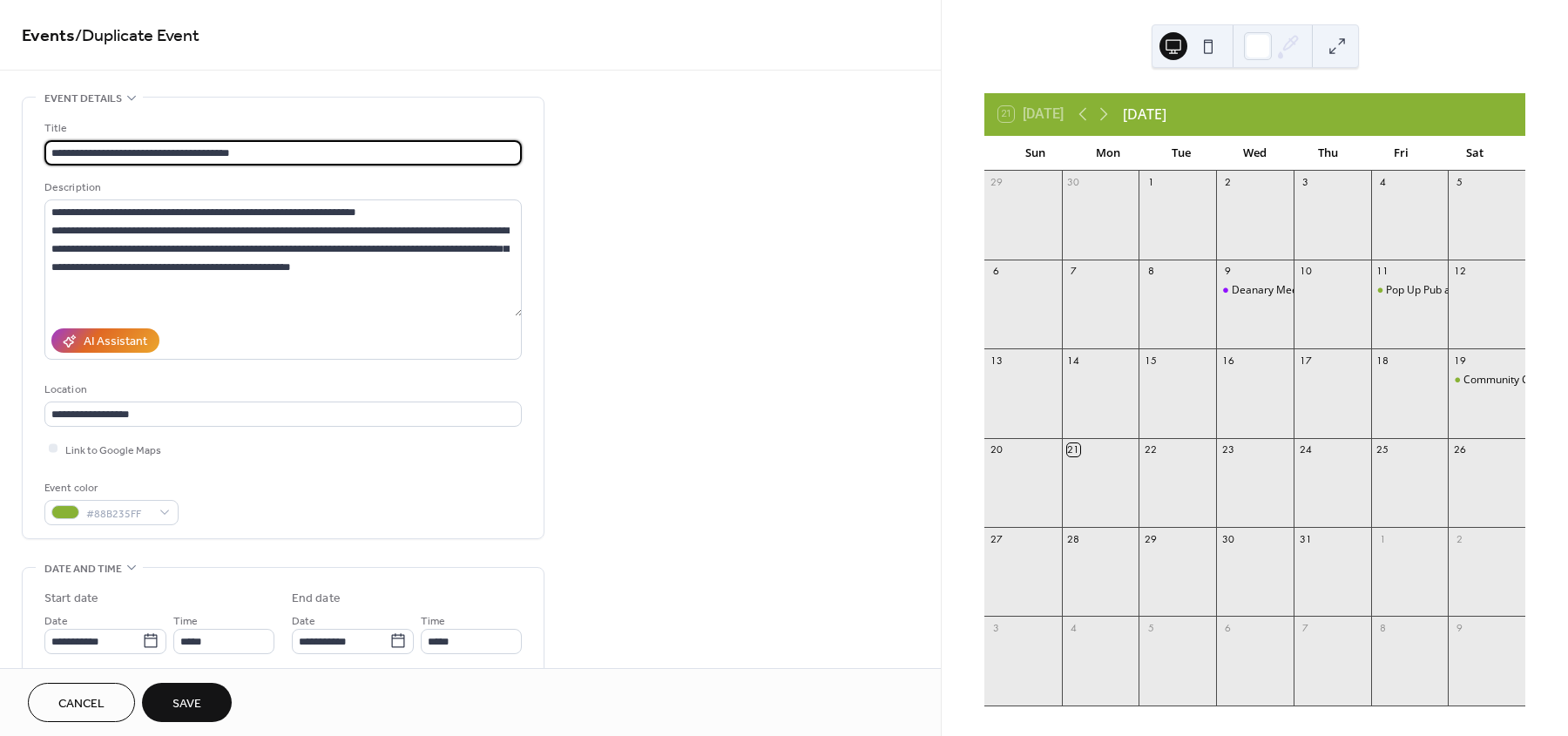 click on "**********" at bounding box center [283, 152] 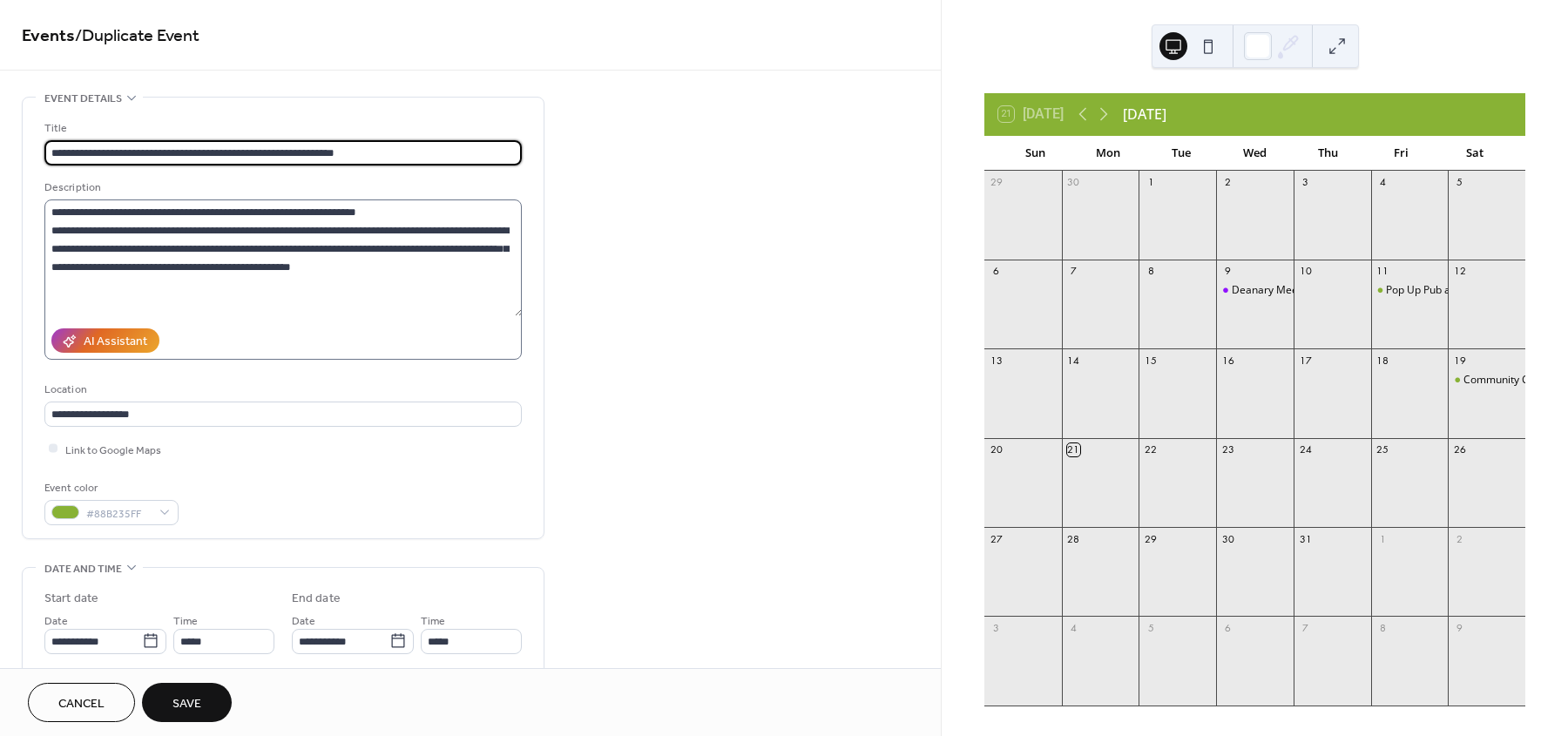 type on "**********" 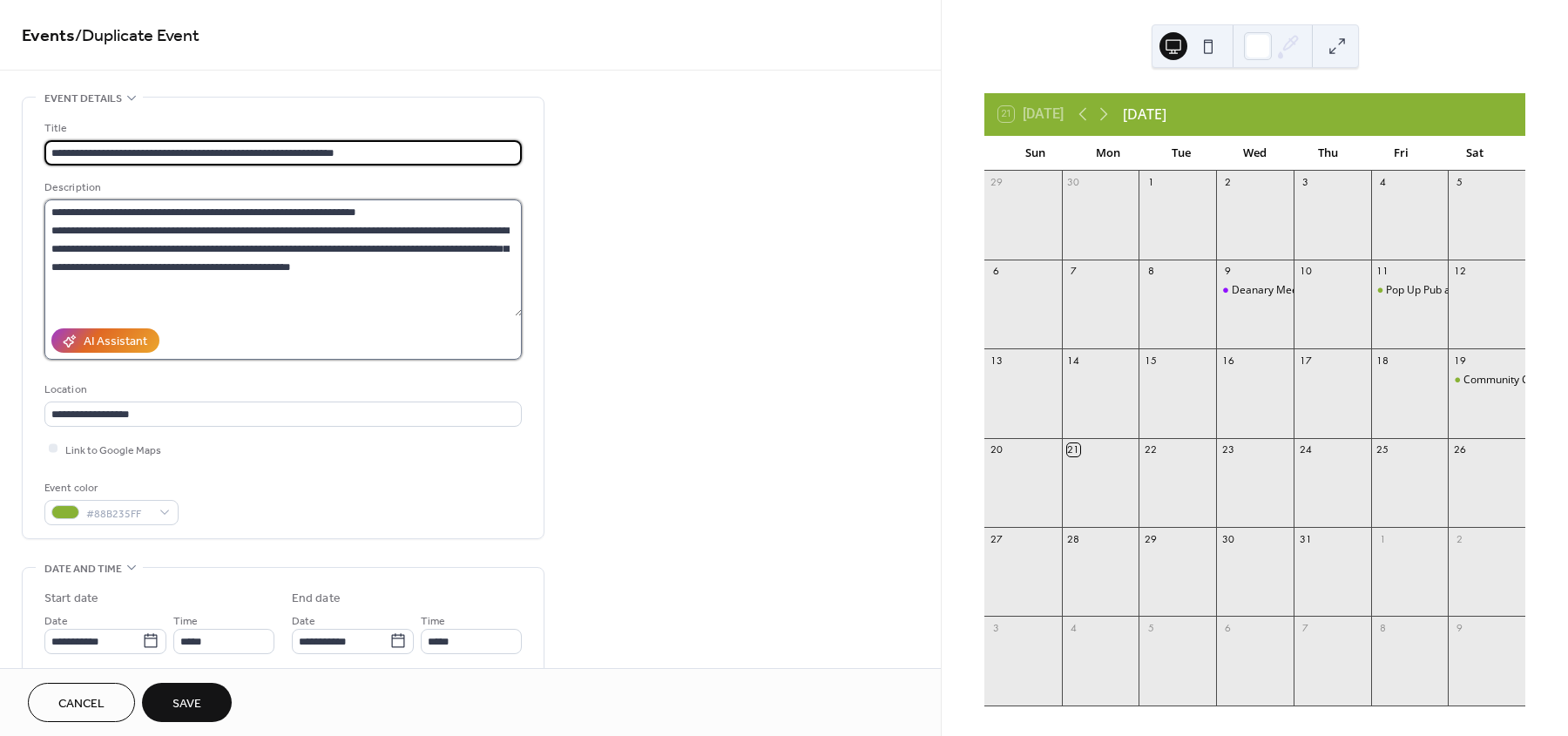 click on "**********" at bounding box center (283, 258) 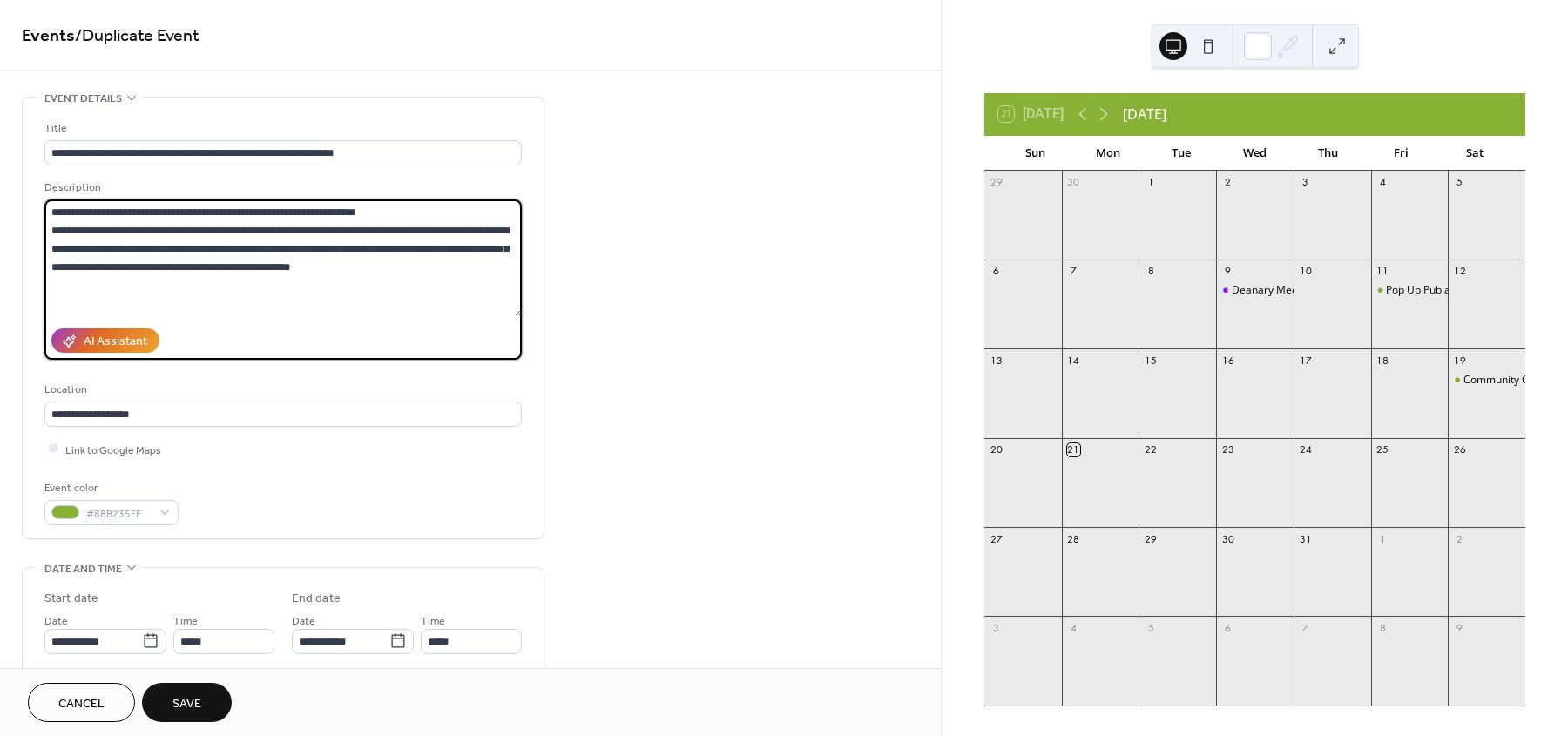 click on "**********" at bounding box center [283, 258] 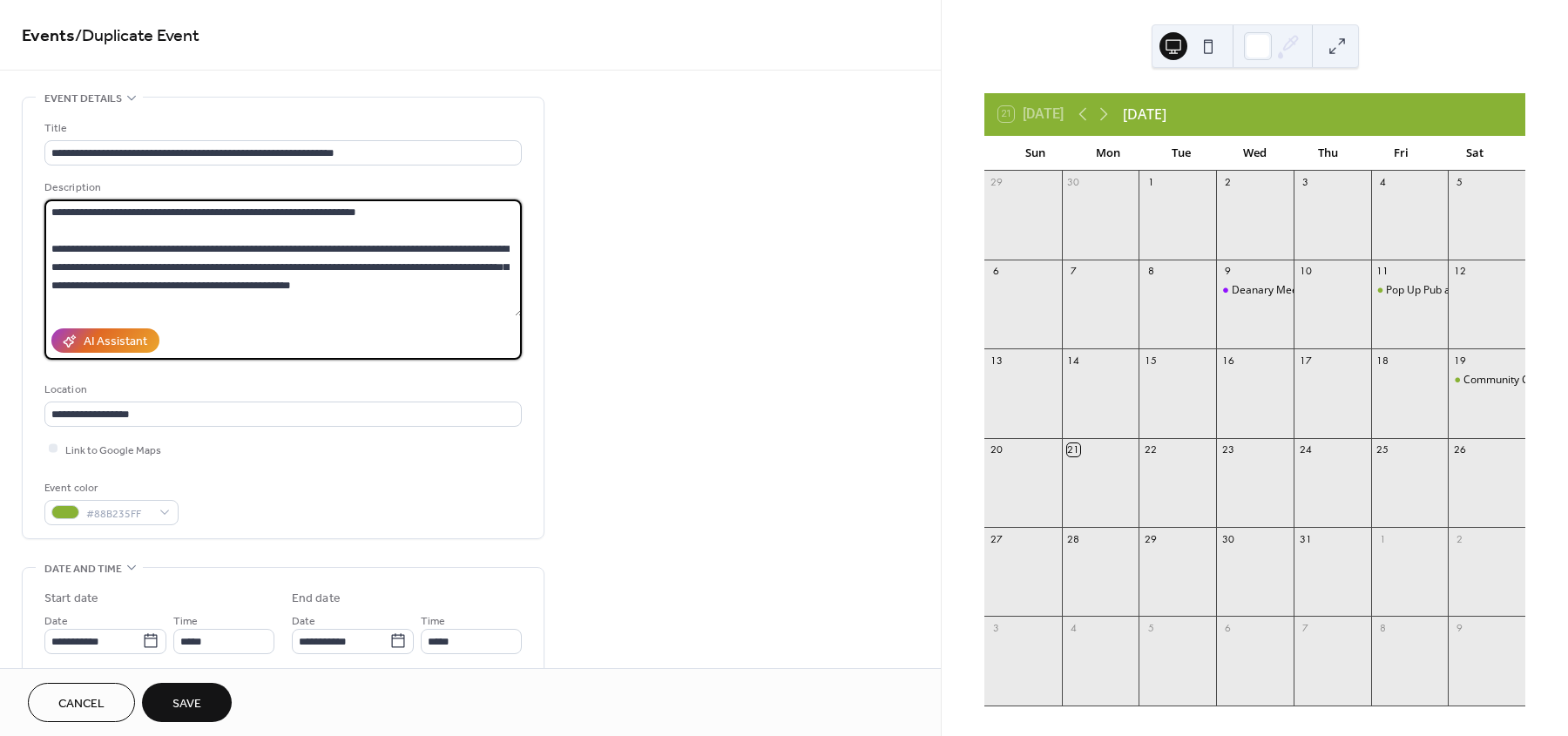 click on "**********" at bounding box center [283, 258] 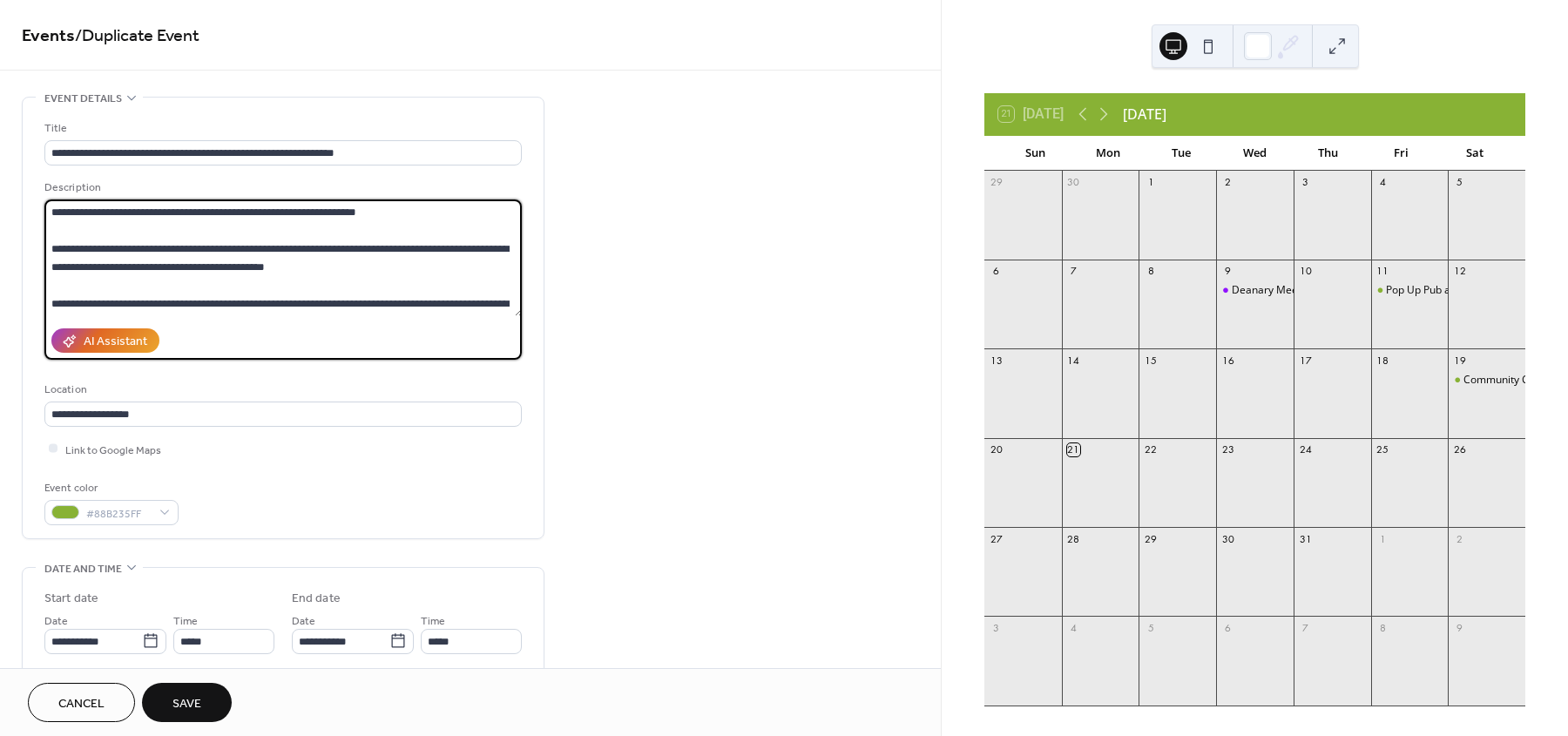 scroll, scrollTop: 0, scrollLeft: 0, axis: both 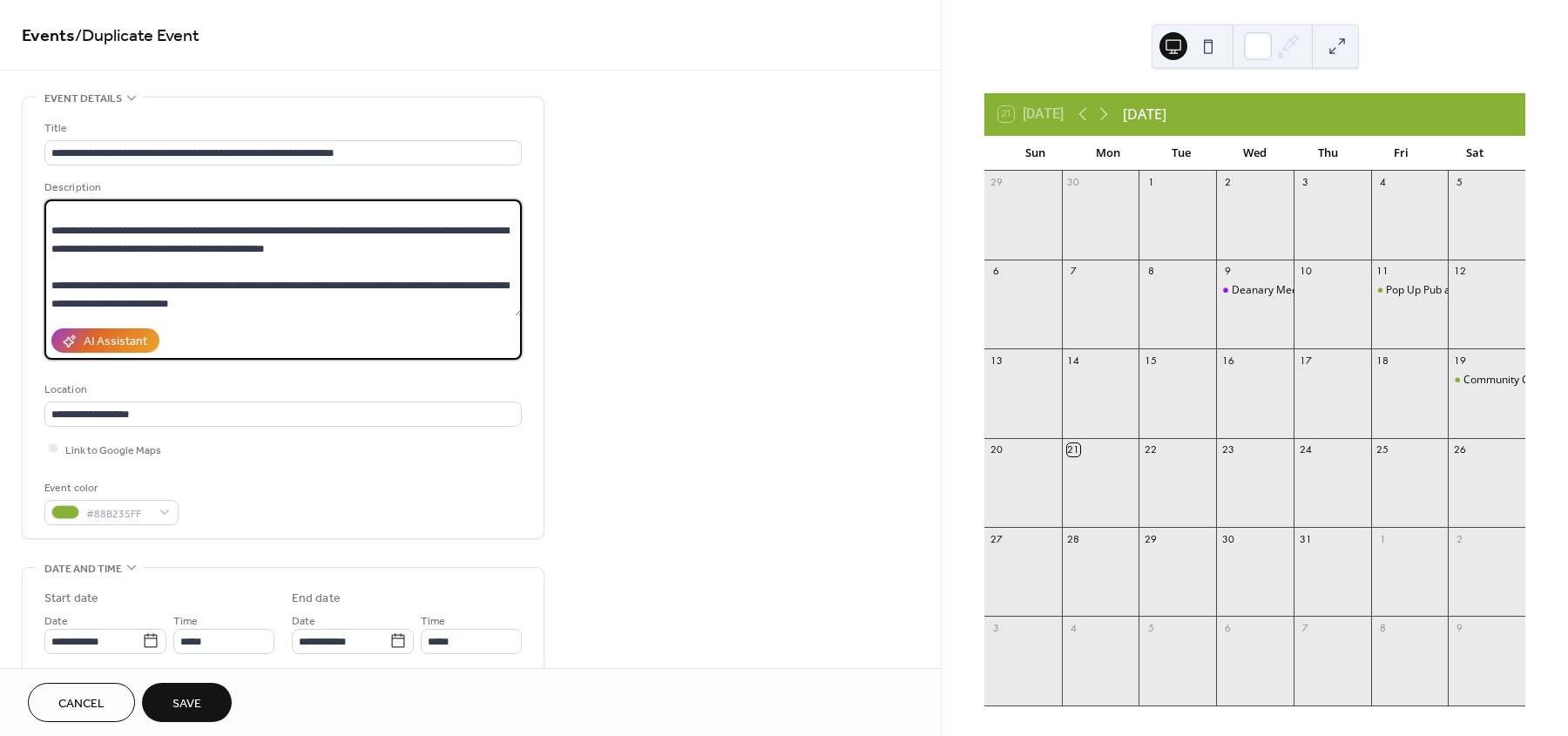 type on "**********" 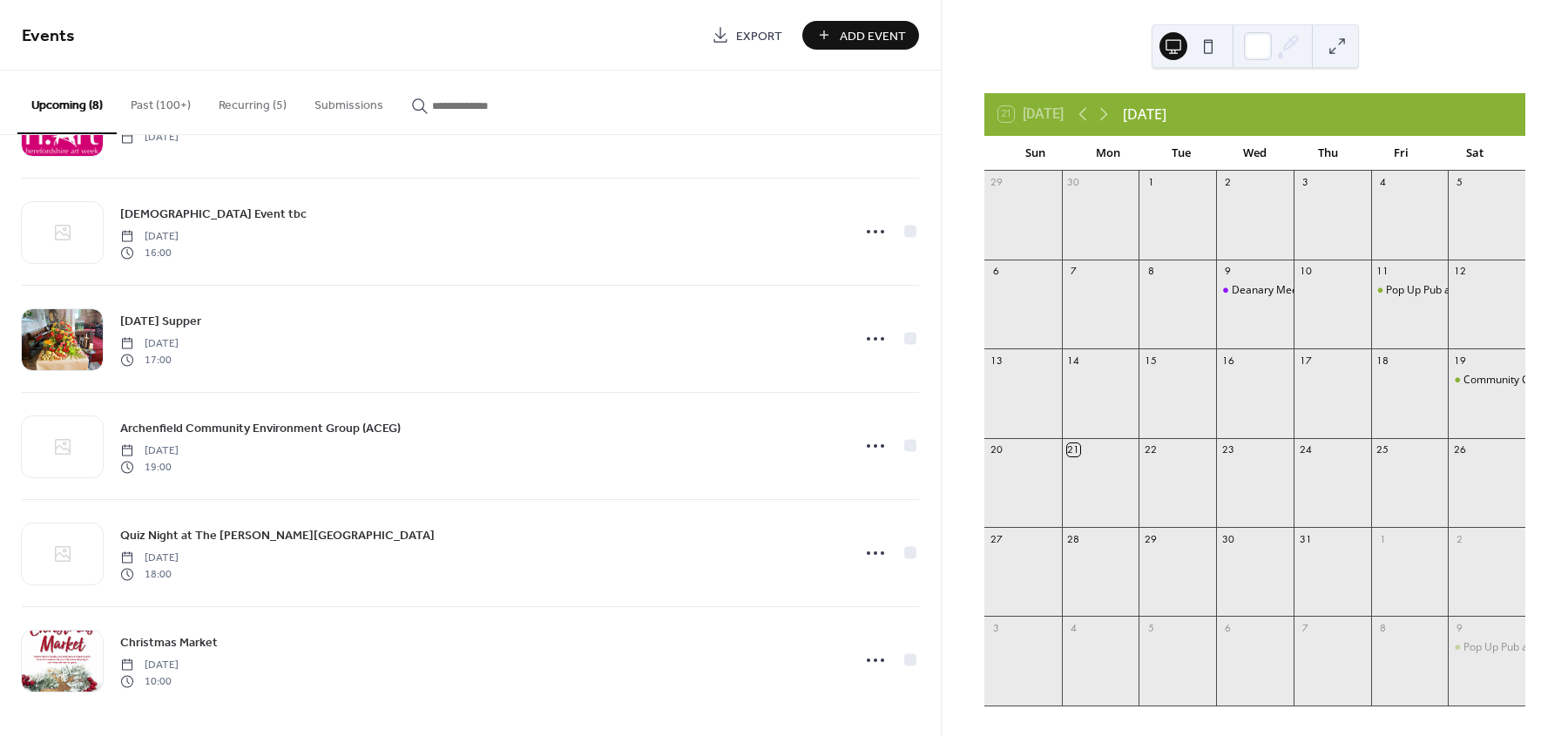 scroll, scrollTop: 0, scrollLeft: 0, axis: both 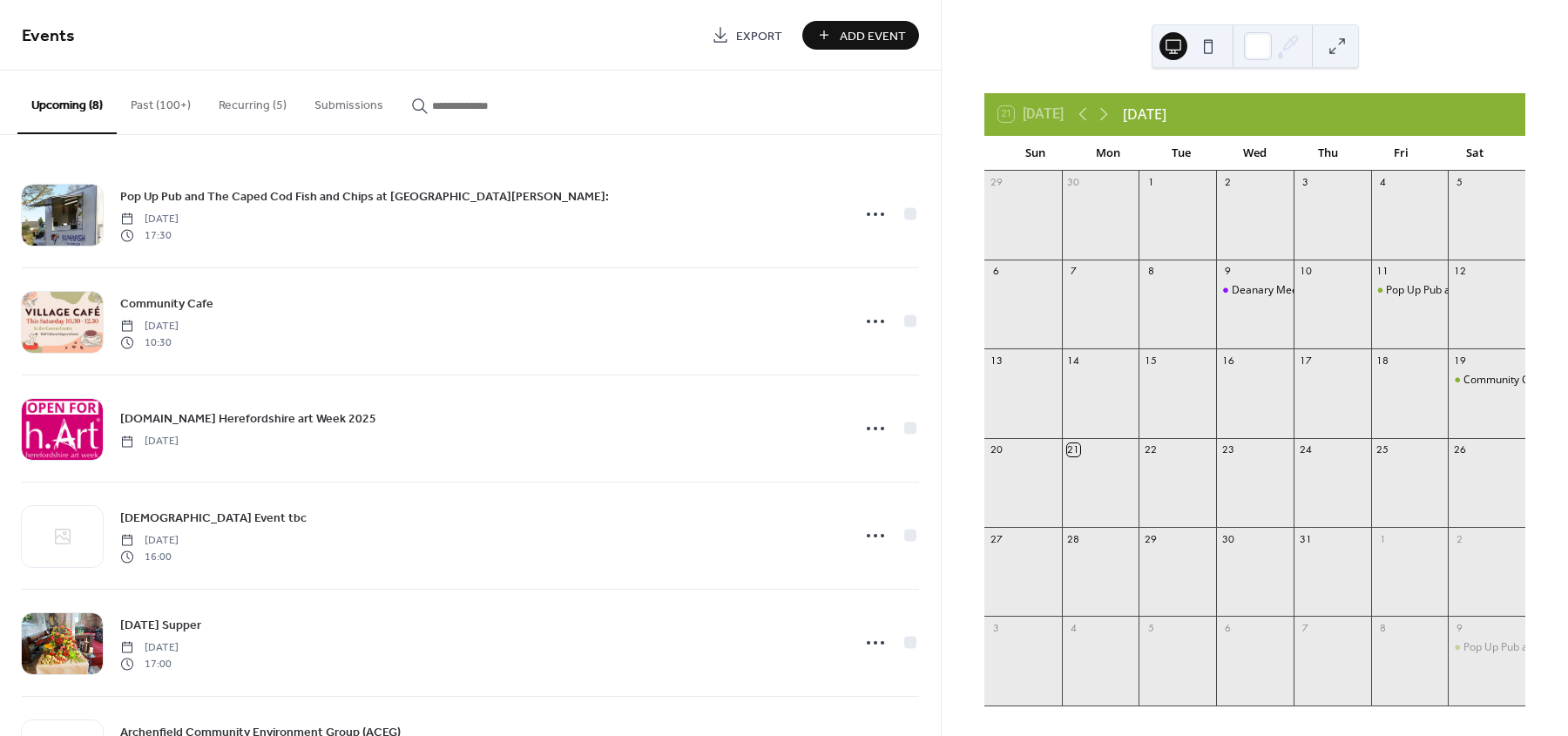 click on "Add Event" at bounding box center [873, 36] 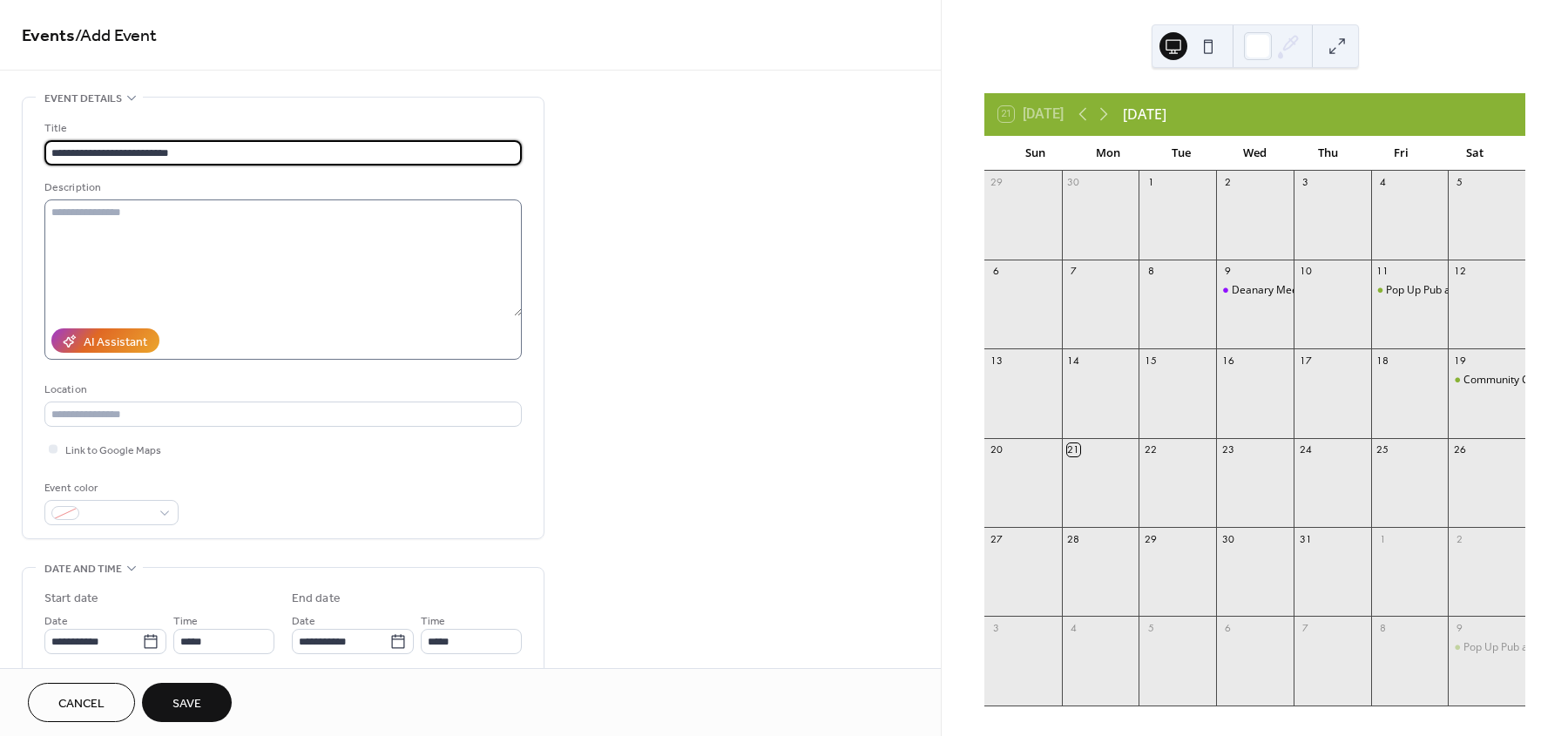 type on "**********" 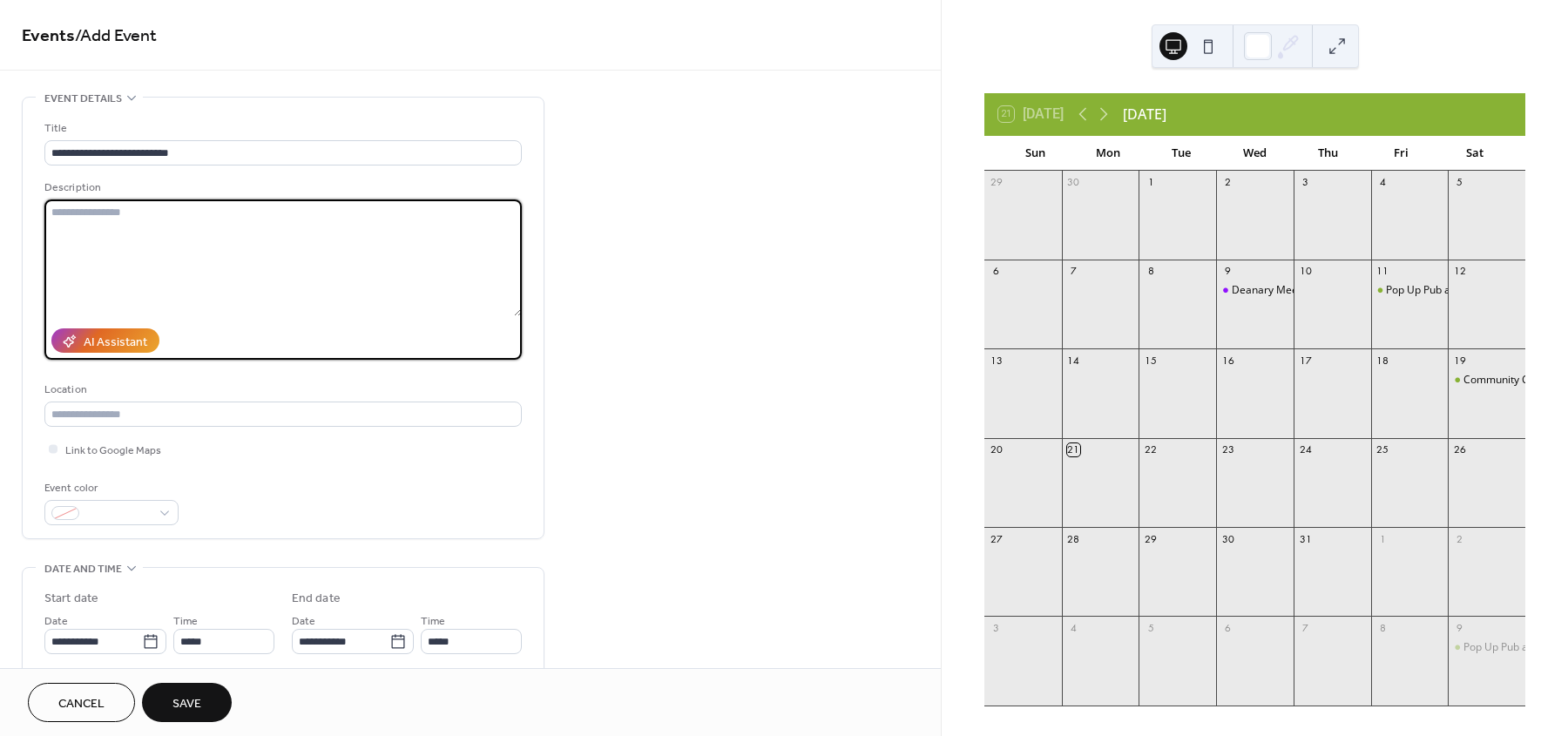 click at bounding box center (283, 258) 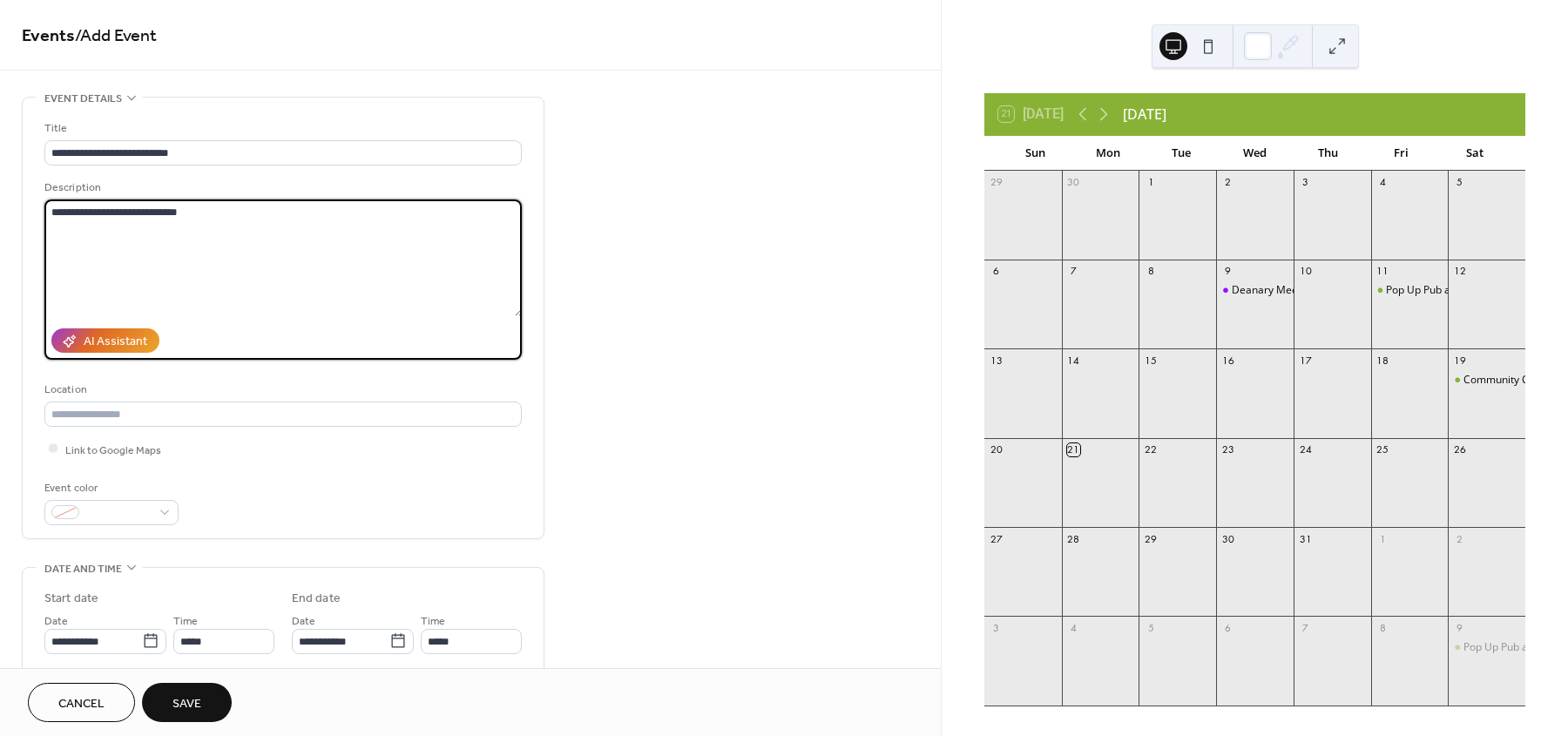 click on "**********" at bounding box center [283, 258] 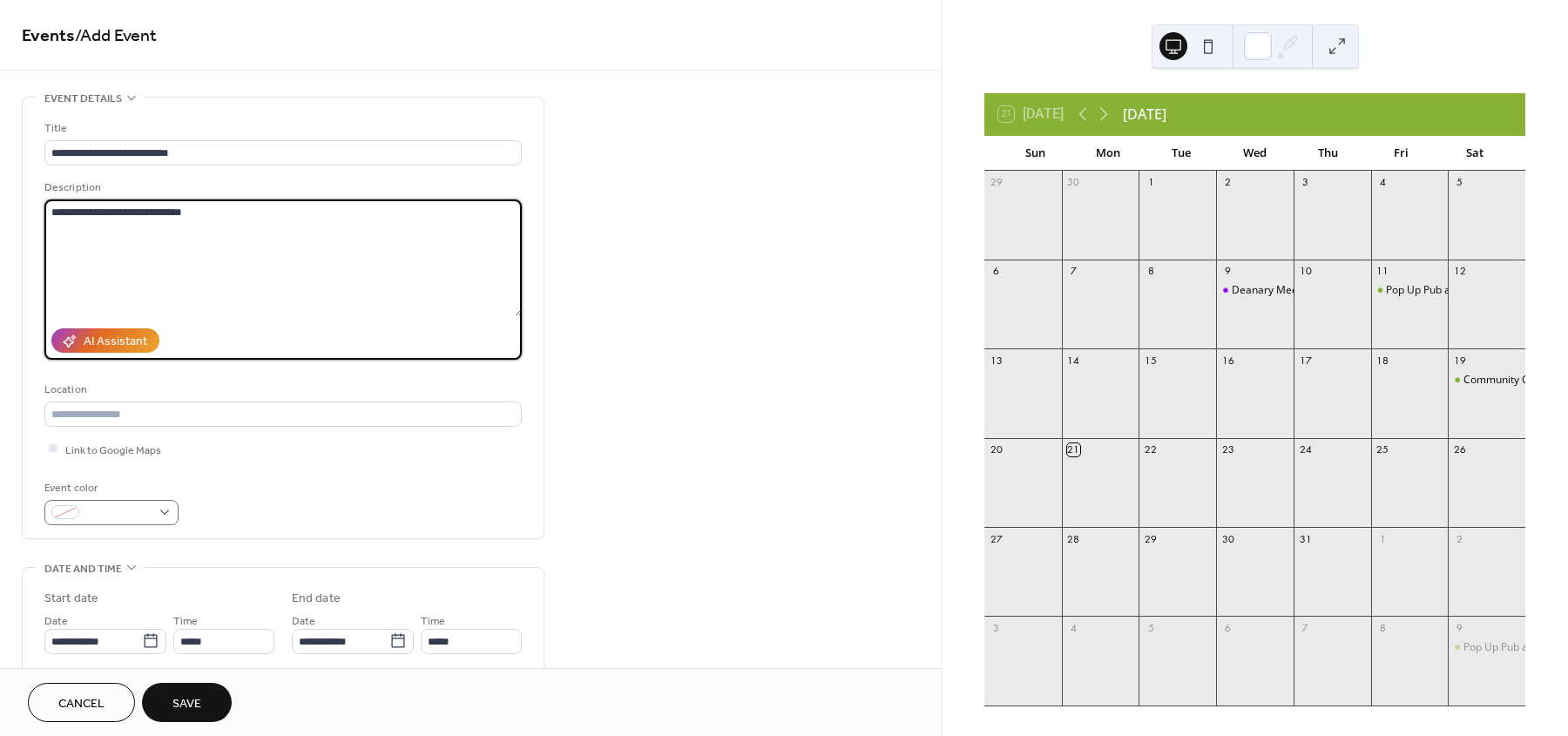 type on "**********" 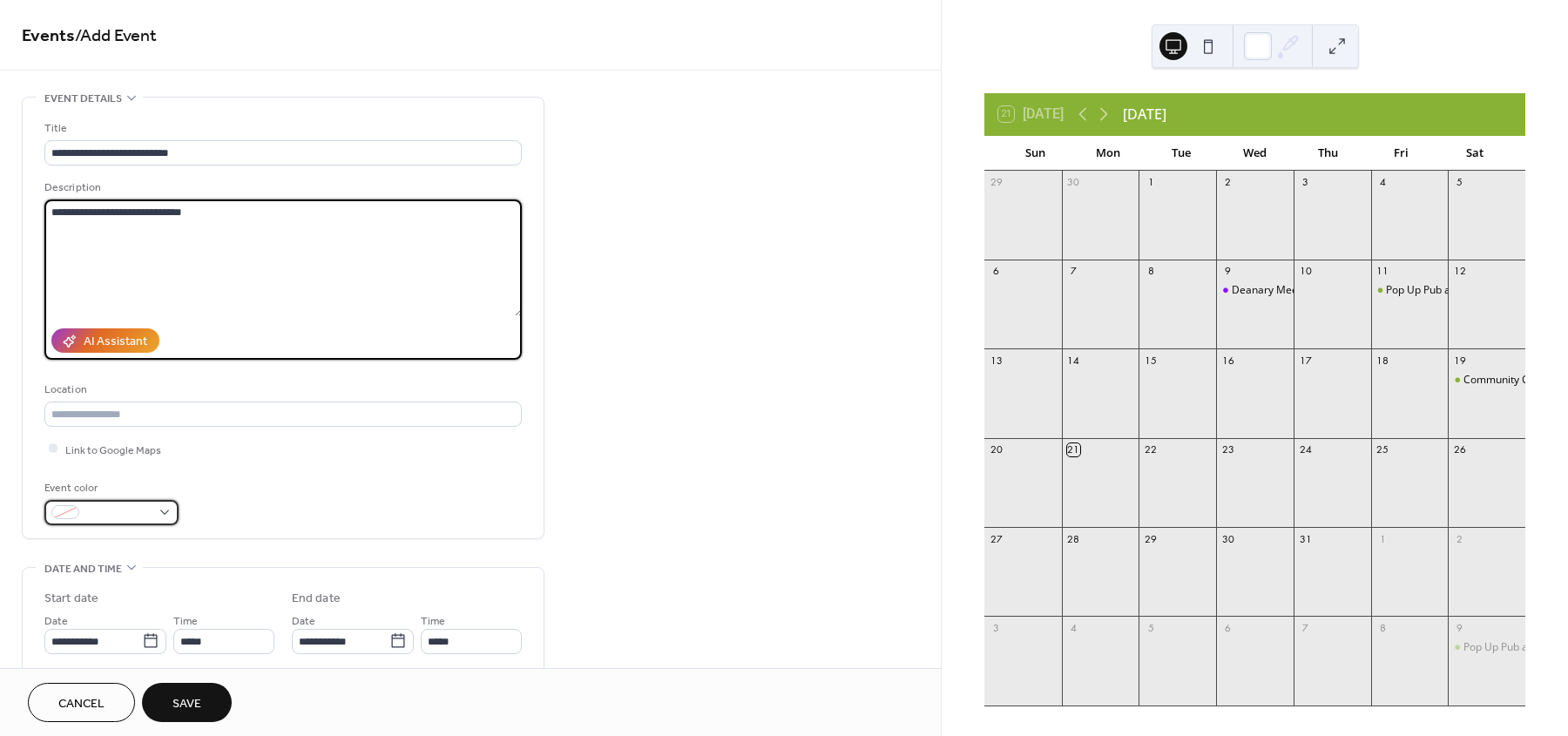 click at bounding box center (112, 512) 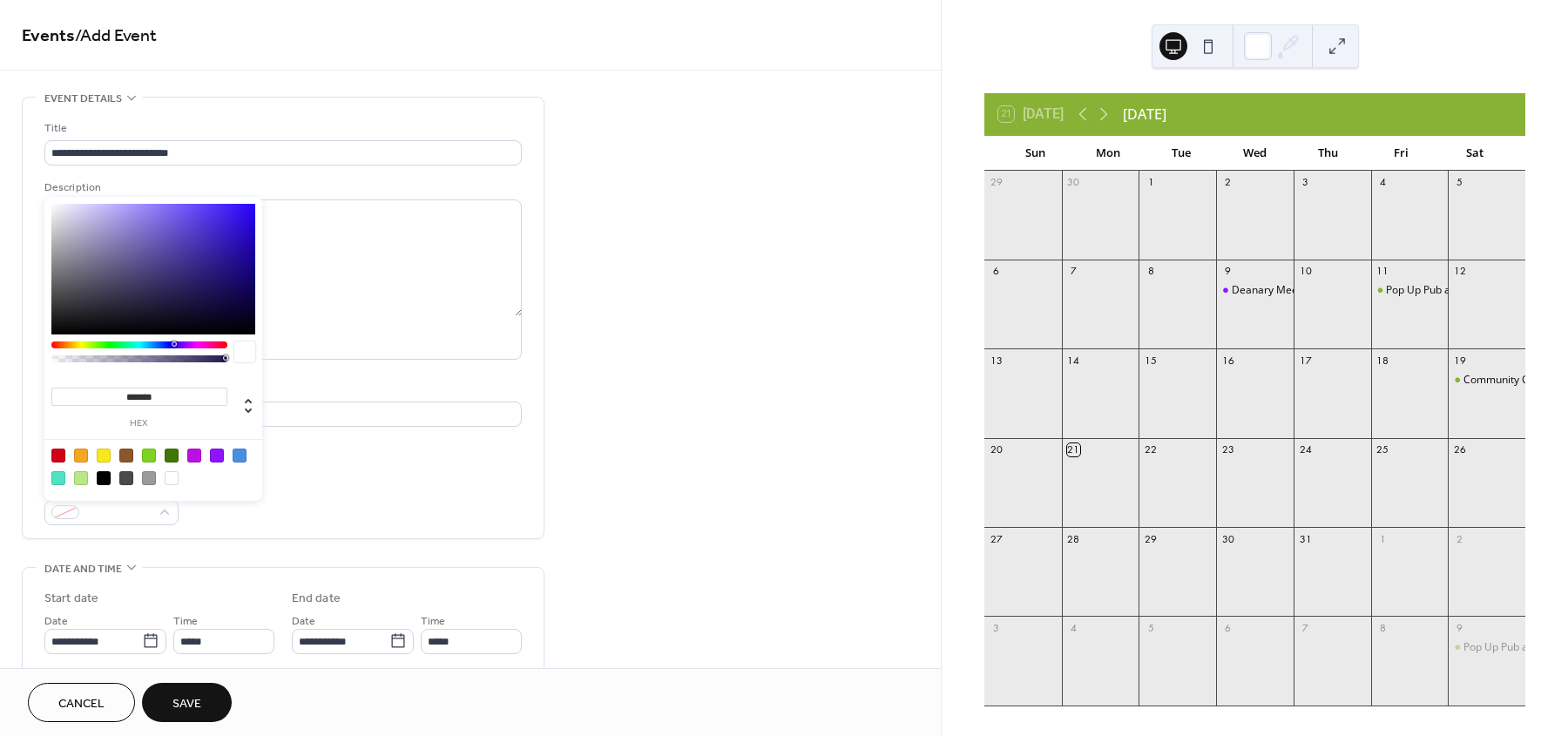 click at bounding box center (217, 456) 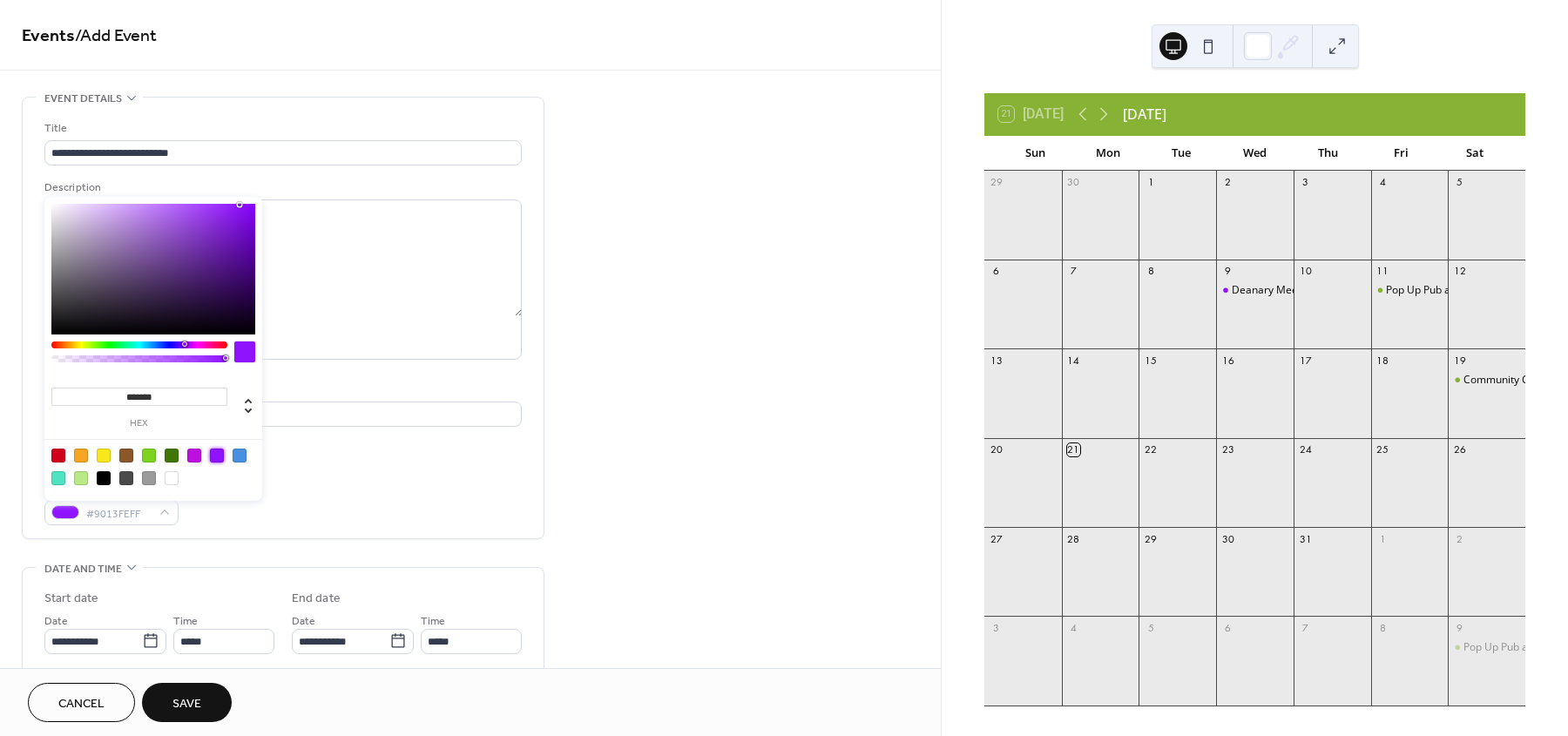 type on "*******" 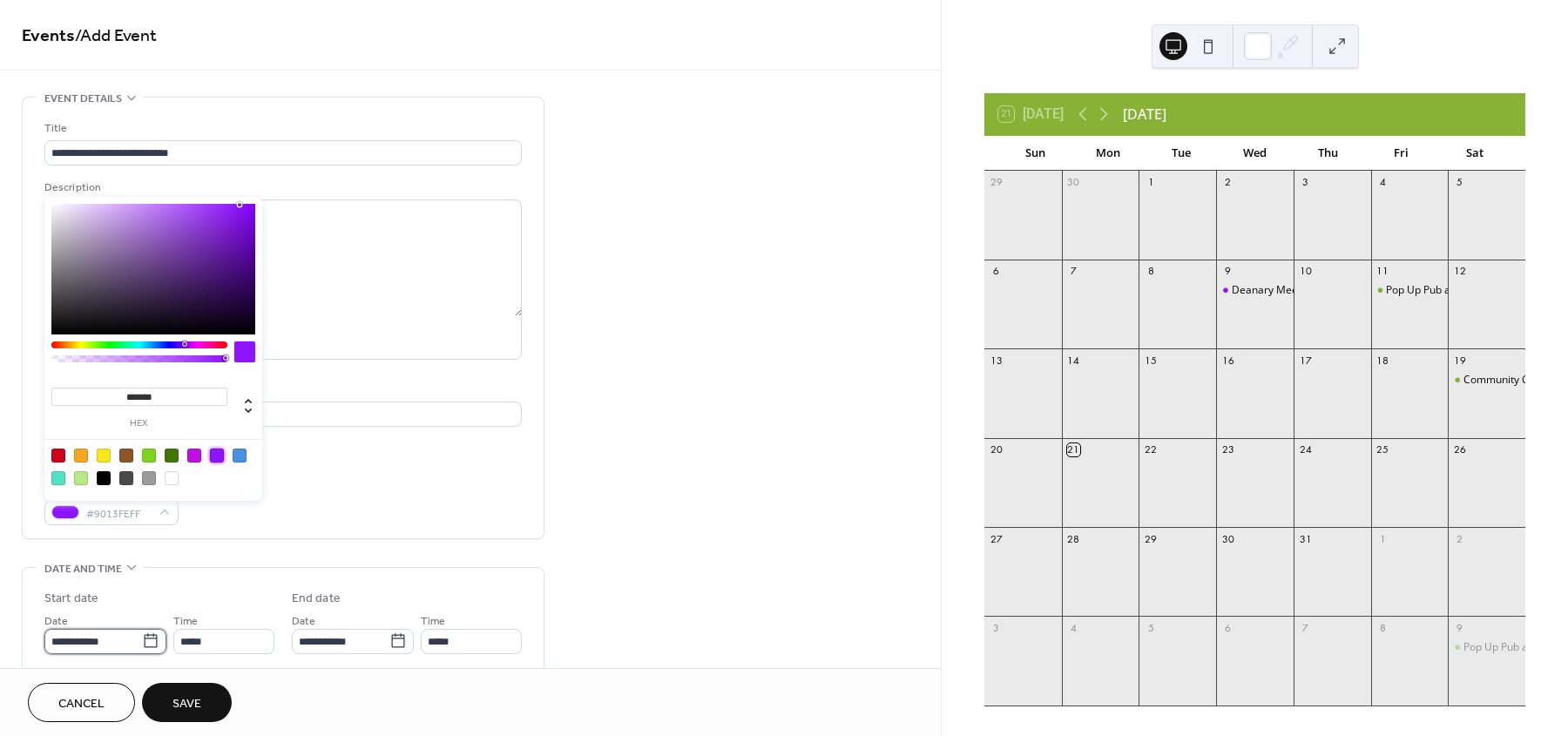 click on "**********" at bounding box center (93, 641) 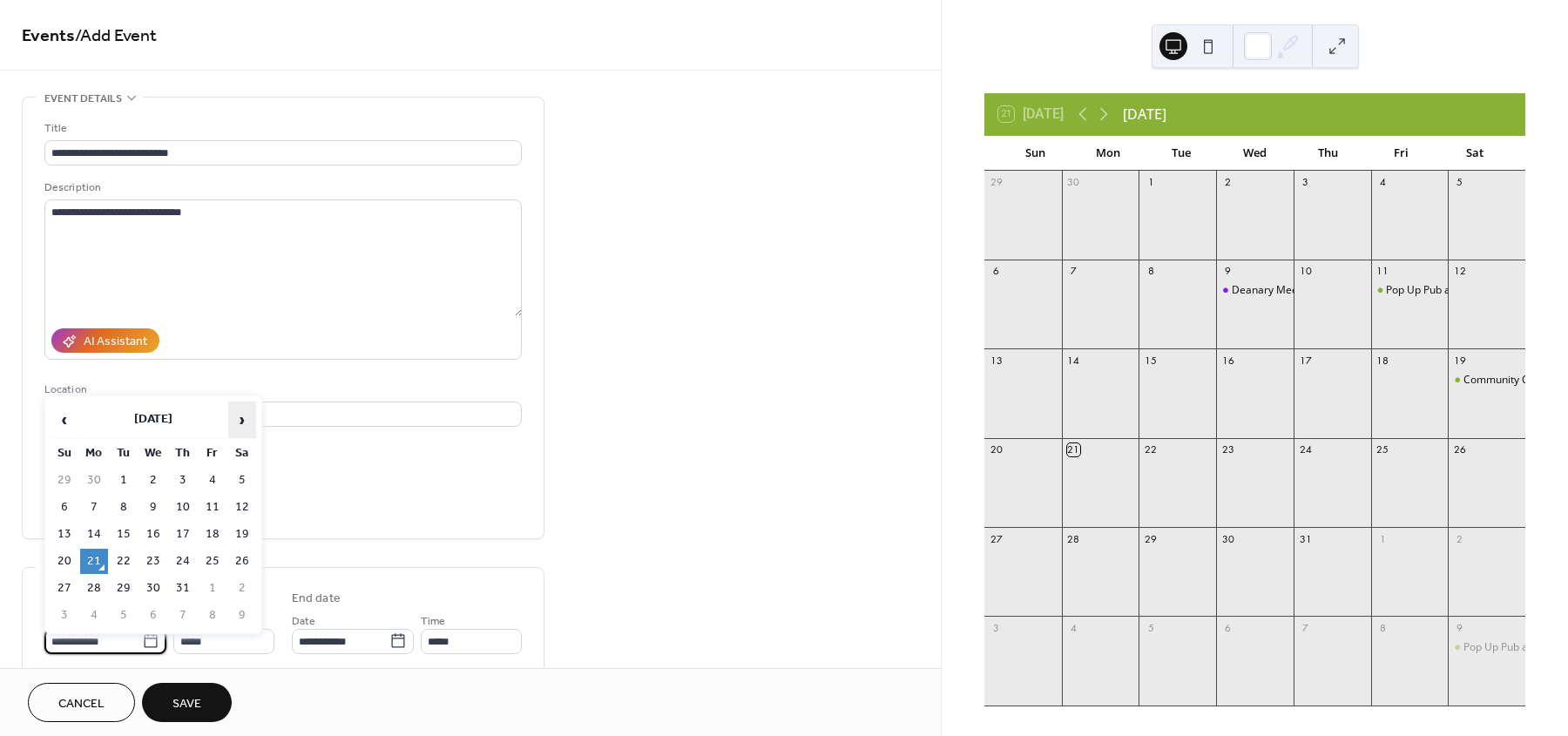 click on "›" at bounding box center [242, 420] 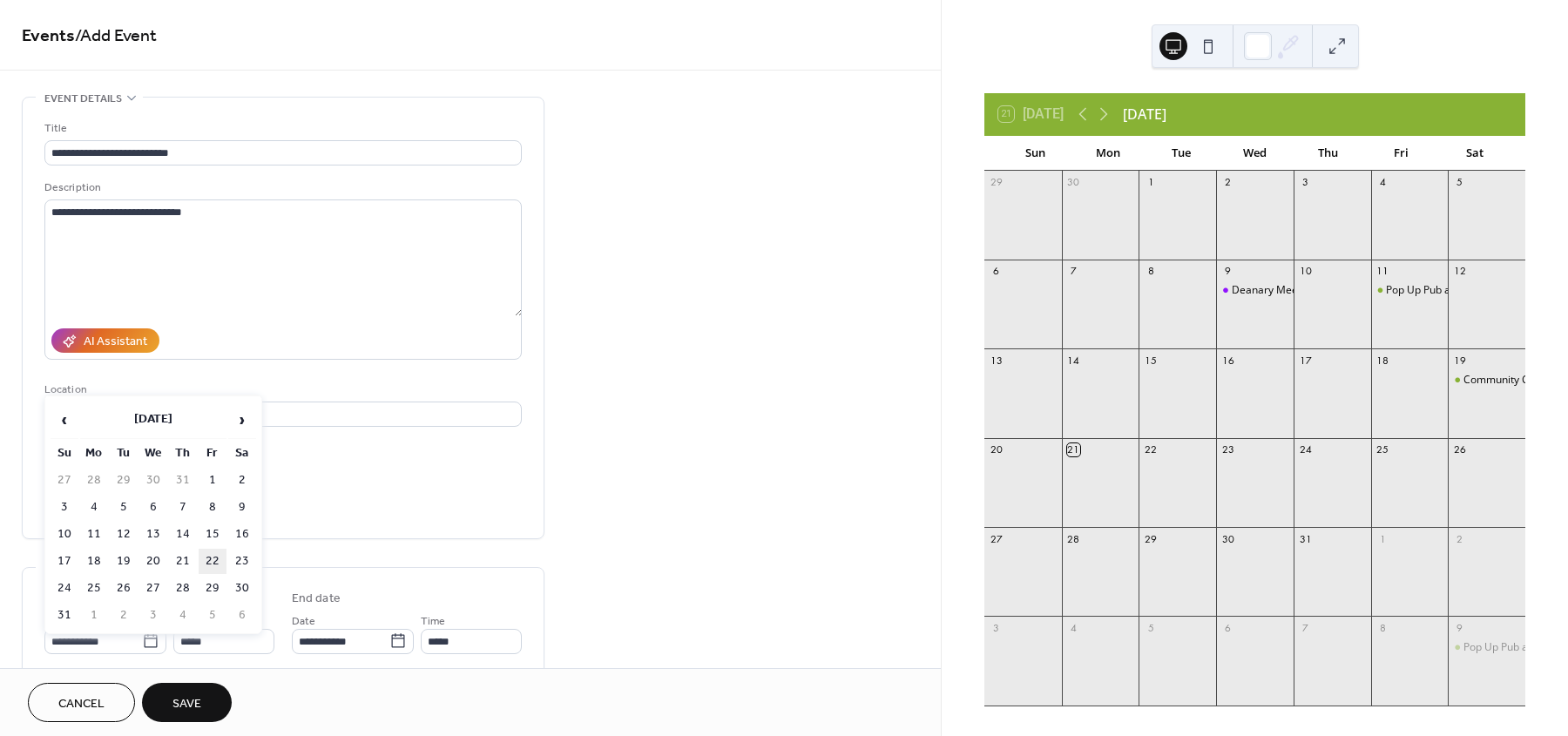 click on "22" at bounding box center (213, 561) 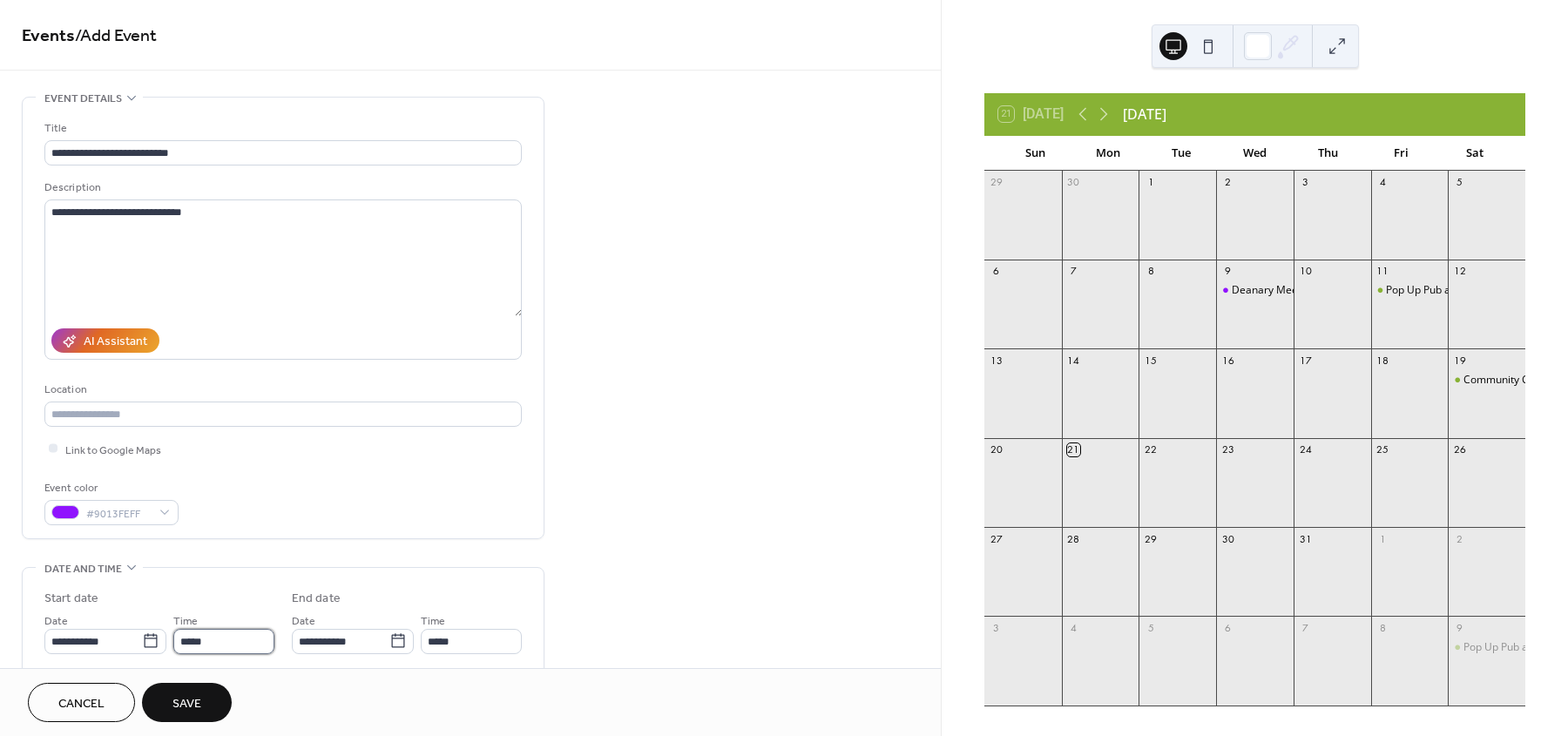click on "*****" at bounding box center (224, 641) 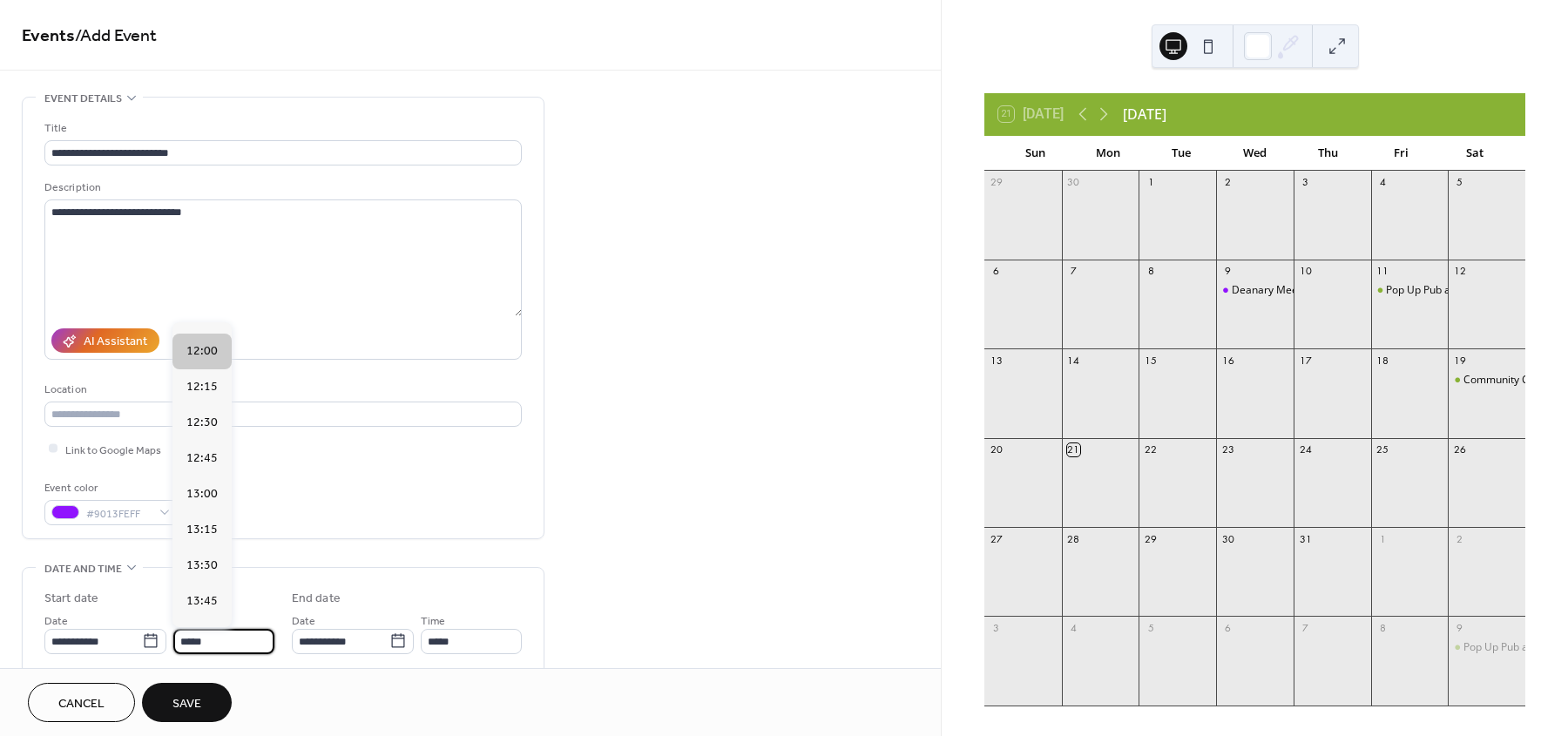 scroll, scrollTop: 1485, scrollLeft: 0, axis: vertical 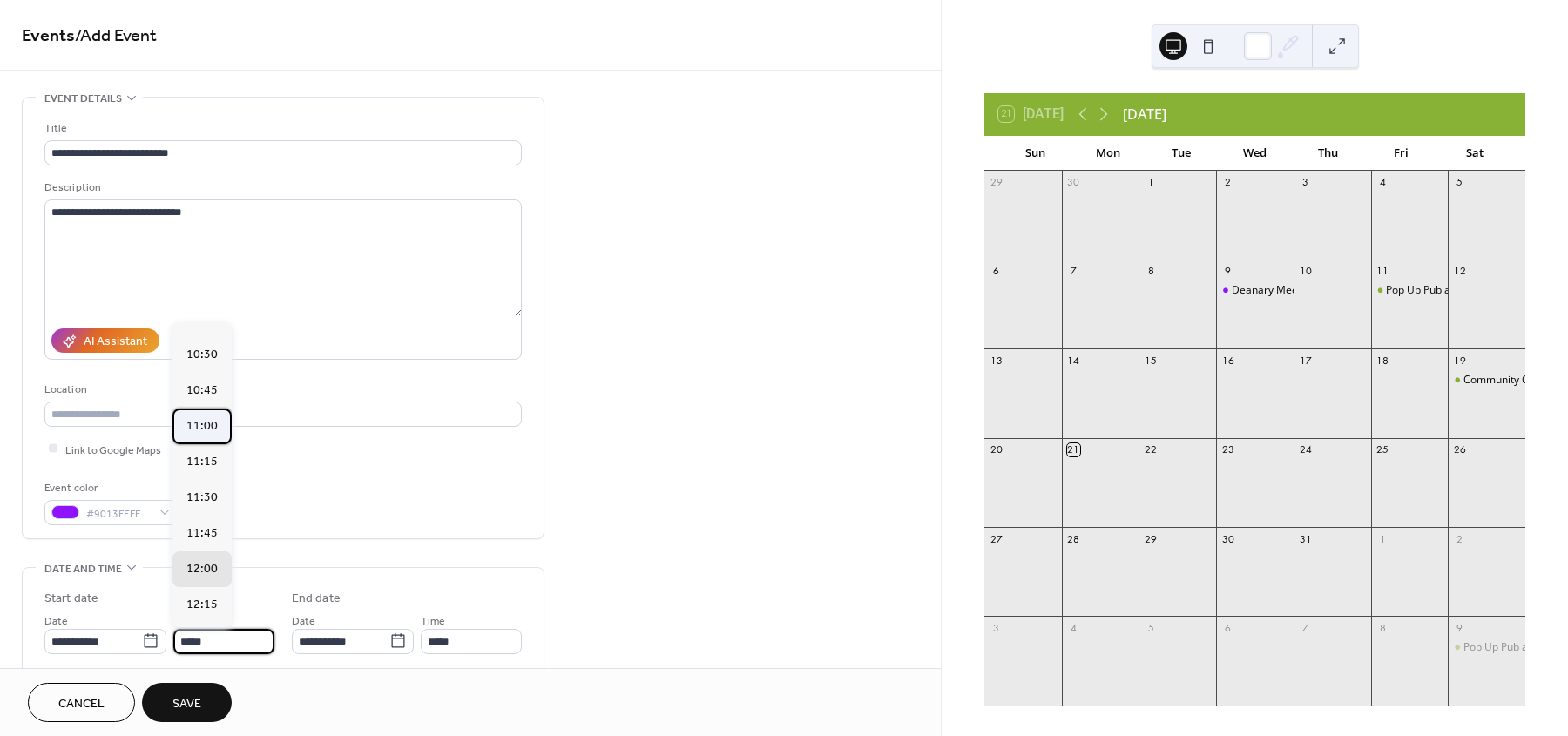 click on "11:00" at bounding box center [202, 426] 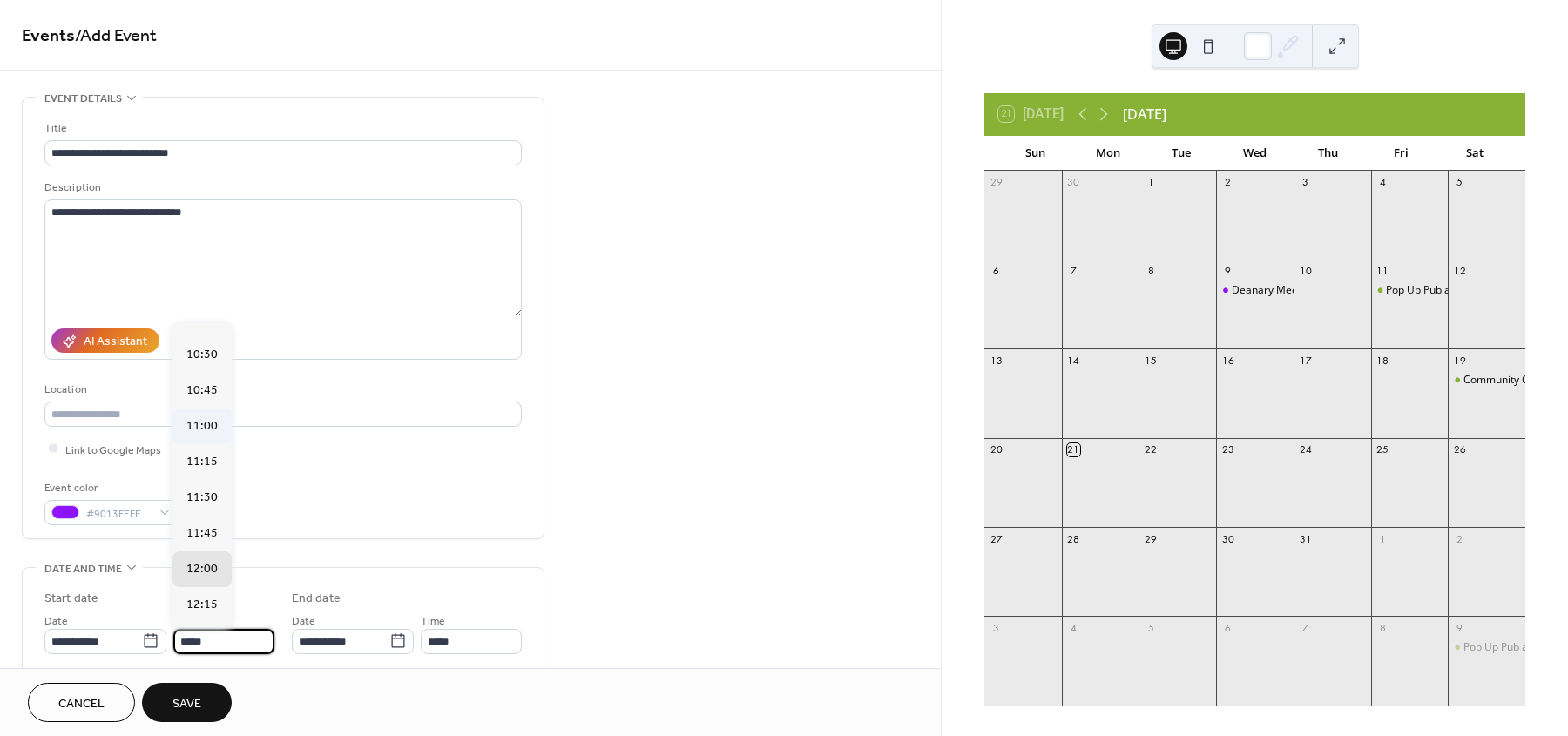 type on "*****" 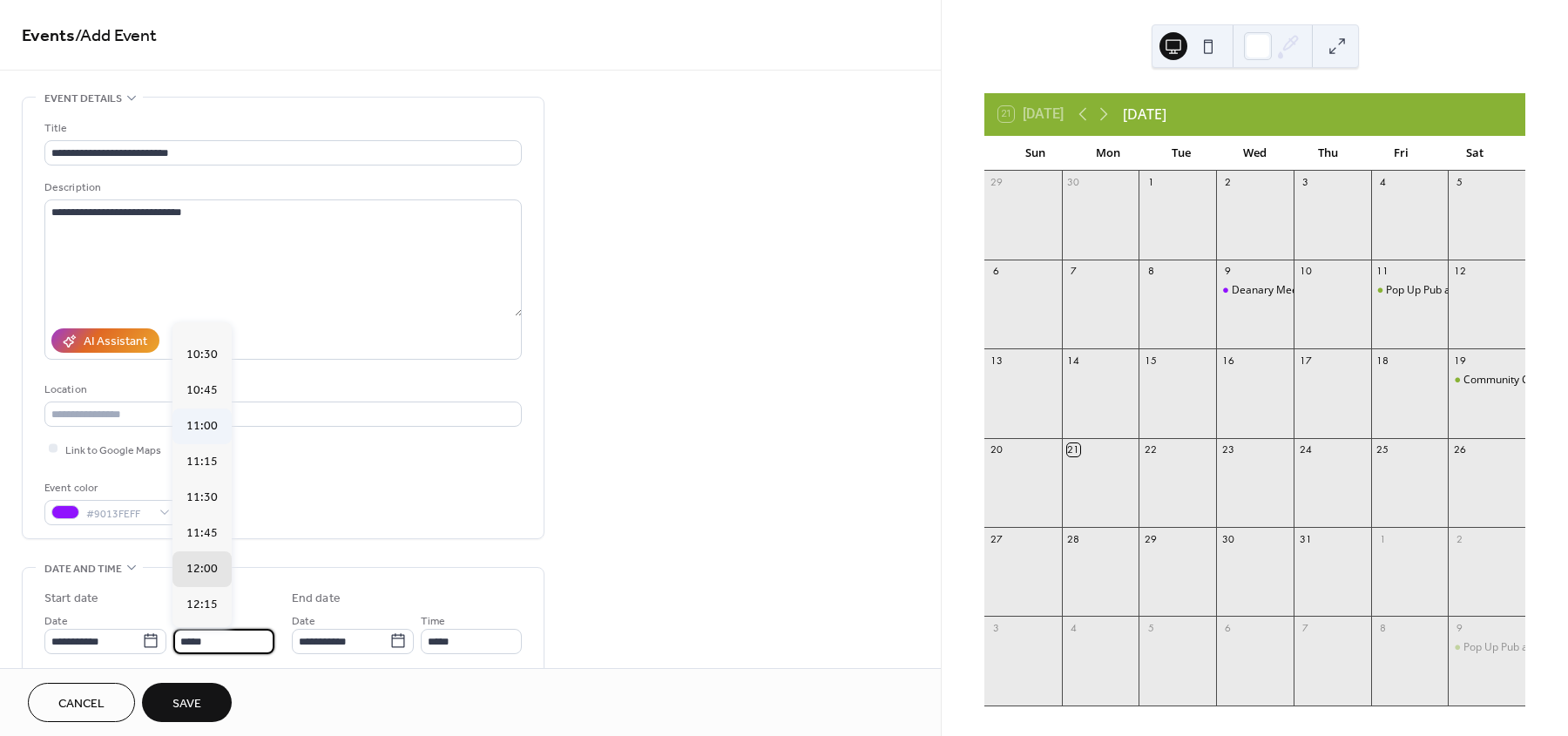 type on "*****" 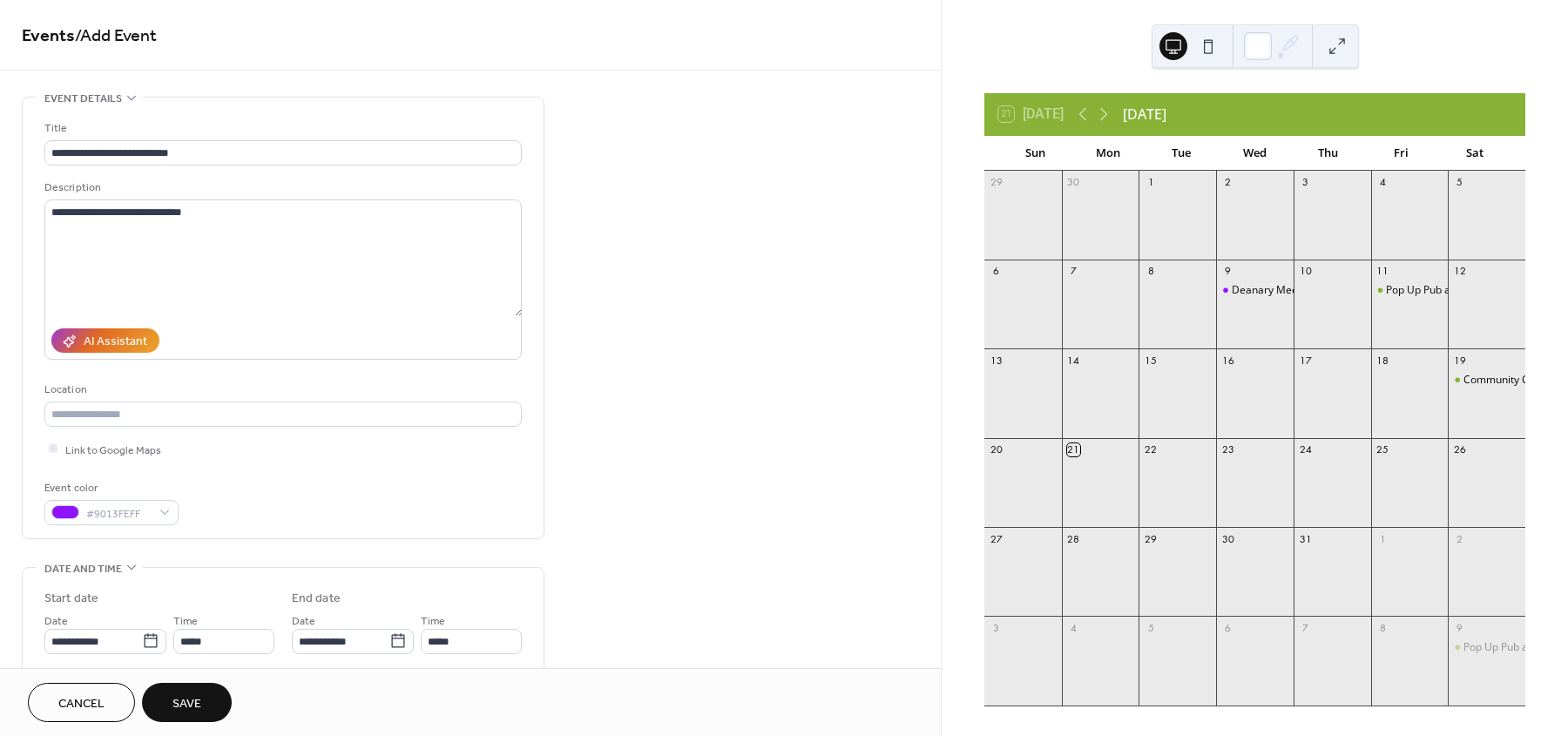 click on "Save" at bounding box center (186, 702) 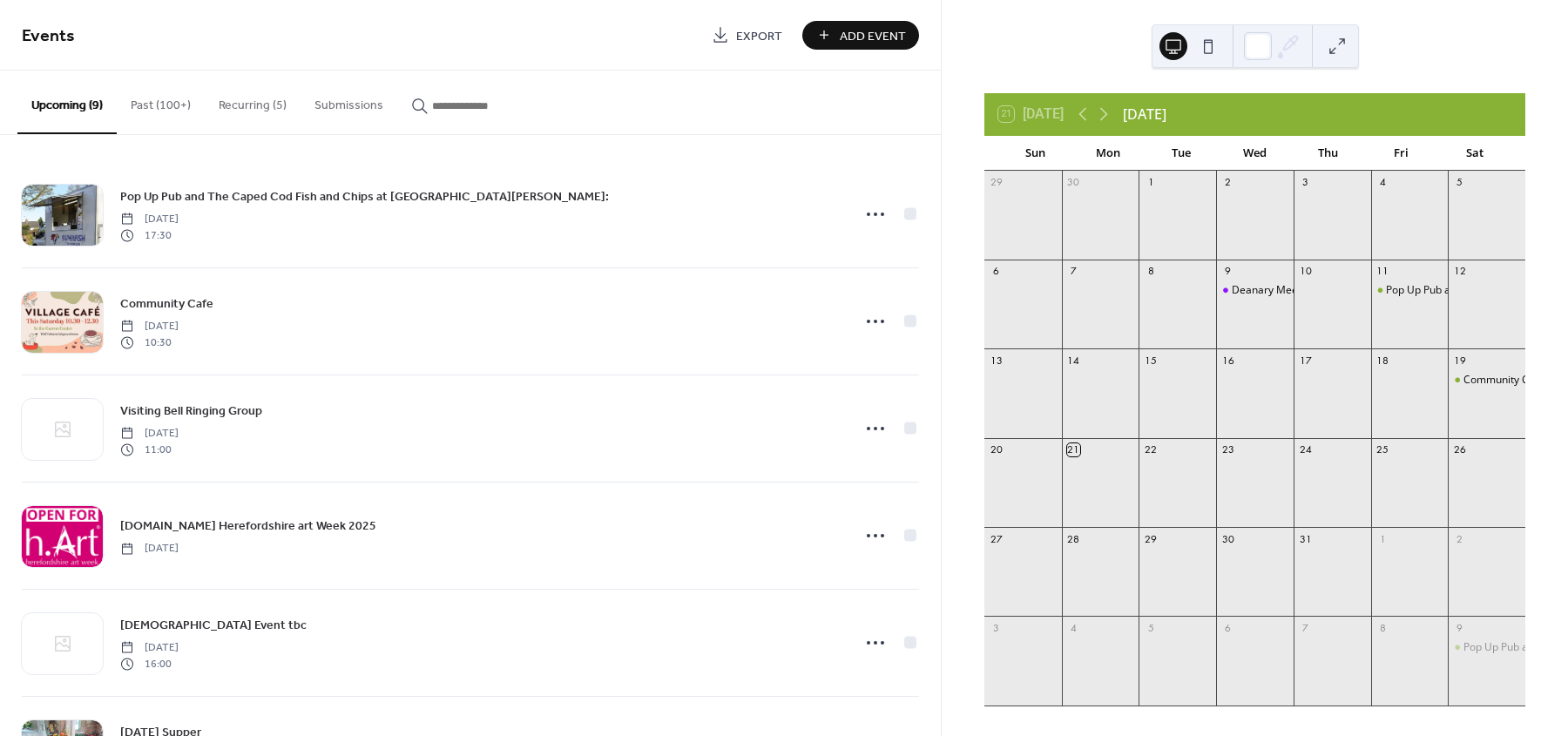 click on "Add Event" at bounding box center (873, 36) 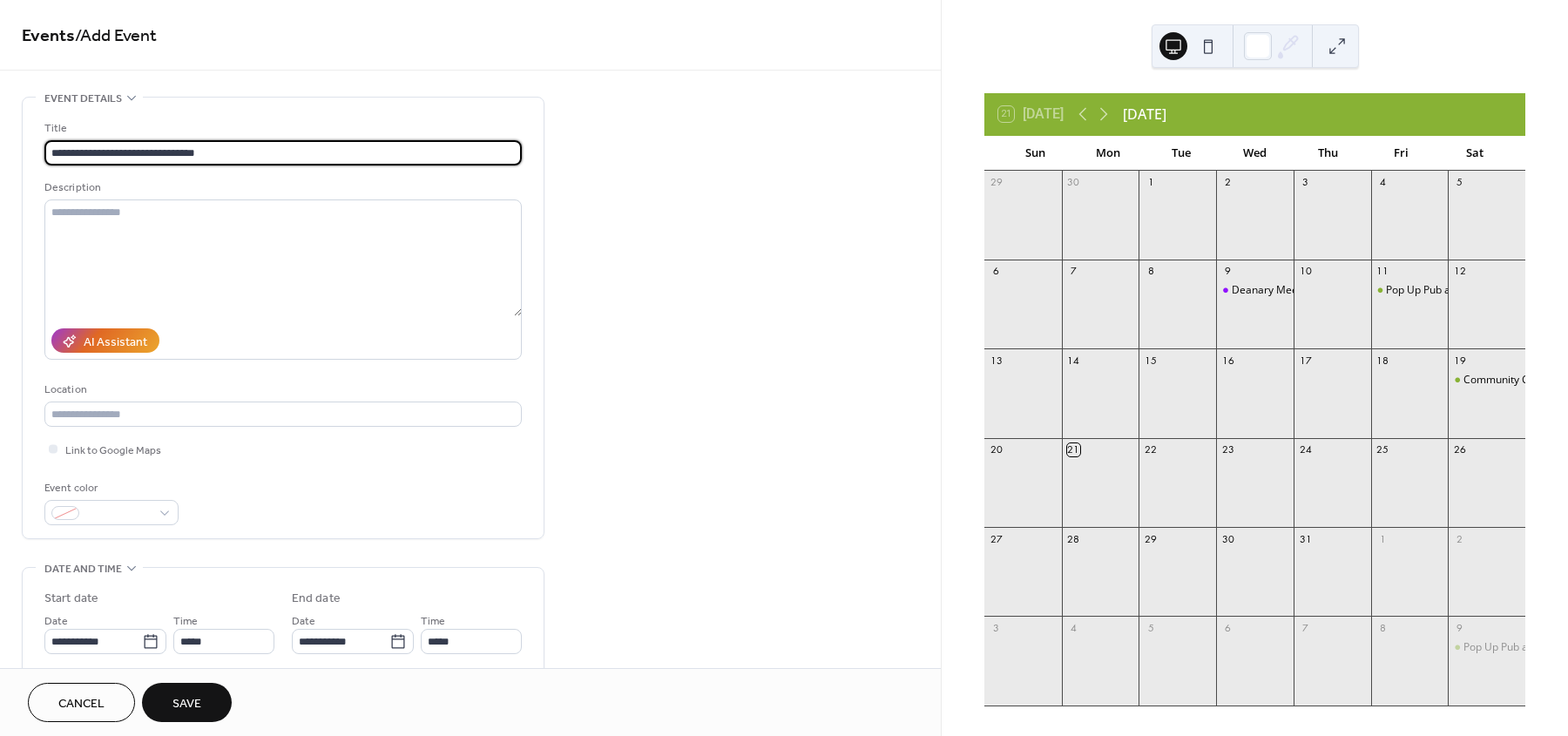 type on "**********" 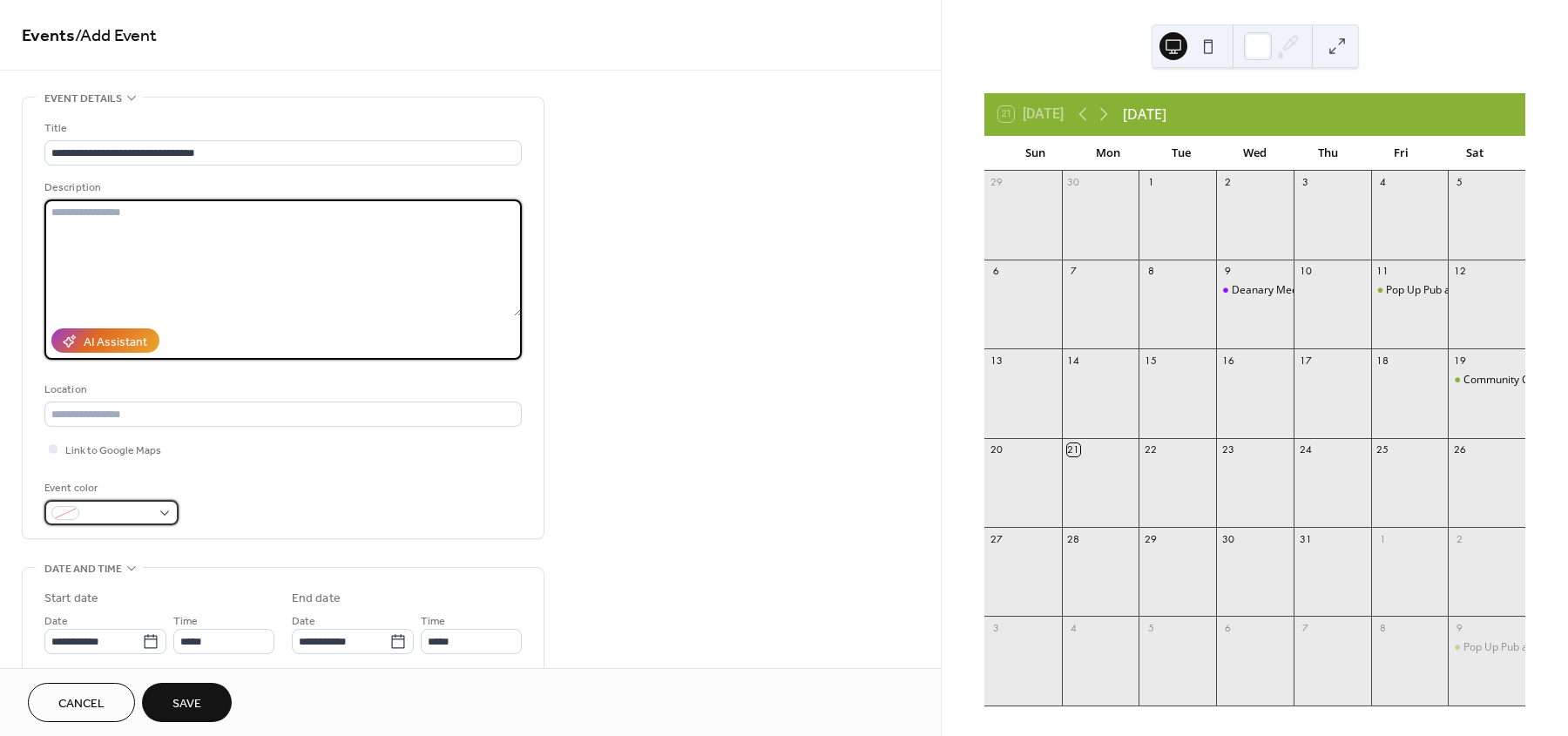 click at bounding box center [112, 512] 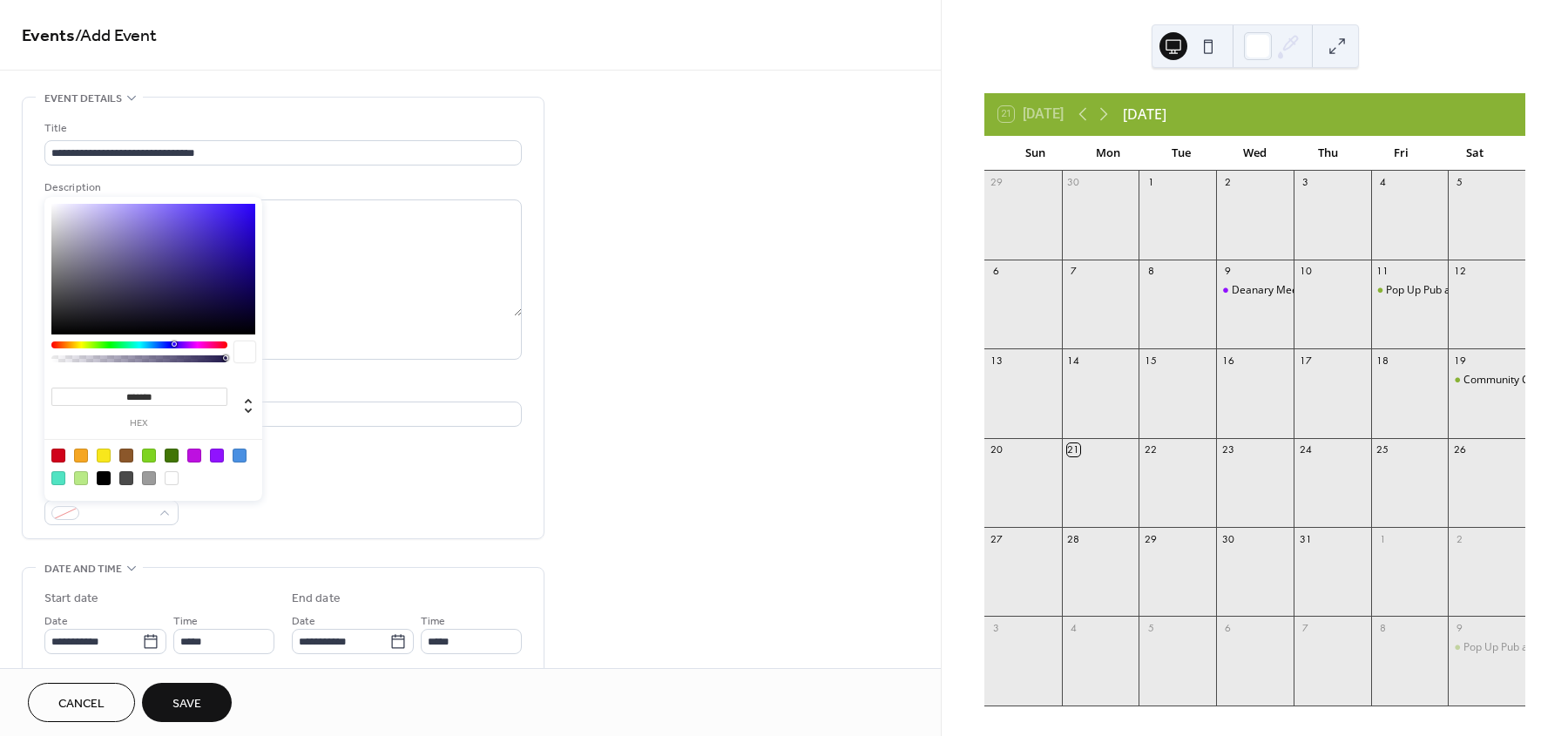 click at bounding box center [217, 456] 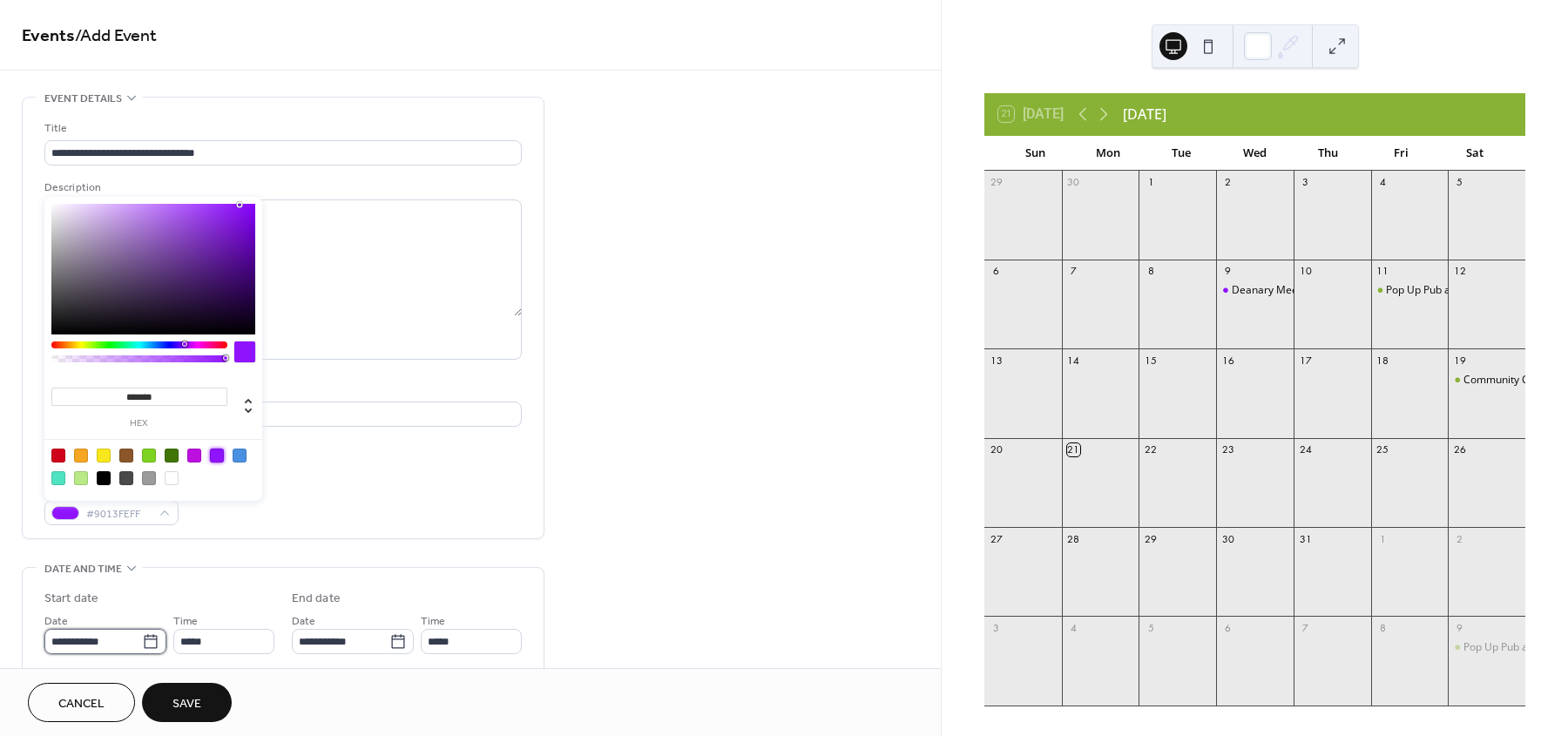 click on "**********" at bounding box center [93, 641] 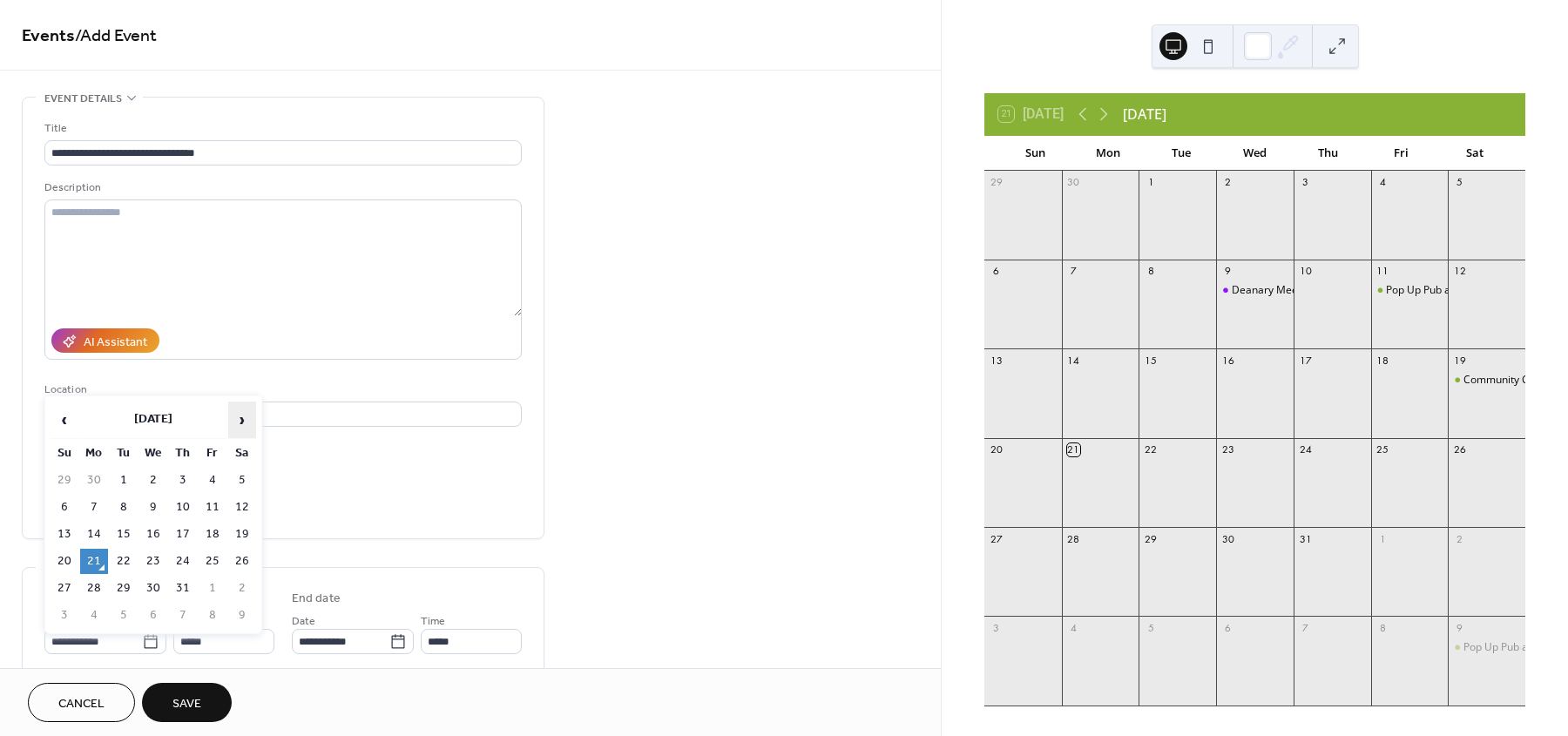 click on "›" at bounding box center (242, 420) 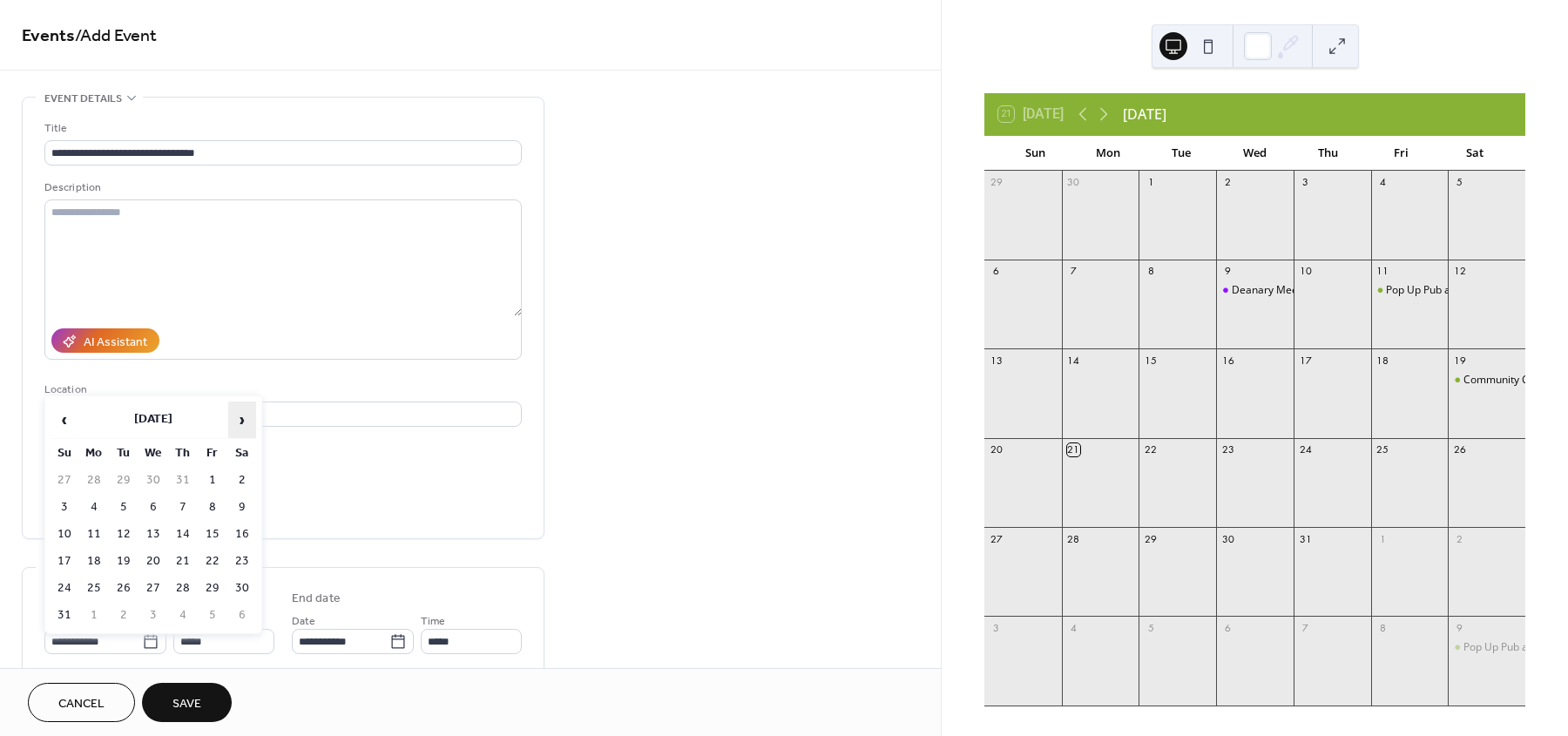 click on "›" at bounding box center (242, 420) 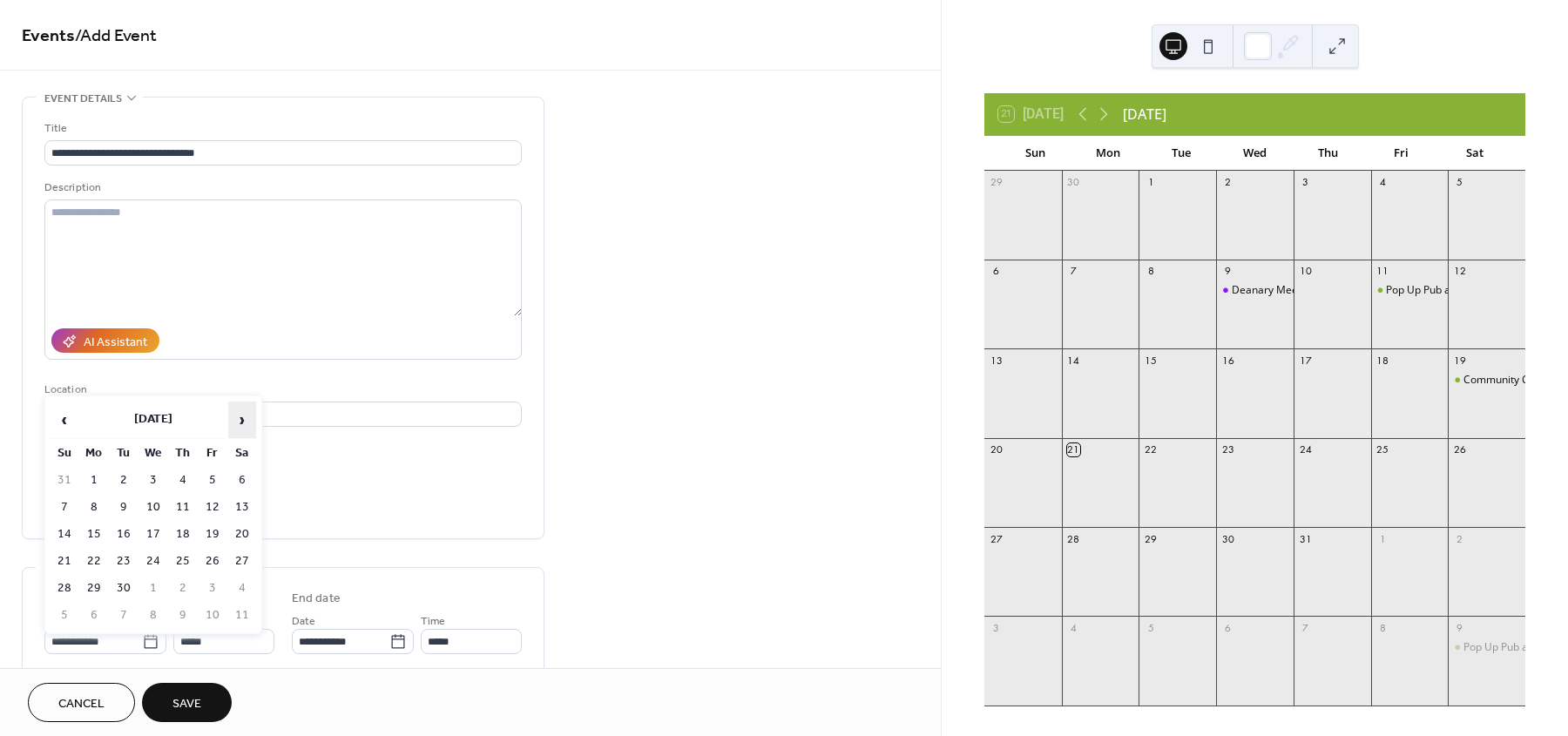 click on "›" at bounding box center (242, 420) 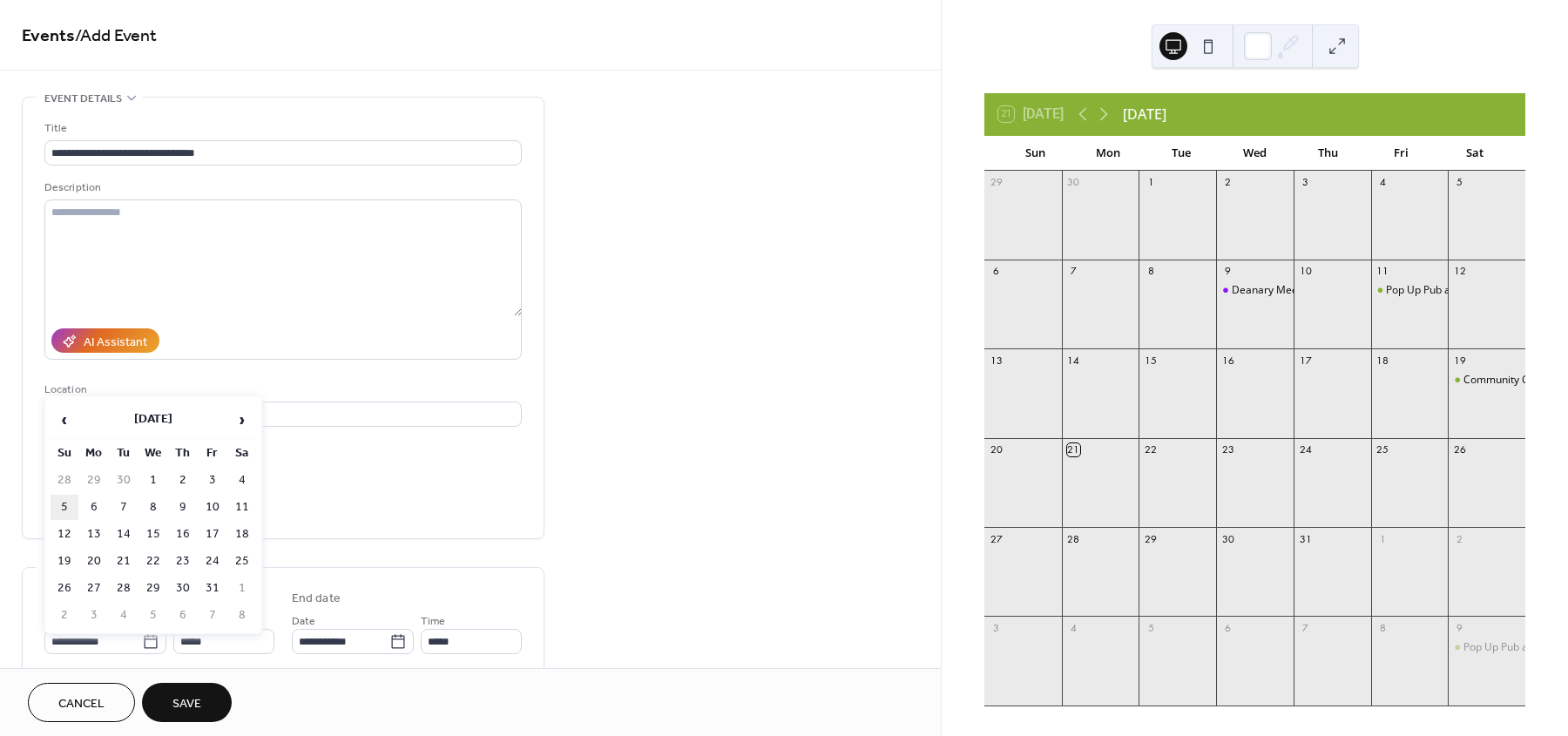 click on "5" at bounding box center [64, 507] 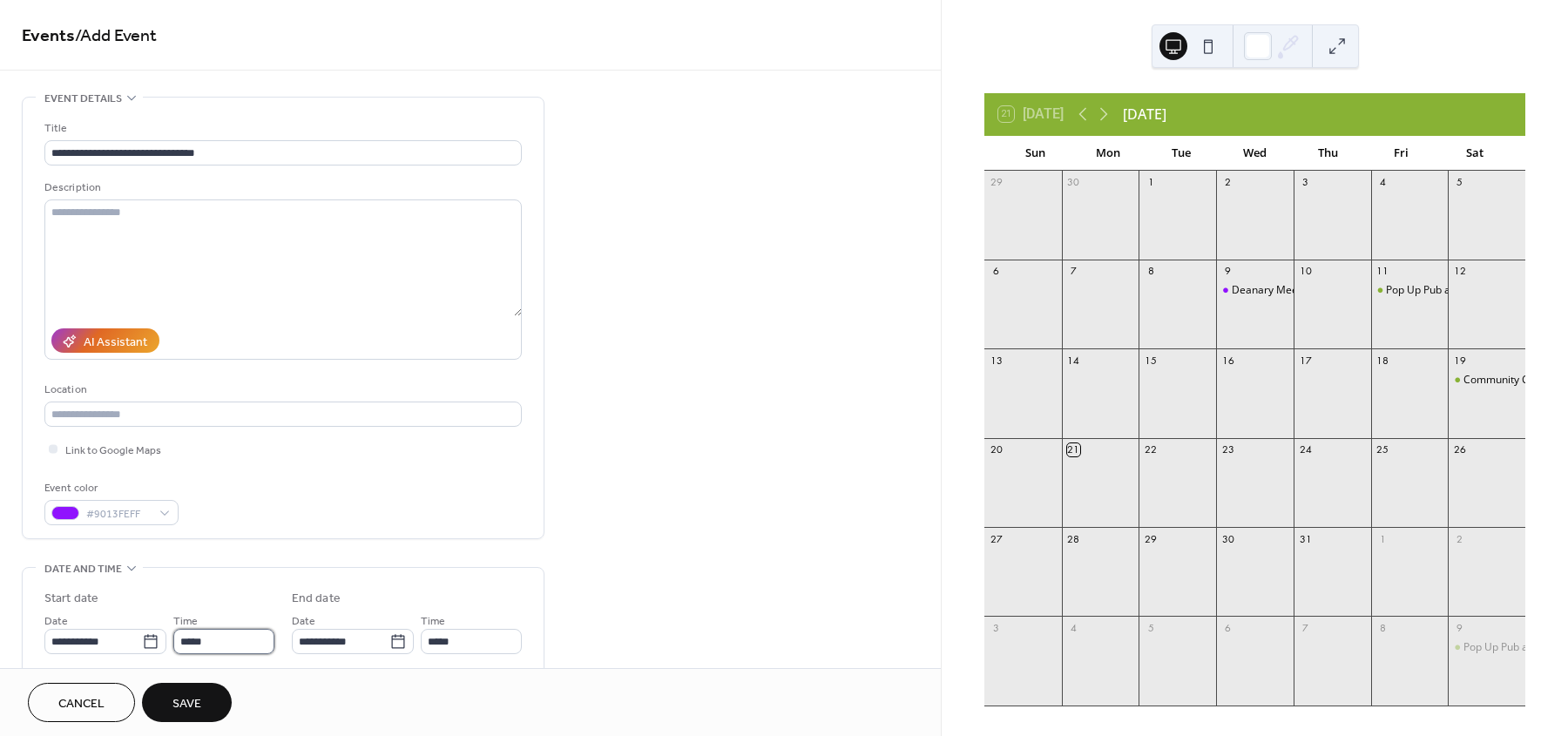 click on "*****" at bounding box center (224, 641) 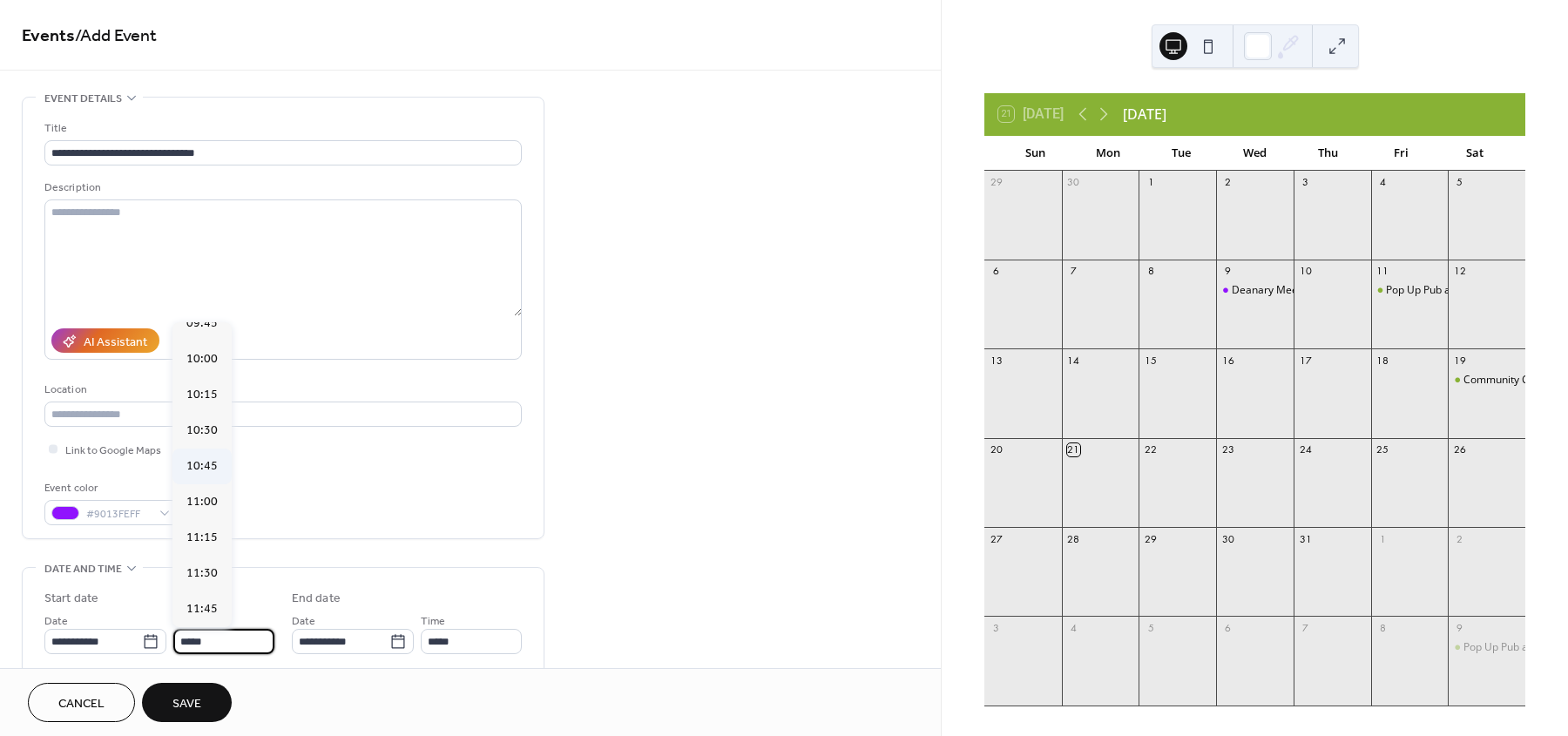 scroll, scrollTop: 1376, scrollLeft: 0, axis: vertical 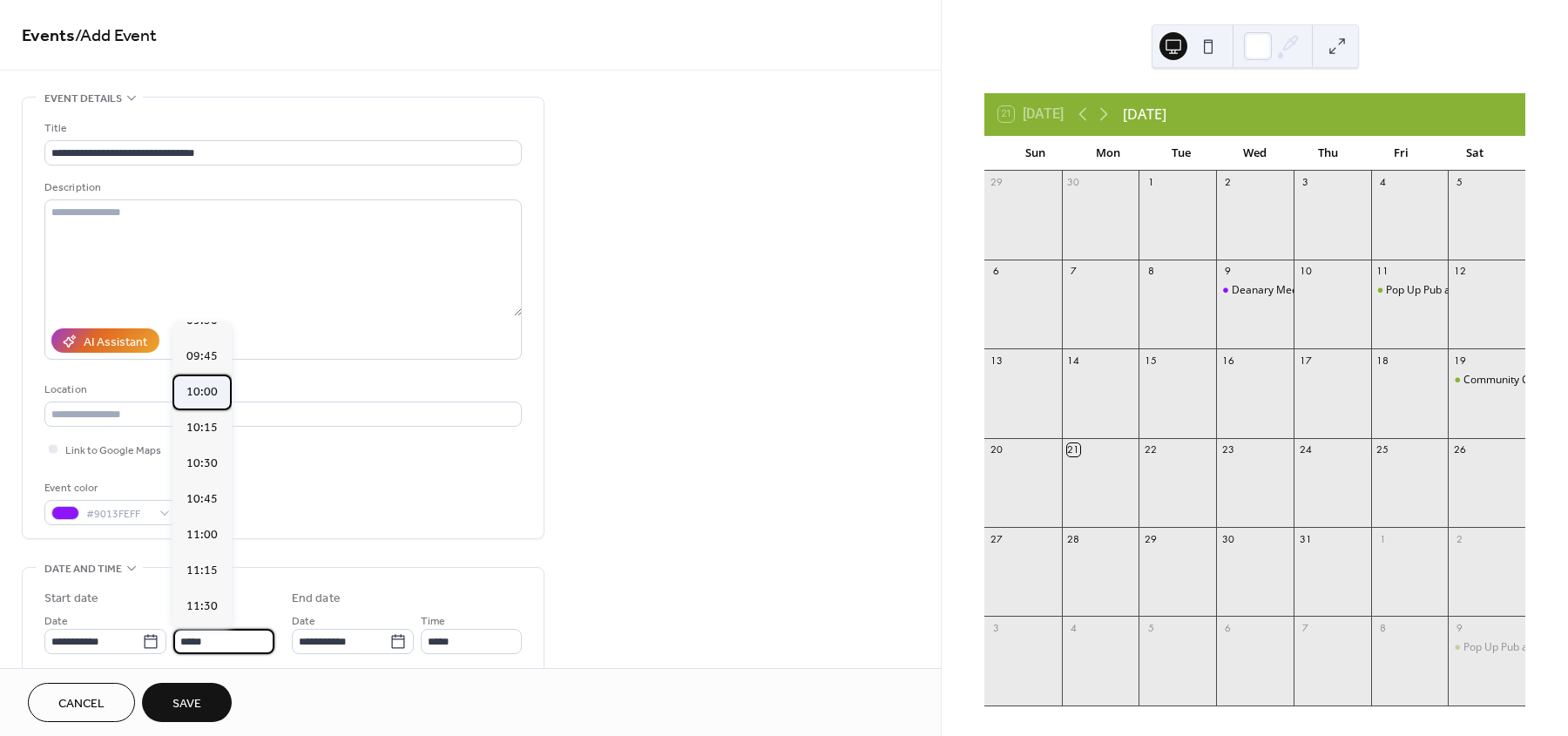 click on "10:00" at bounding box center (202, 392) 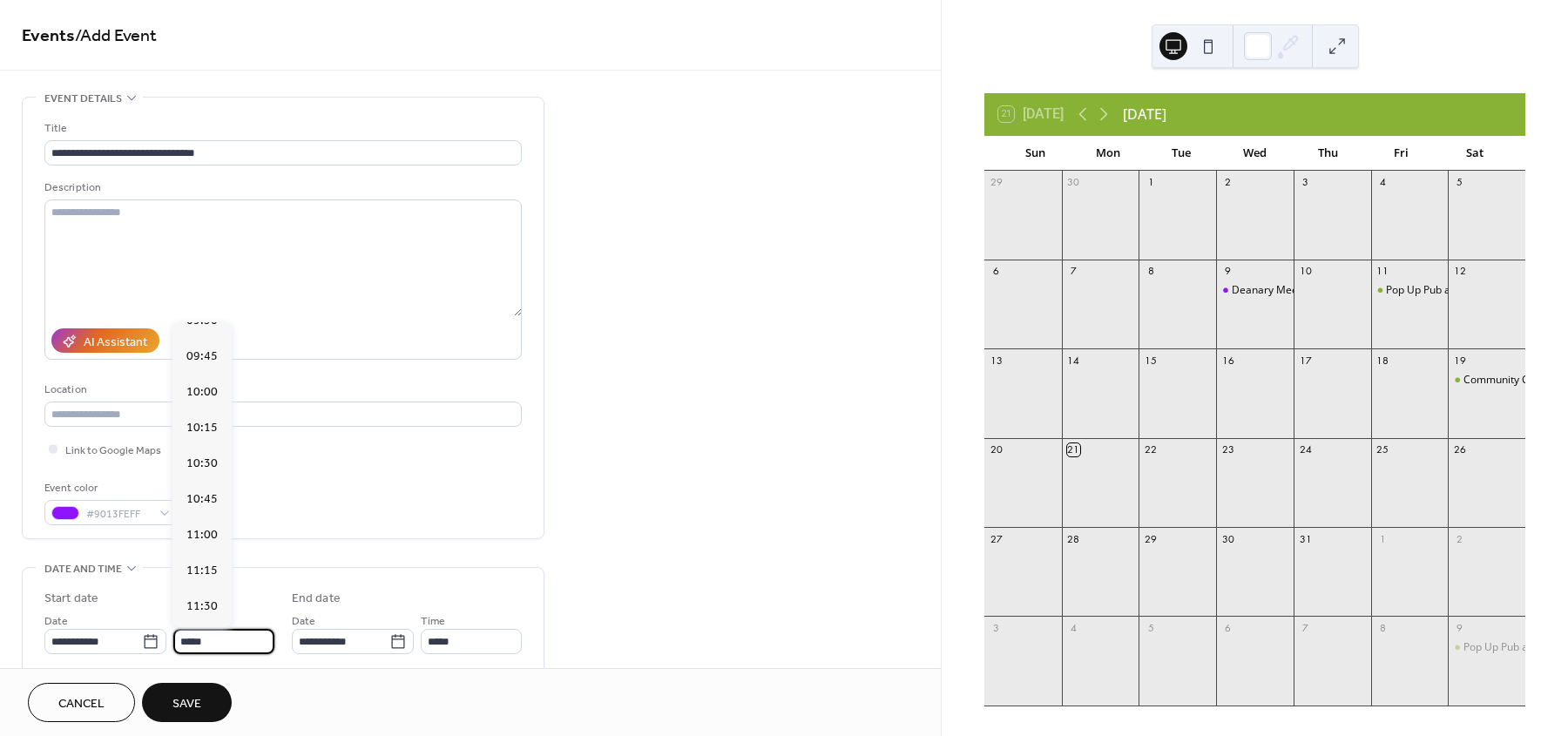type on "*****" 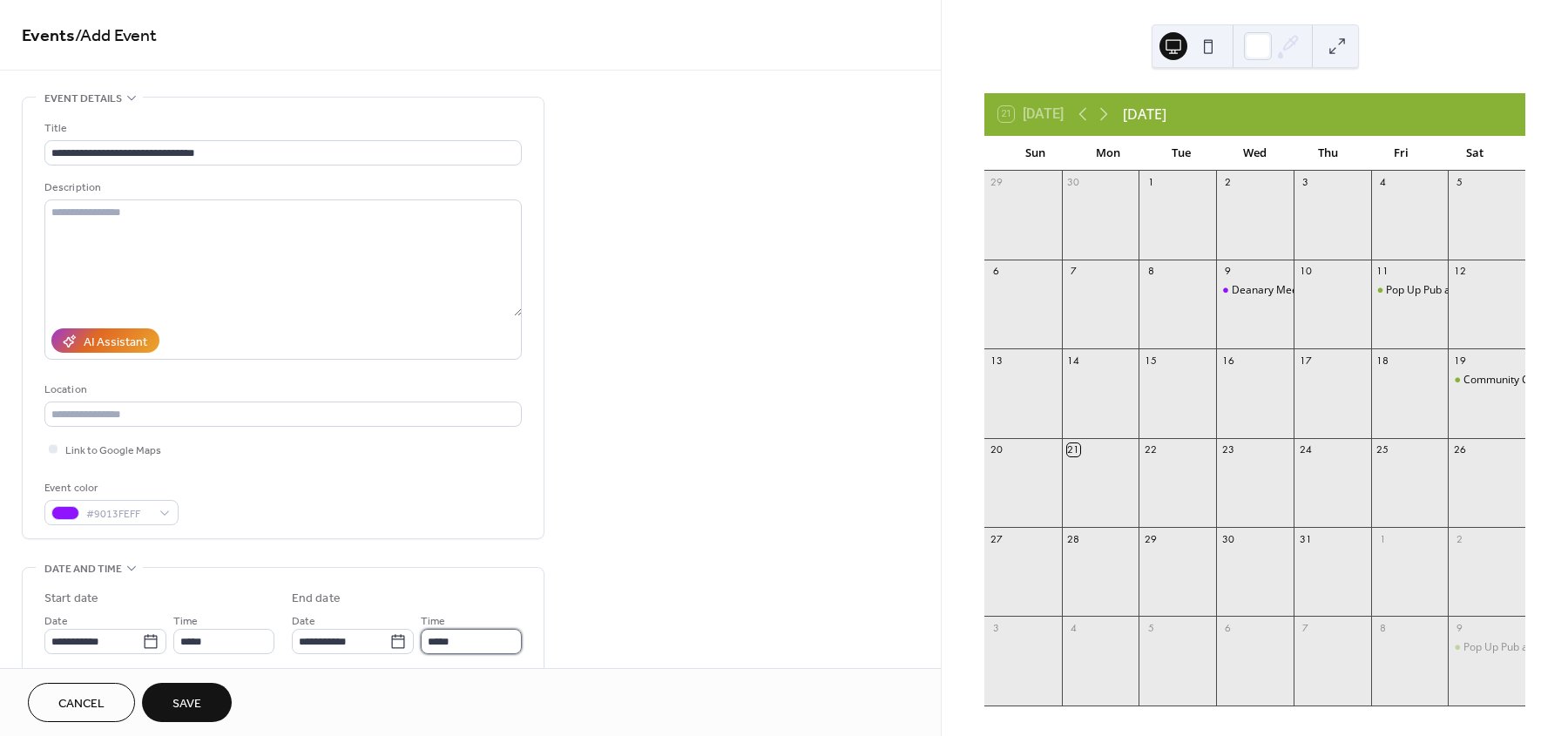 click on "*****" at bounding box center (471, 641) 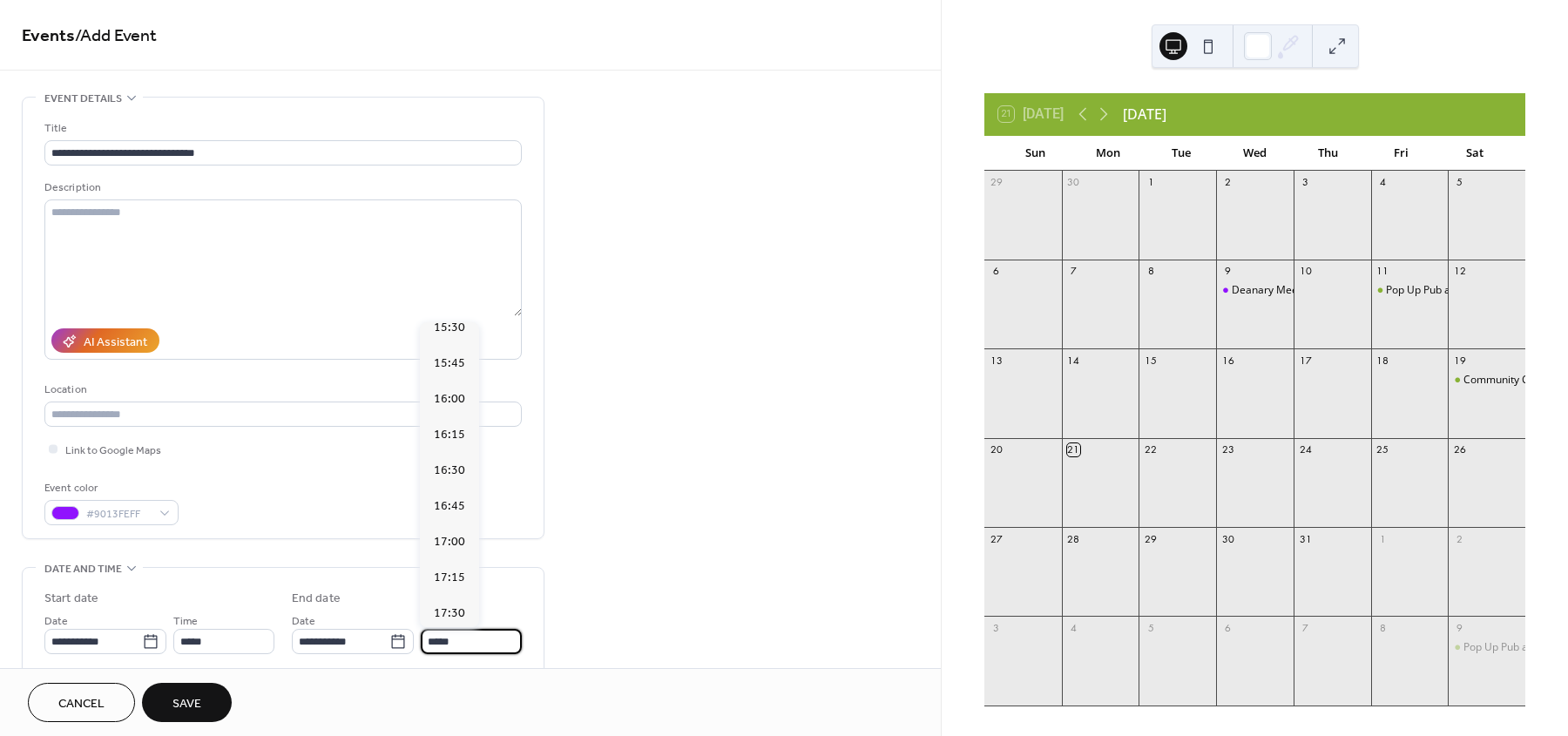 scroll, scrollTop: 871, scrollLeft: 0, axis: vertical 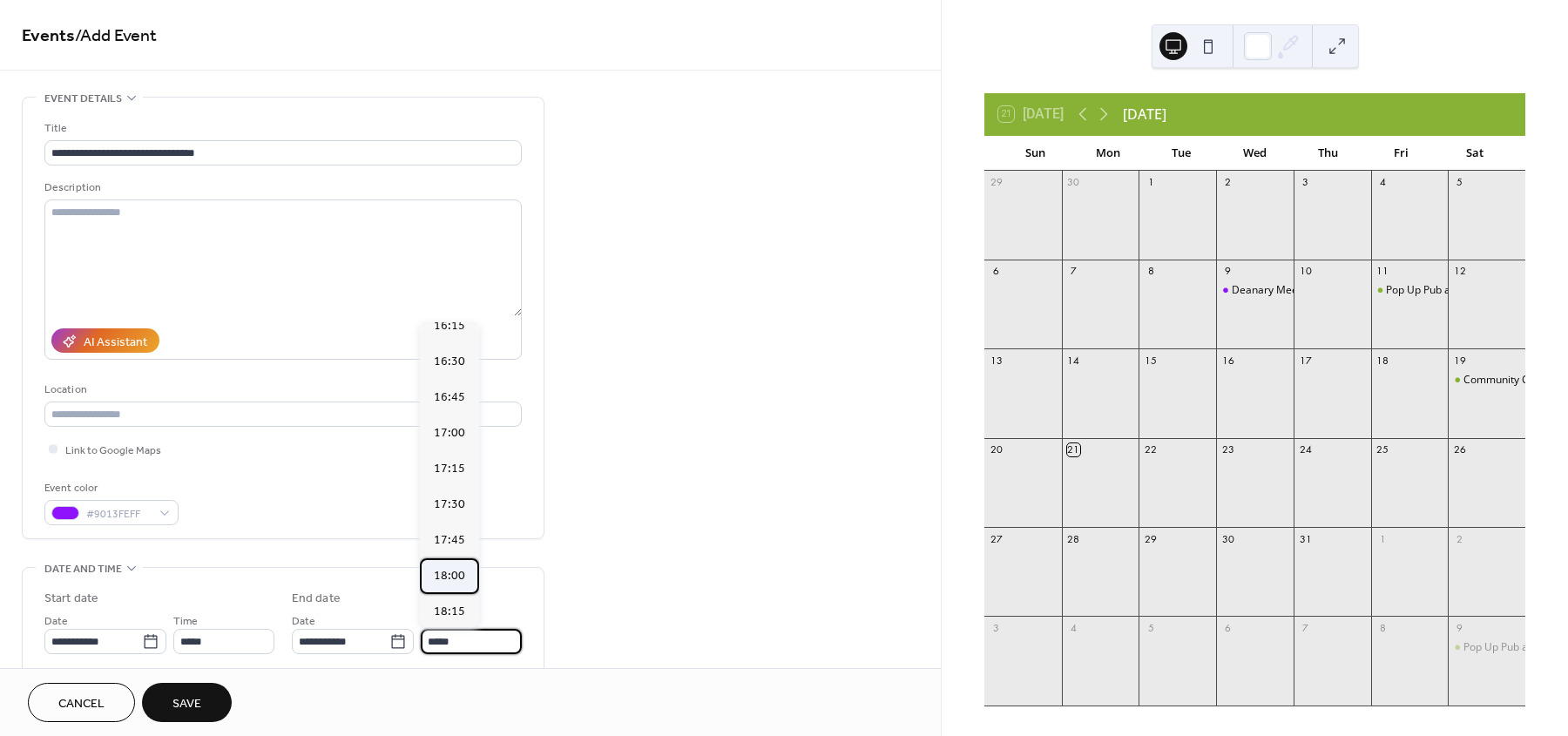 click on "18:00" at bounding box center (449, 576) 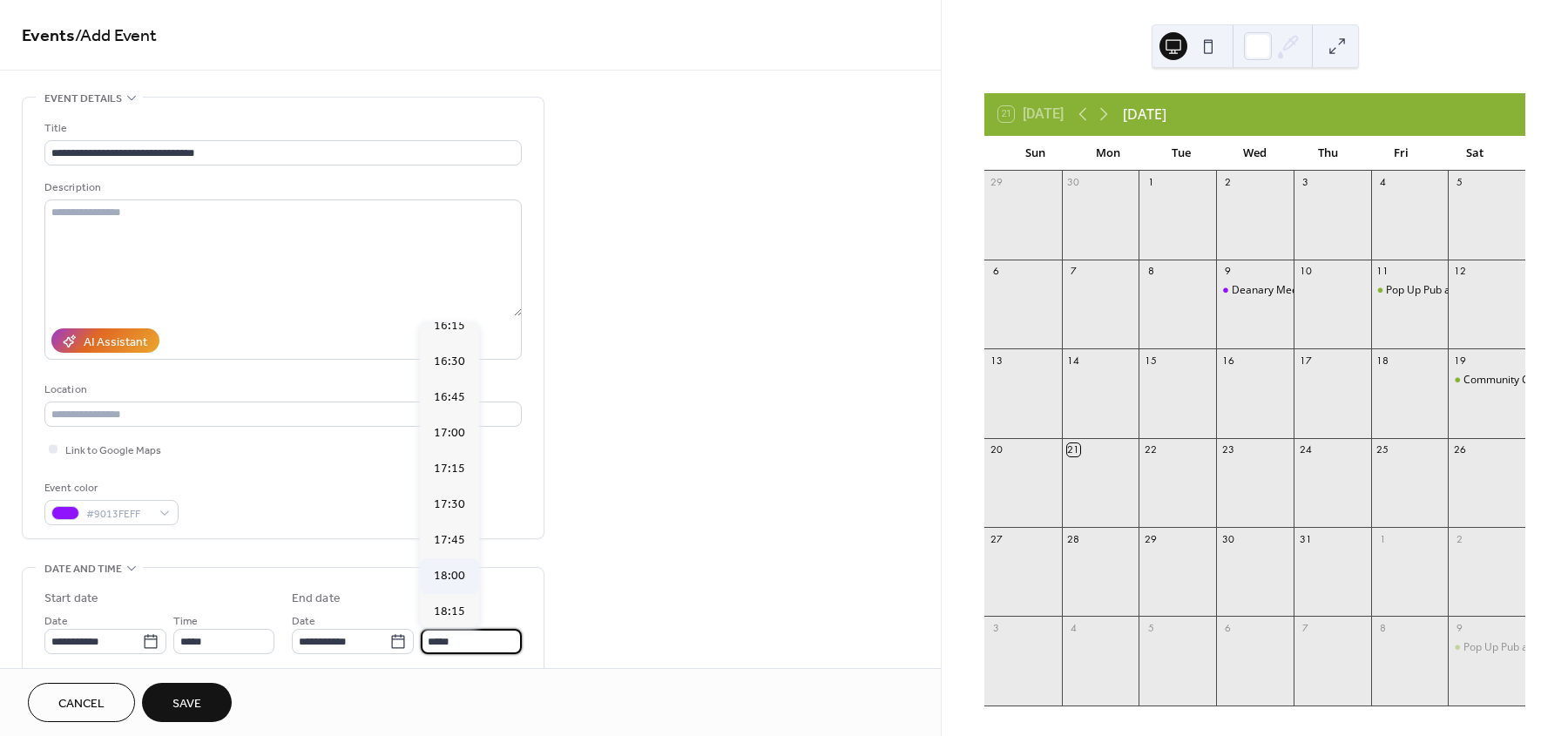 type on "*****" 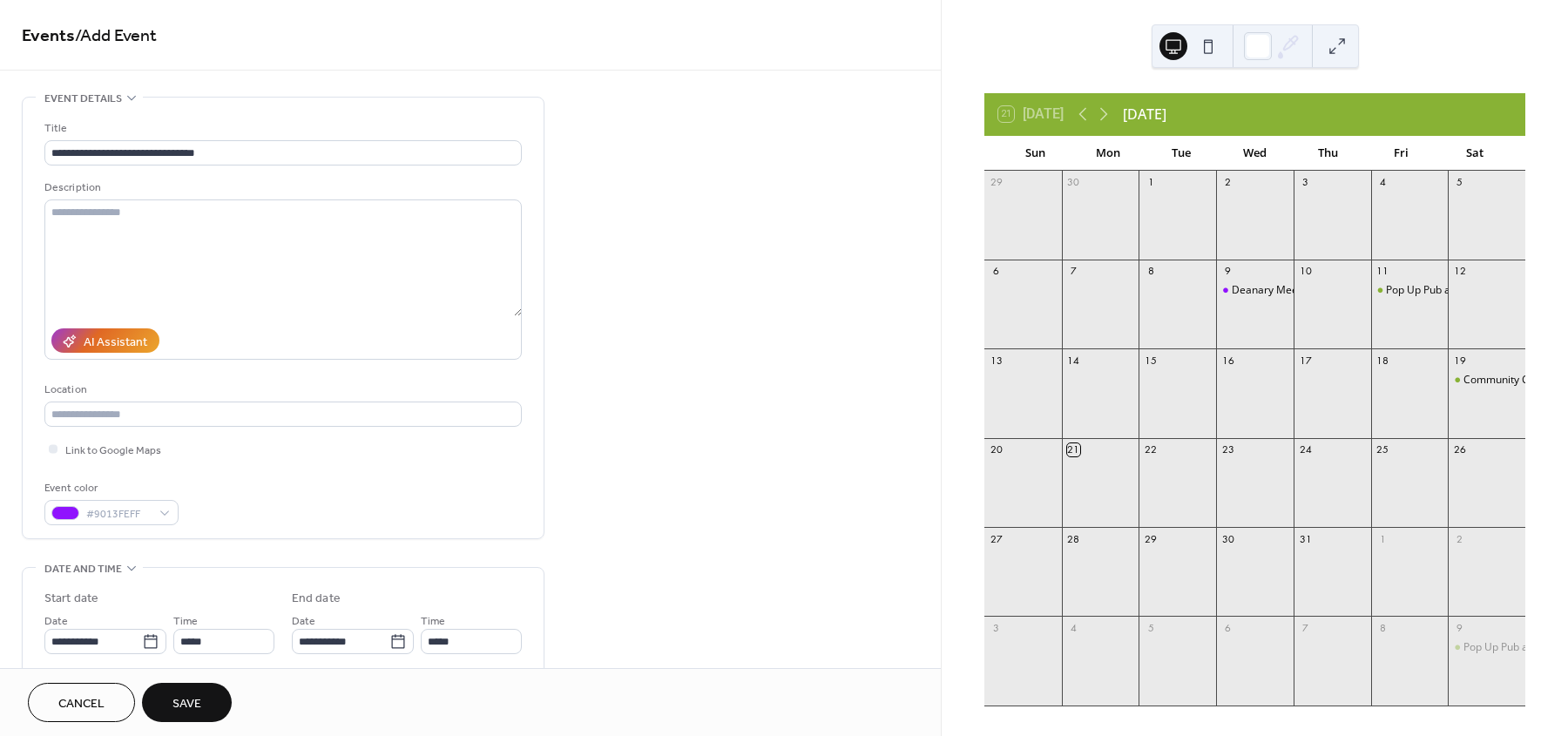 click on "Save" at bounding box center (186, 704) 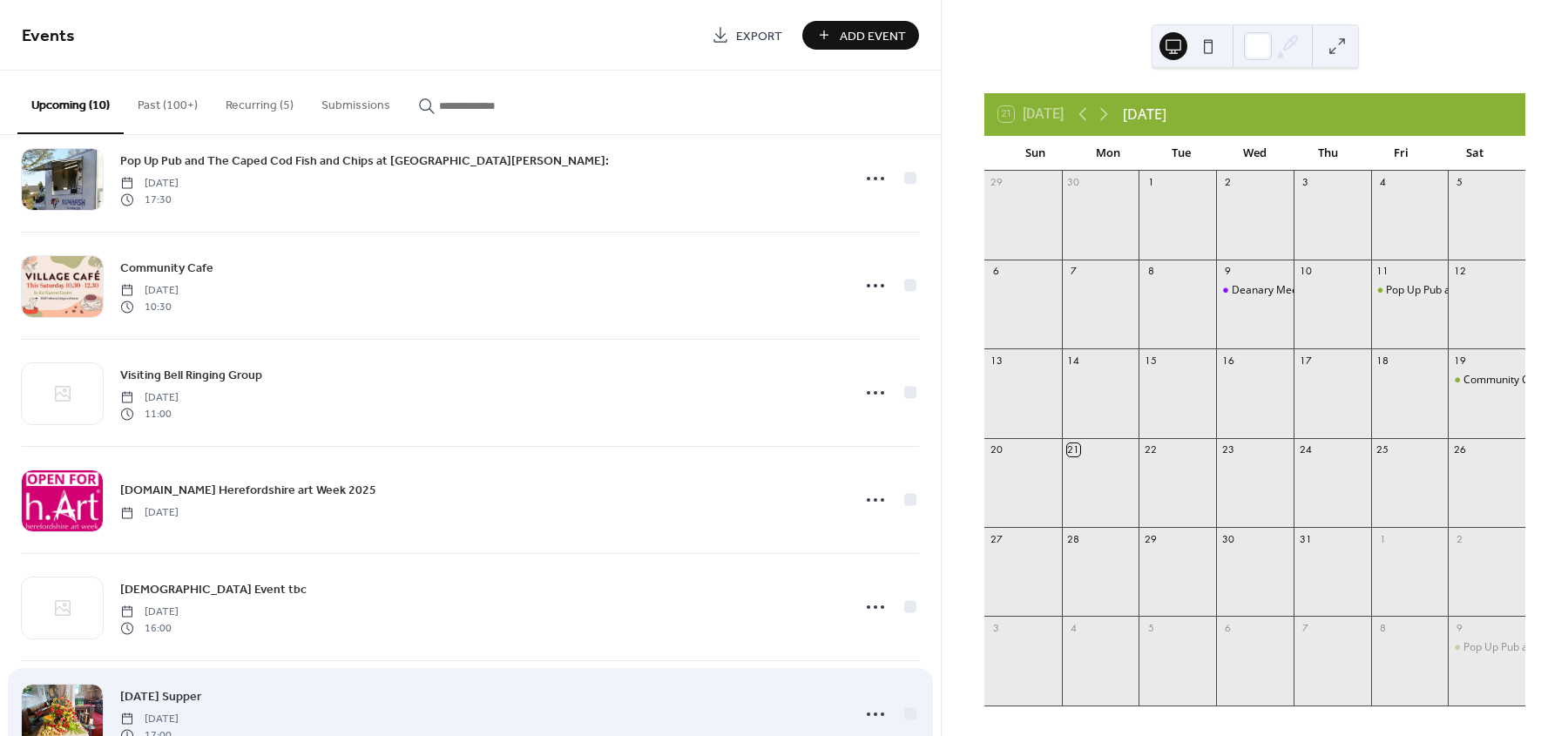 scroll, scrollTop: 0, scrollLeft: 0, axis: both 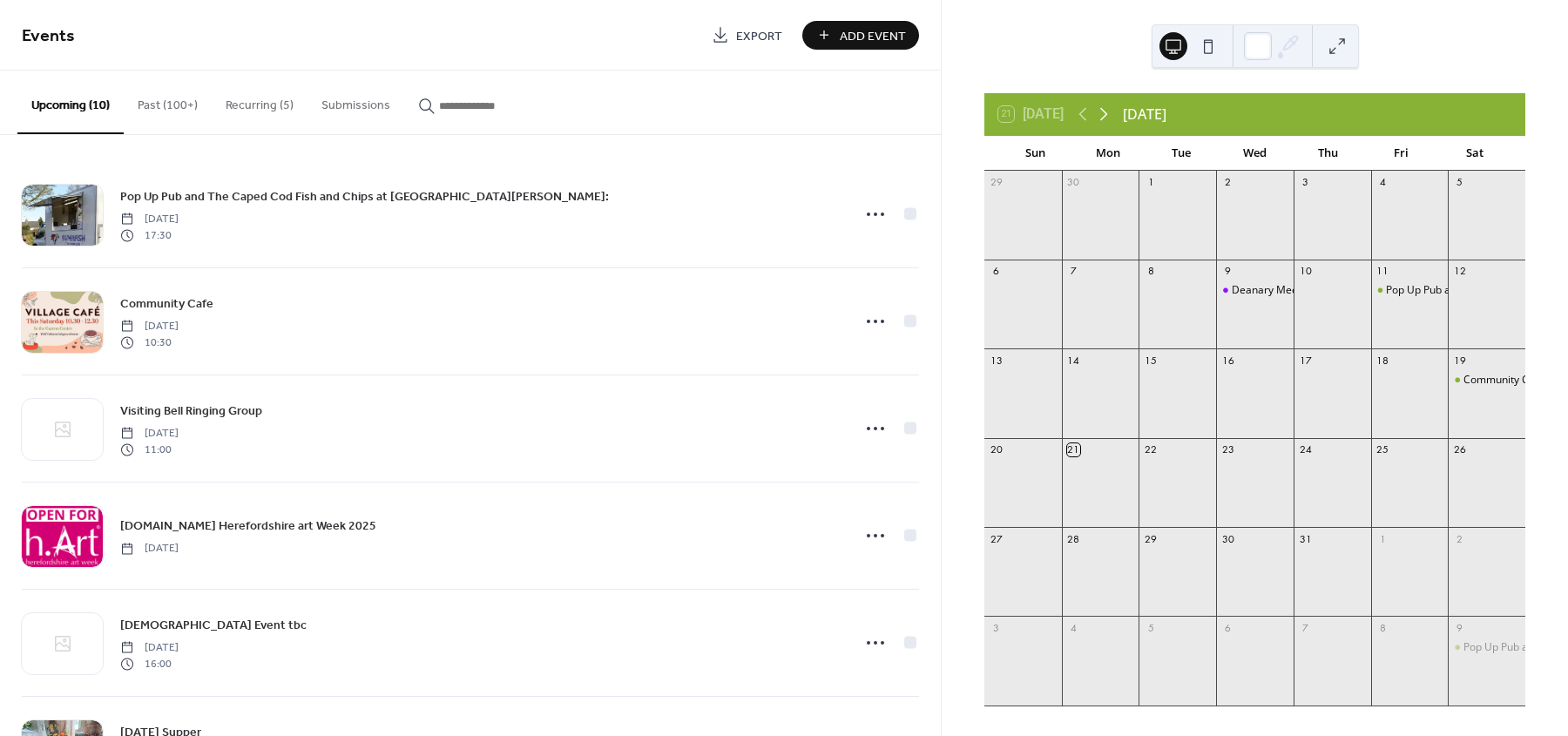 click 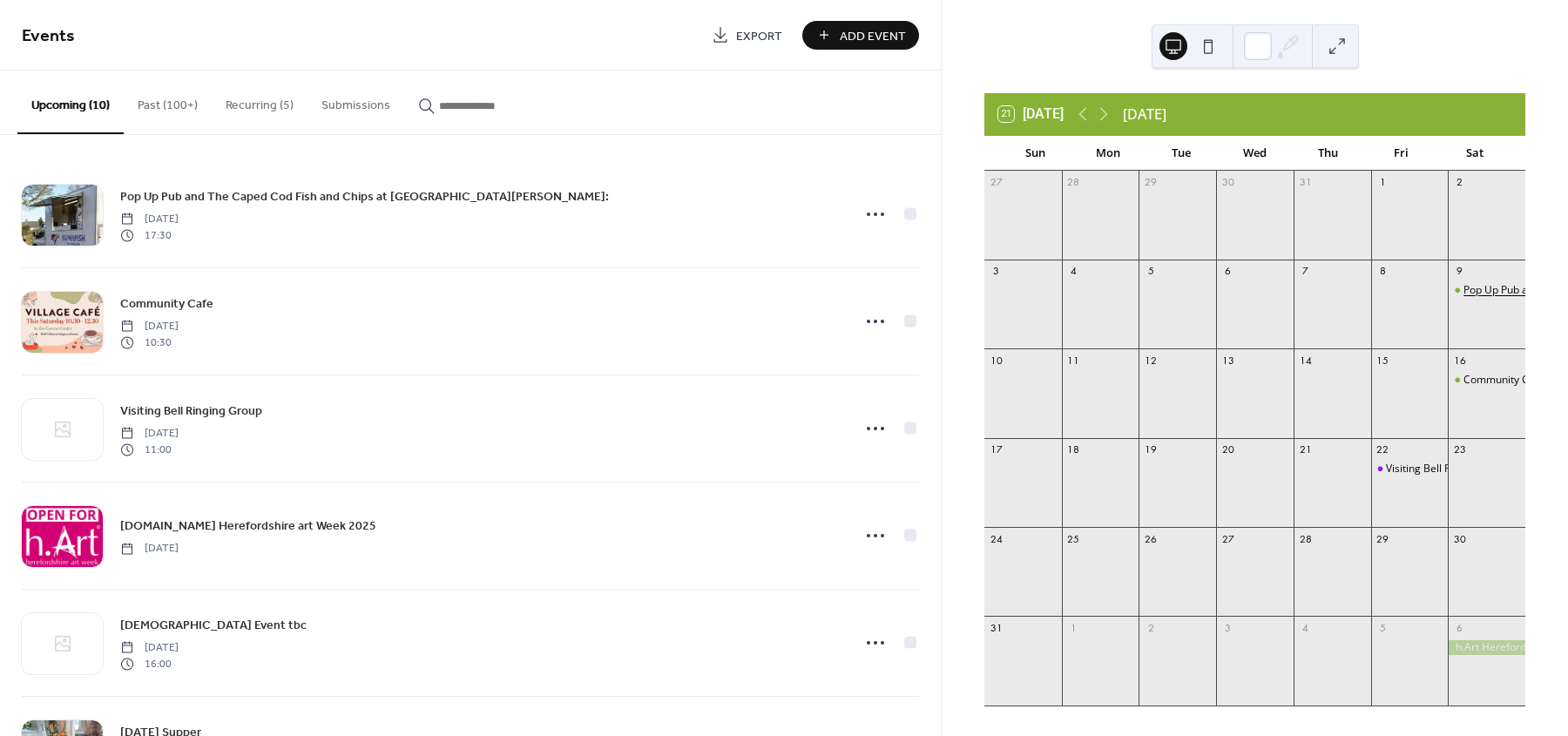 click on "Pop Up Pub and The Caped Cod Fish and Chips at [GEOGRAPHIC_DATA][PERSON_NAME]:" at bounding box center [1679, 290] 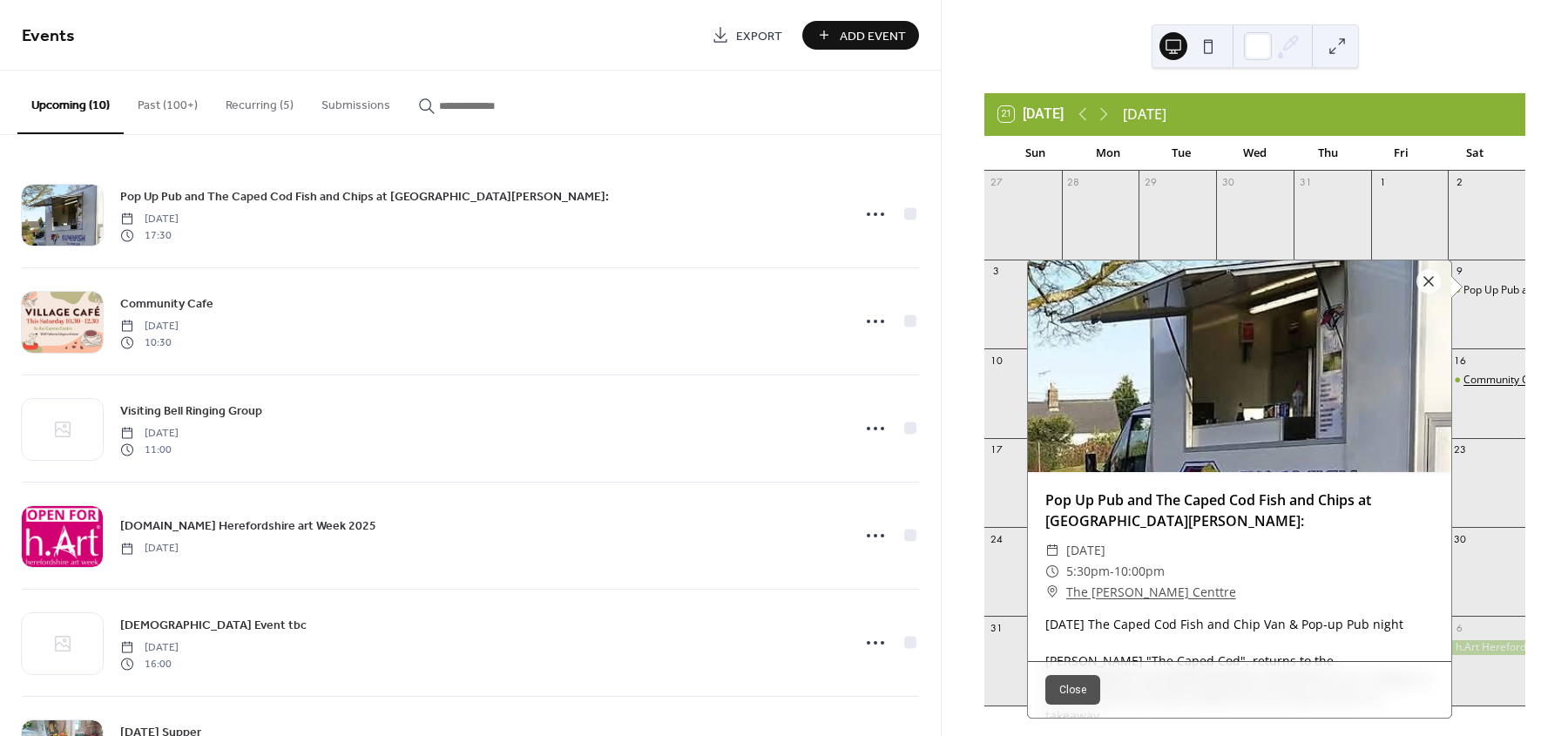 click on "Community Cafe" at bounding box center [1504, 380] 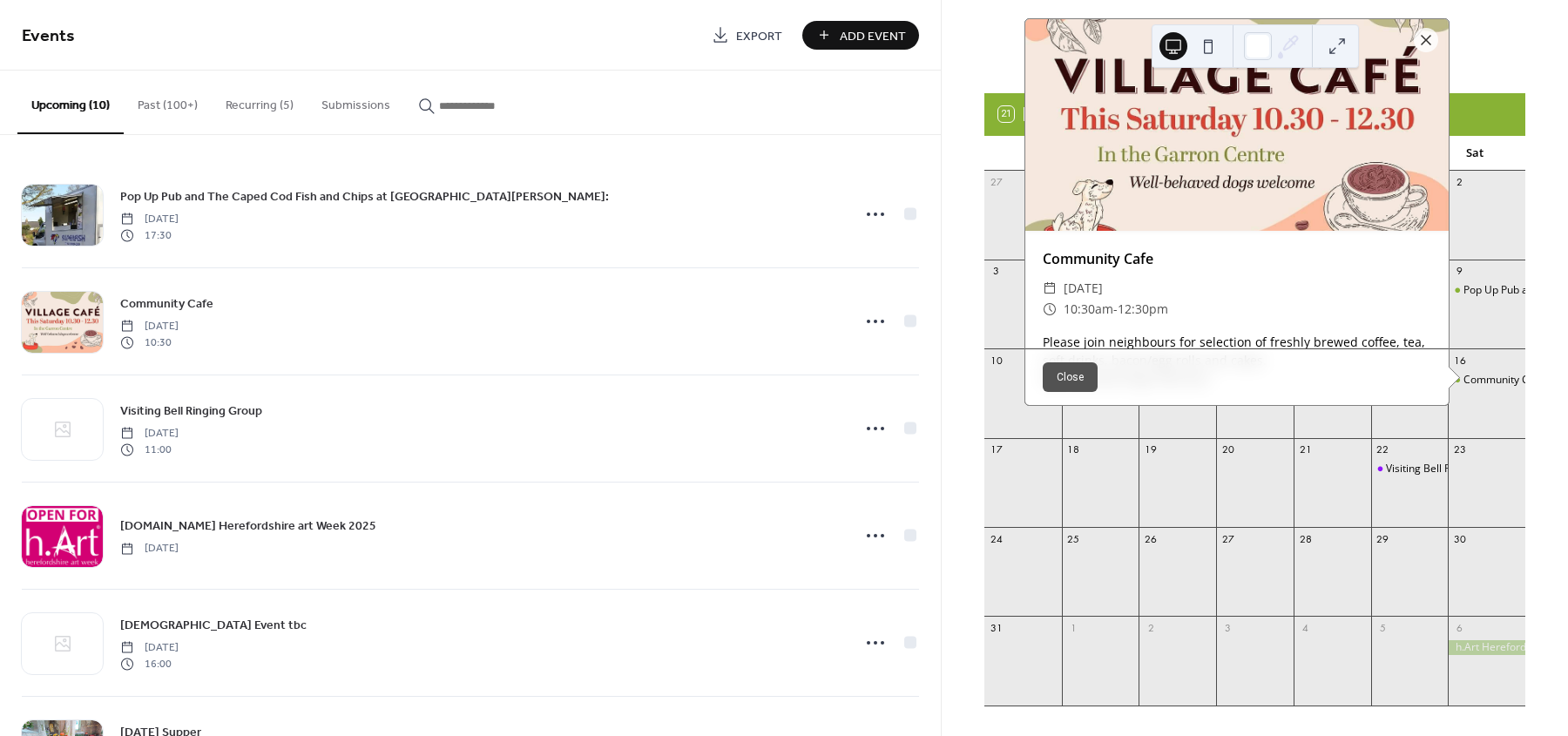 click on "21 [DATE] [DATE] Sun Mon Tue Wed Thu Fri Sat 27 28 29 30 31 1 2 3 4 5 6 7 8 9 Pop Up Pub and The Caped Cod Fish and Chips at [GEOGRAPHIC_DATA][PERSON_NAME]: 10 11 12 13 14 15 16 Community Cafe 17 18 19 20 21 22 Visiting Bell Ringing Group 23 24 25 26 27 28 29 30 31 1 2 3 4 5 6 Community Cafe ​ [DATE] ​ 10:30am - 12:30pm Please join neighbours for selection of freshly brewed coffee, tea, soft drinks, bacon/egg rolls and cakes. Well behaved dogs welcome. Close" at bounding box center (1254, 406) 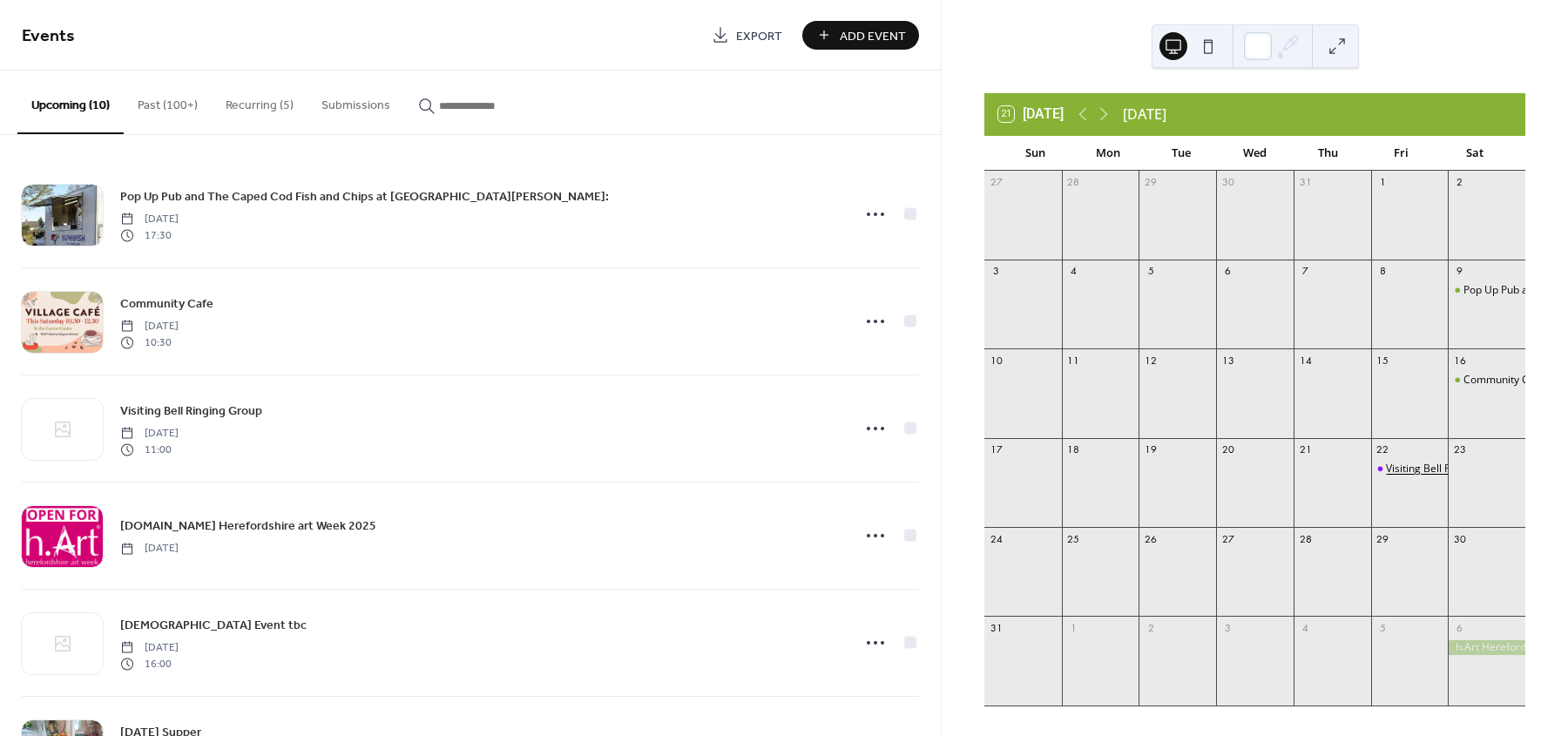 click on "Visiting Bell Ringing Group" at bounding box center [1450, 469] 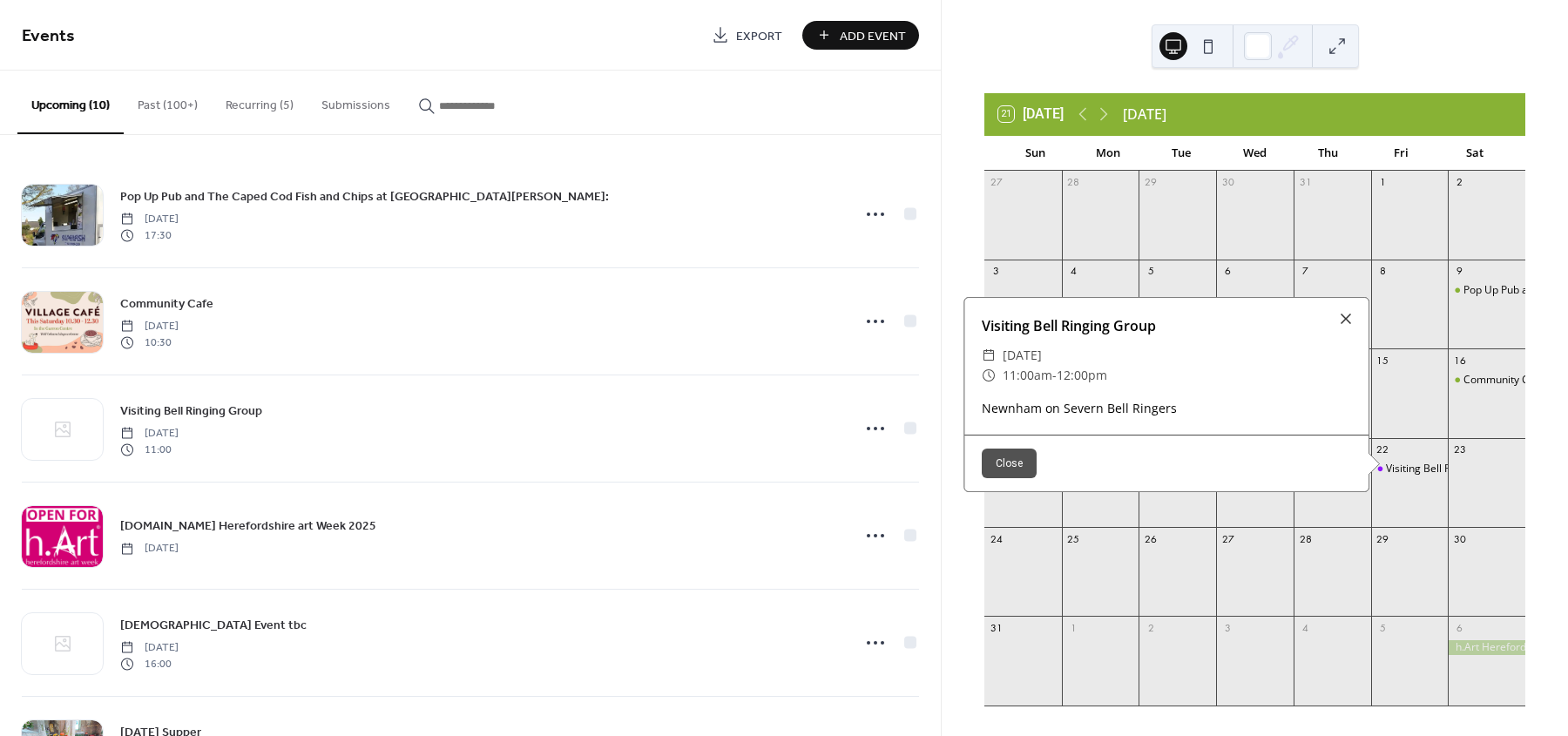 click at bounding box center [1486, 647] 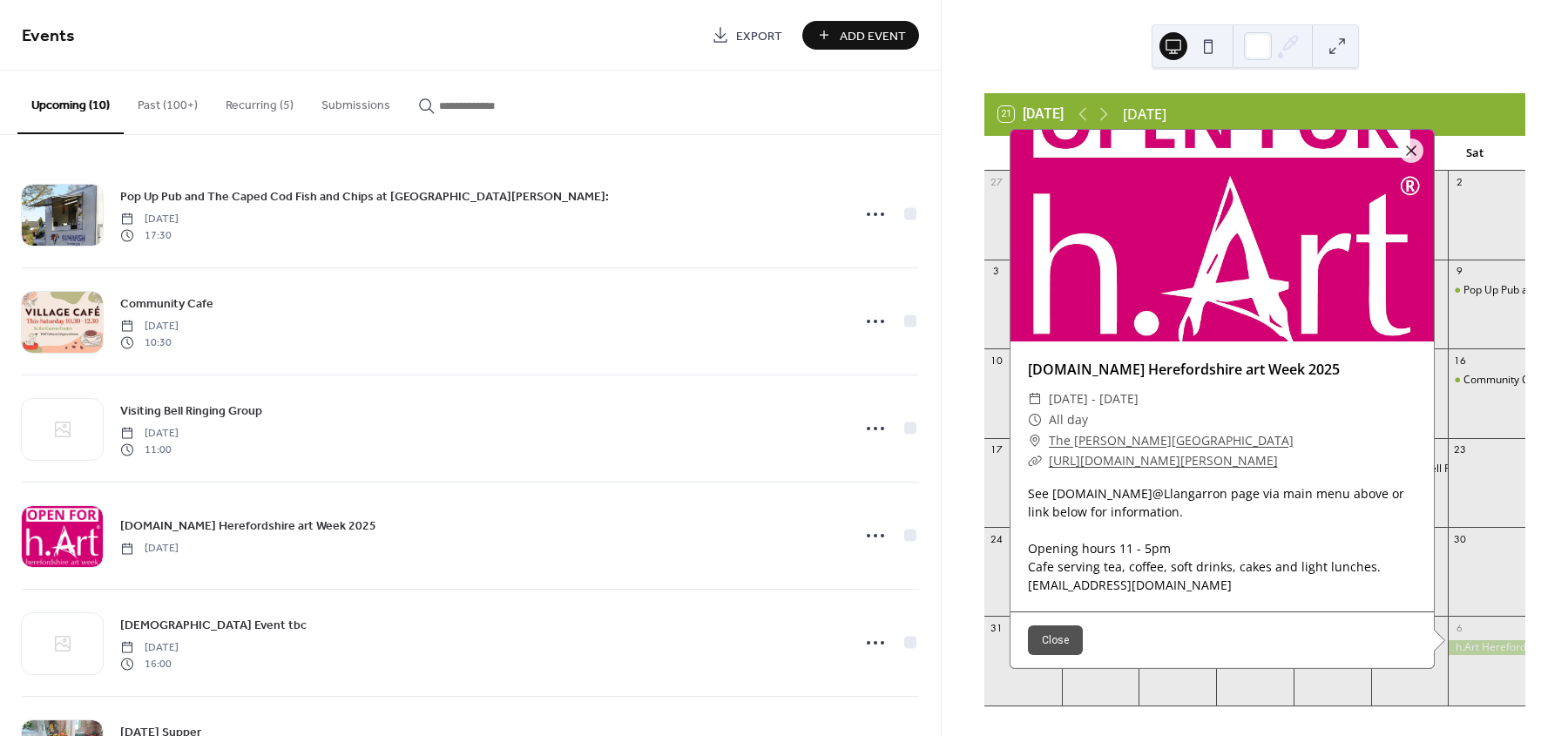 click on "21 [DATE] [DATE] Sun Mon Tue Wed Thu Fri Sat 27 28 29 30 31 1 2 3 4 5 6 7 8 9 Pop Up Pub and [GEOGRAPHIC_DATA] Fish and Chips at [GEOGRAPHIC_DATA][PERSON_NAME]: 10 11 12 13 14 15 16 Community Cafe 17 18 19 20 21 22 Visiting Bell Ringing Group 23 24 25 26 27 28 29 30 31 1 2 3 4 5 6 [DOMAIN_NAME] [GEOGRAPHIC_DATA] art Week 2025 ​ [DATE] - [DATE] ​ All day ​ The [PERSON_NAME][GEOGRAPHIC_DATA] ​ [URL][DOMAIN_NAME][PERSON_NAME] See [DOMAIN_NAME]@Llangarron page via main menu above or link below for information. Opening hours  11 - 5pm Cafe serving tea, coffee, soft drinks, cakes and light lunches. [EMAIL_ADDRESS][DOMAIN_NAME] Close" at bounding box center [1254, 368] 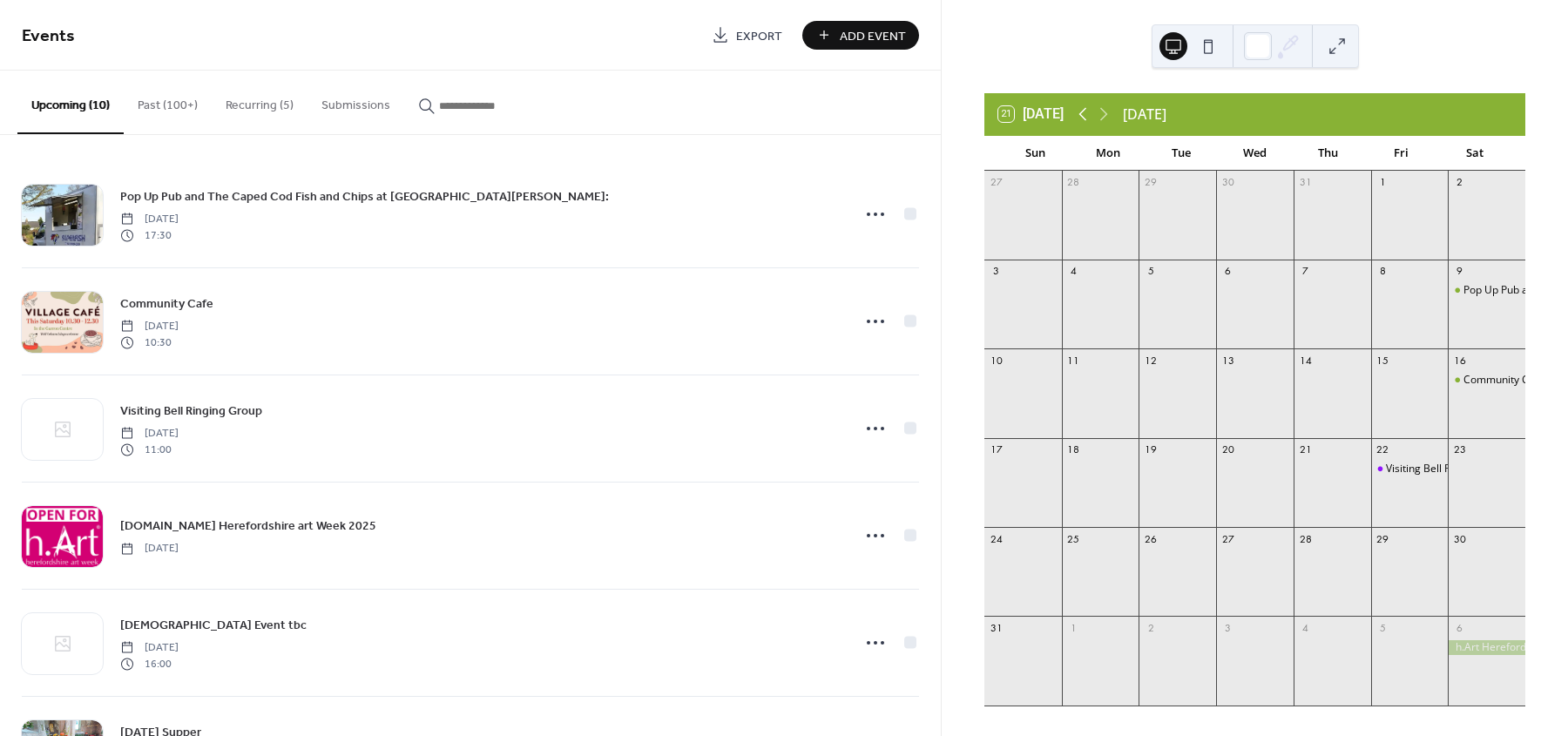 click 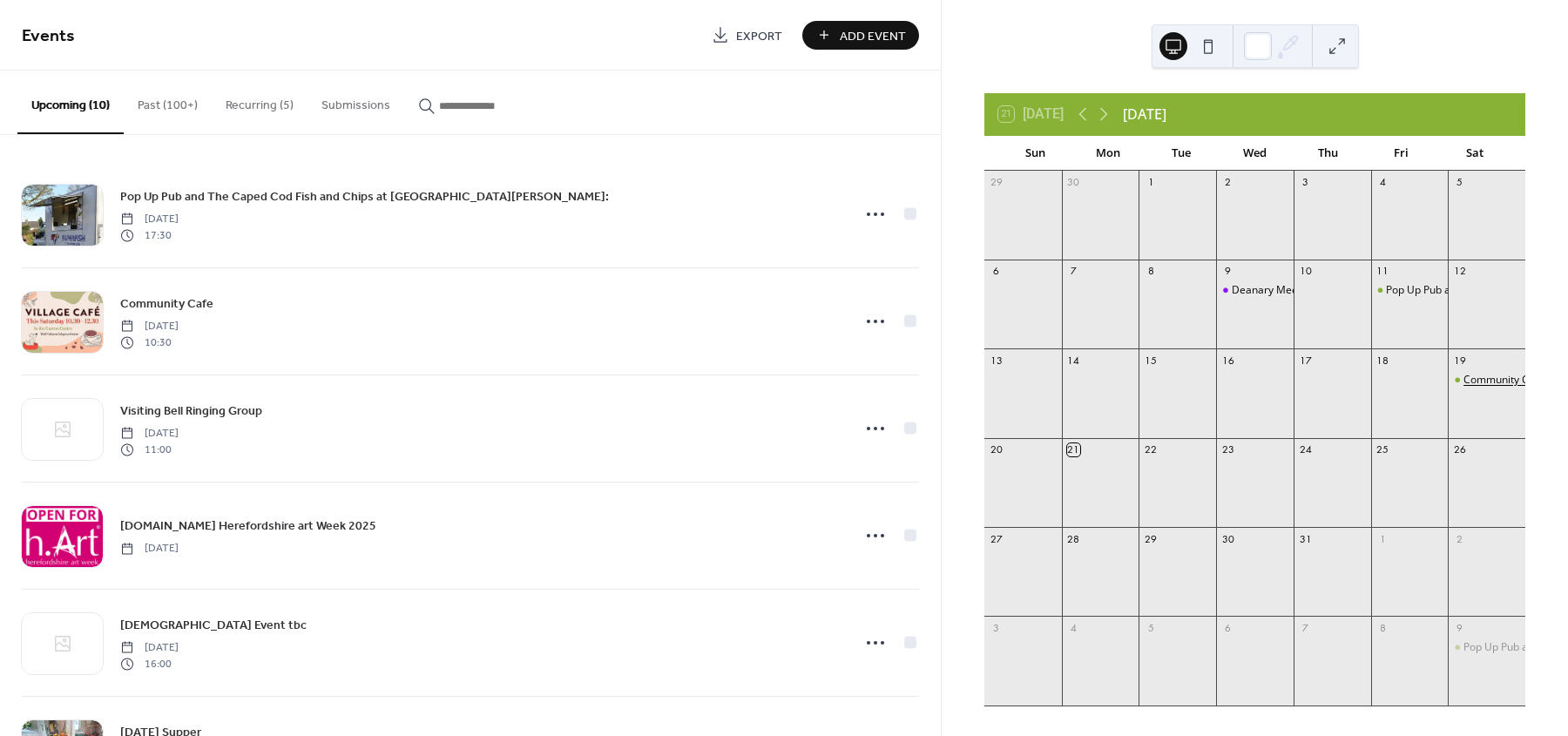 click on "Community Cafe" at bounding box center [1504, 380] 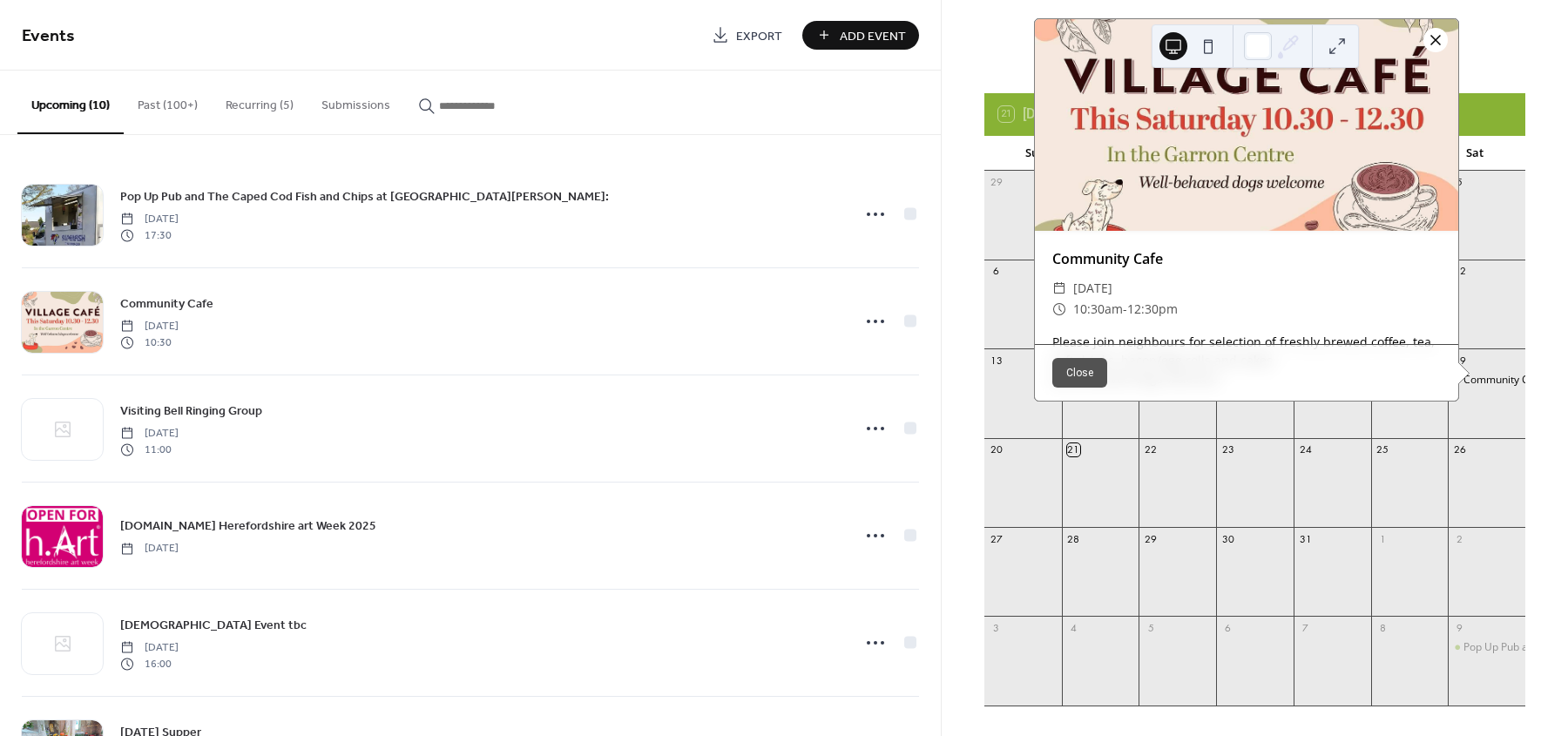click at bounding box center [1436, 40] 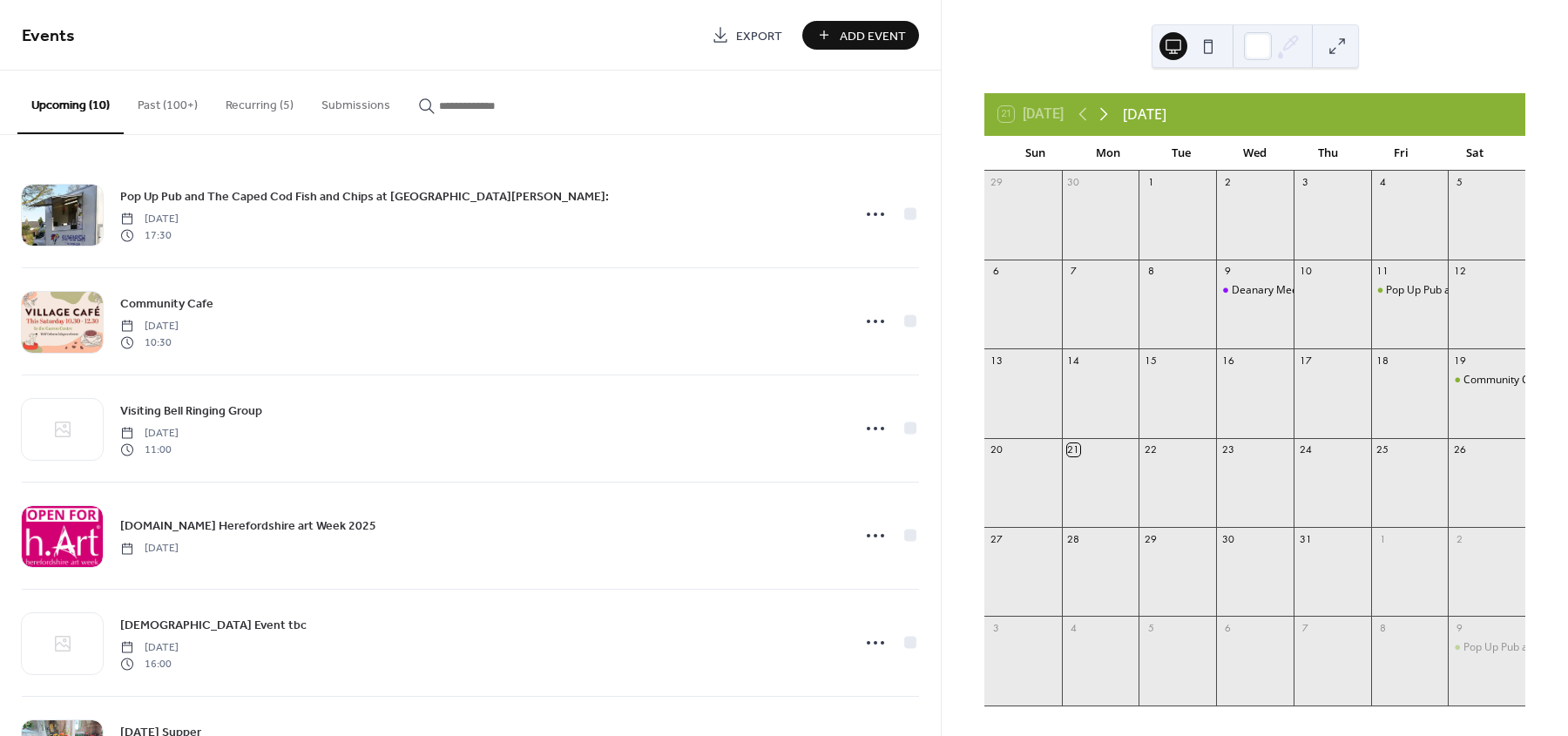 click 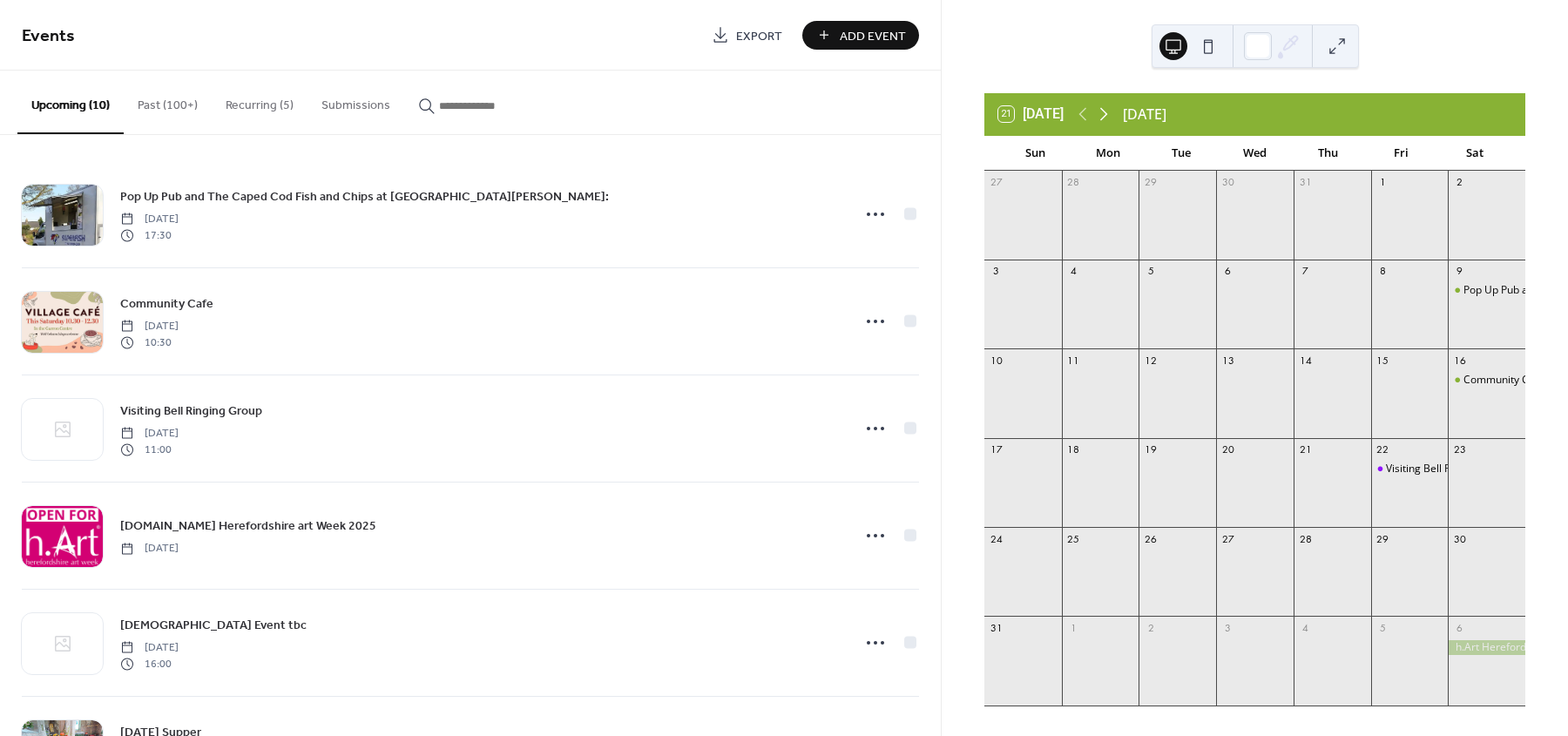 click 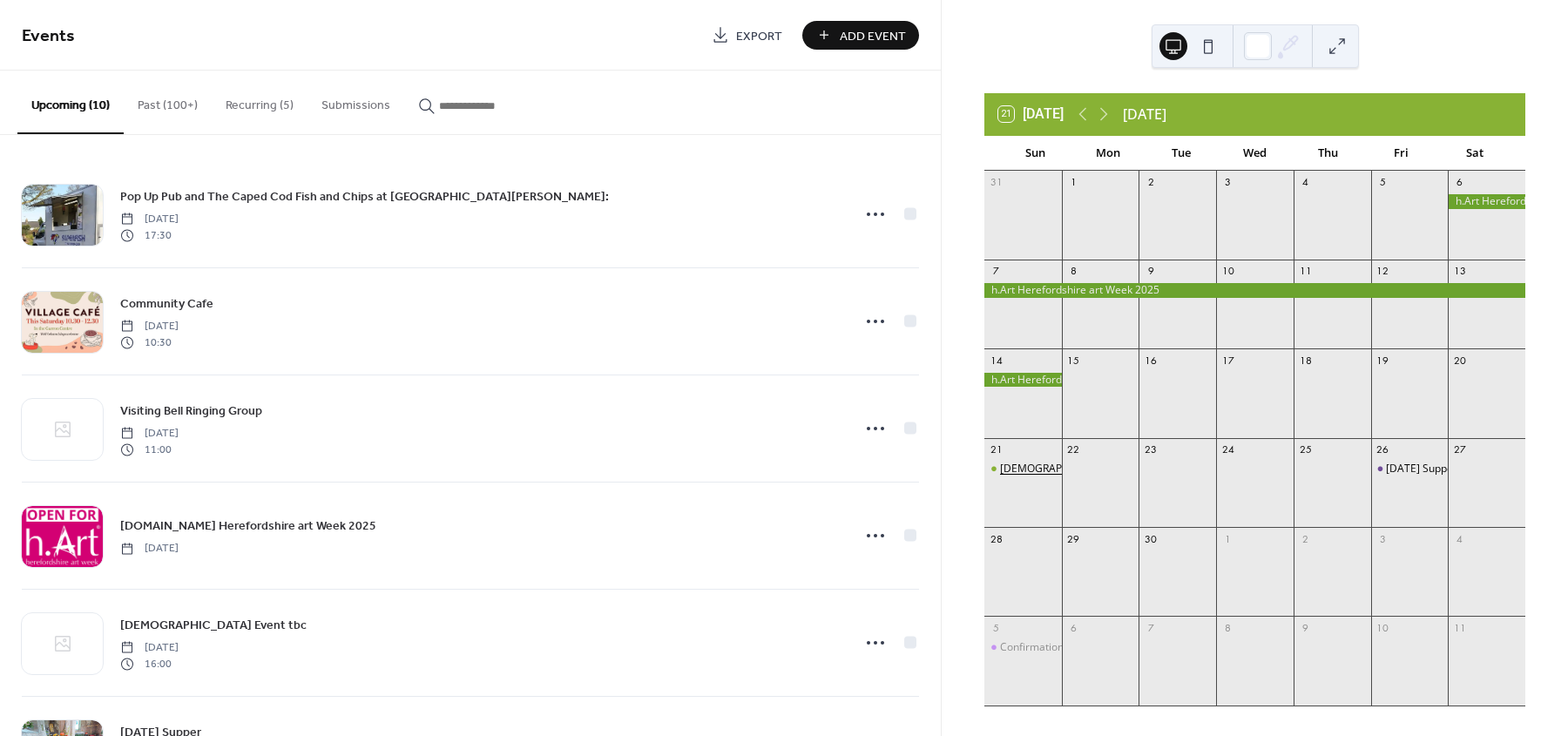 click on "[DEMOGRAPHIC_DATA] Event tbc" at bounding box center (1081, 469) 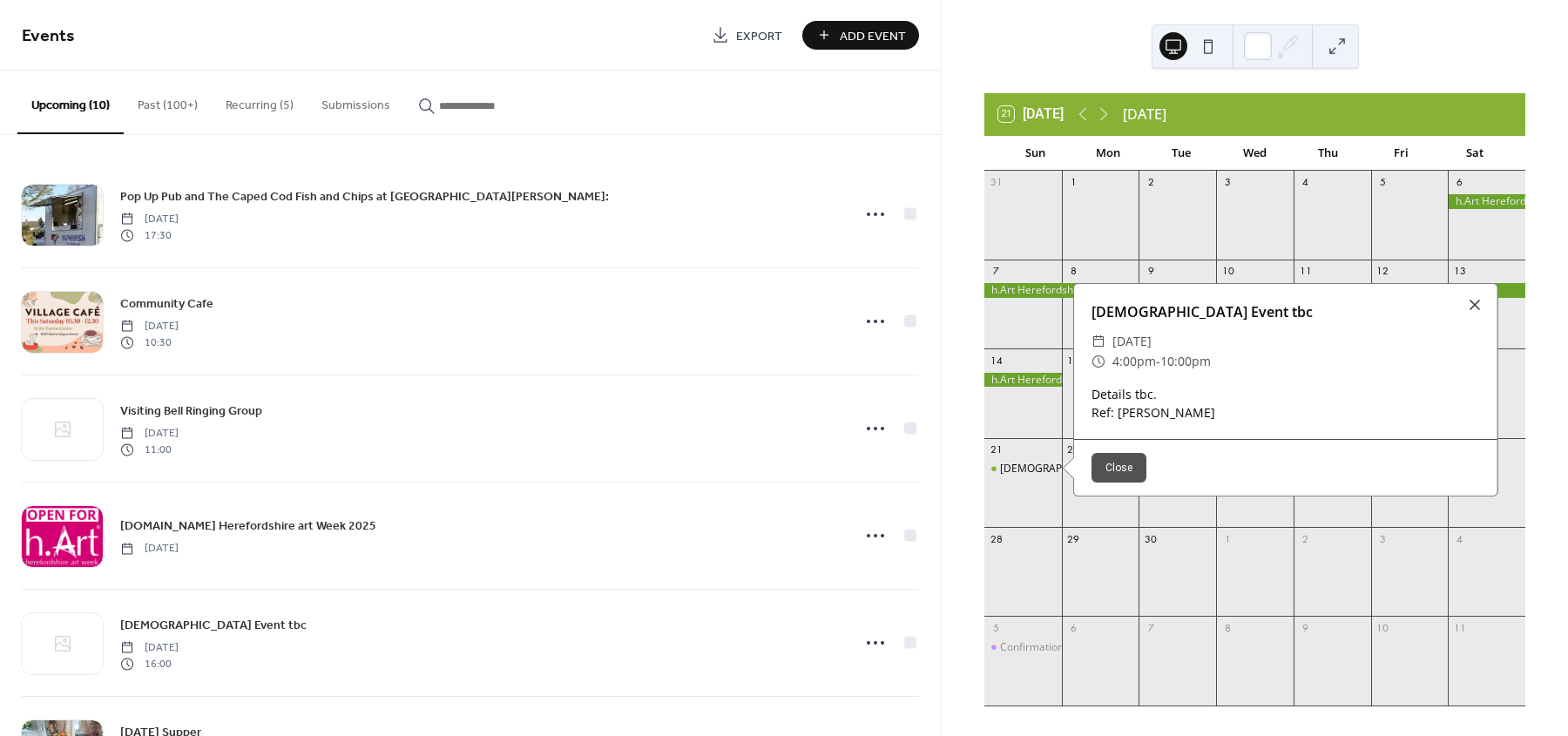 click on "21 [DATE] [DATE] Sun Mon Tue Wed Thu Fri Sat 31 1 2 3 4 5 6 7 8 9 10 11 12 13 14 15 16 17 18 19 20 21 Church Event tbc 22 23 24 25 26 [DATE] Supper 27 28 29 30 1 2 3 4 5 Confirmation Service at [GEOGRAPHIC_DATA] 6 7 8 9 10 11 [DEMOGRAPHIC_DATA] Event tbc ​ [DATE] ​ 4:00pm - 10:00pm Details tbc. Ref: [PERSON_NAME] Close" at bounding box center (1254, 406) 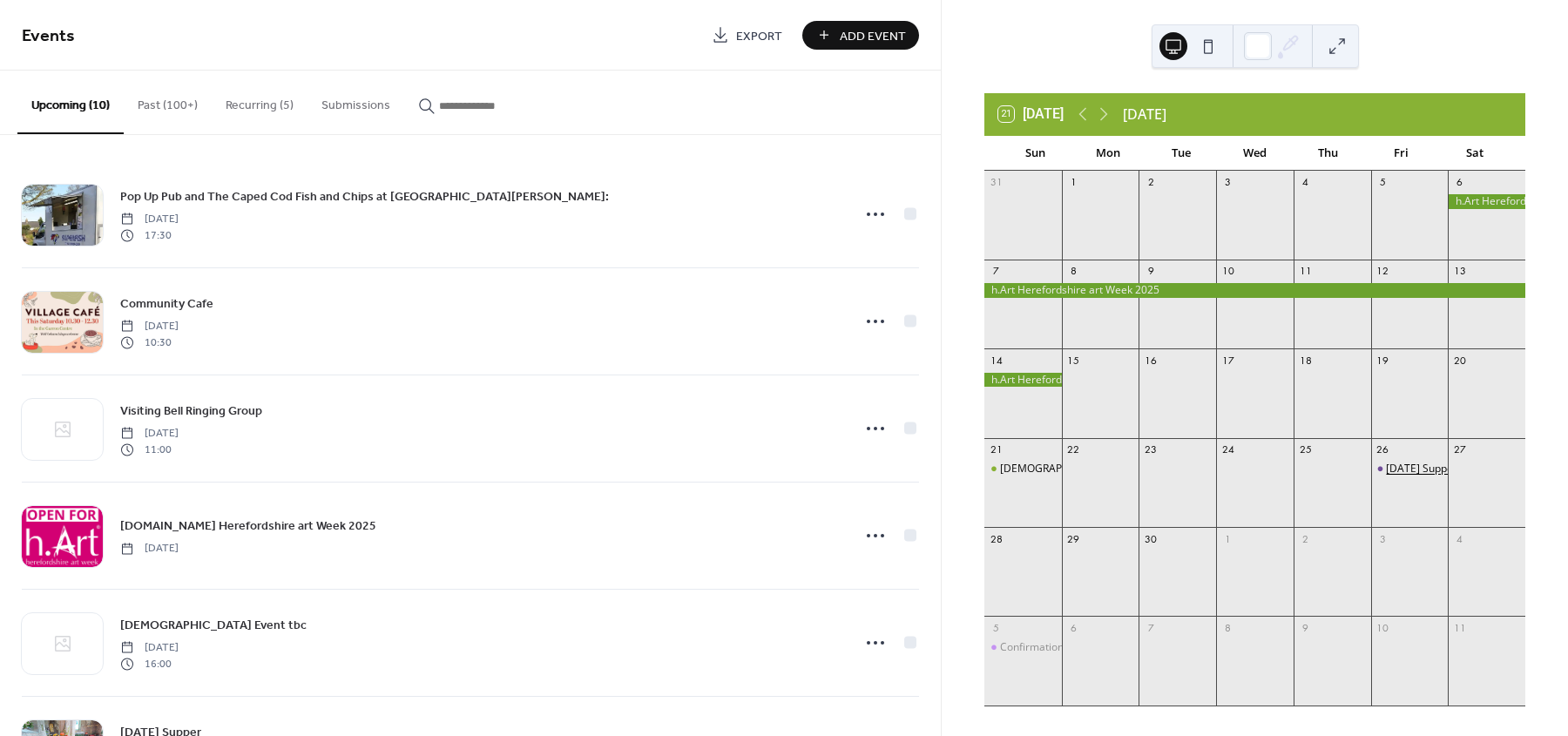 click on "[DATE] Supper" at bounding box center (1422, 469) 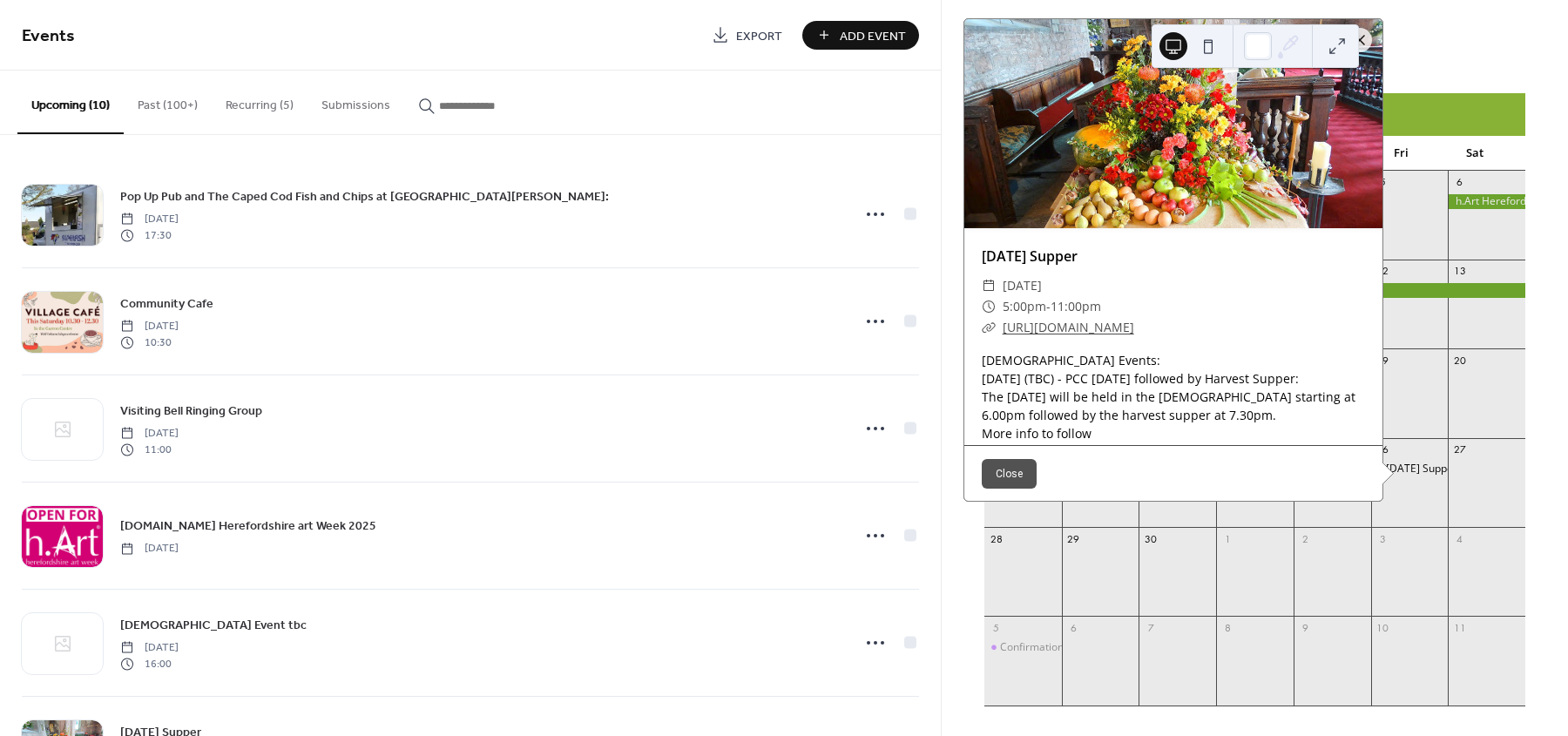 click on "21 [DATE] [DATE] Sun Mon Tue Wed Thu Fri Sat 31 1 2 3 4 5 6 7 8 9 10 11 12 13 14 15 16 17 18 19 20 21 Church Event tbc 22 23 24 25 26 [DATE] Supper 27 28 29 30 1 2 3 4 5 Confirmation Service at [GEOGRAPHIC_DATA] 6 7 8 9 10 11 [DATE] Supper ​ [DATE] ​ 5:00pm - 11:00pm ​ [URL][DOMAIN_NAME] [DEMOGRAPHIC_DATA] Events: [DATE] (TBC) -  PCC [DATE] followed by Harvest Supper:   The [DATE] will be held in the [DEMOGRAPHIC_DATA] starting at 6.00pm followed by the harvest supper at 7.30pm.  More info to follow Close" at bounding box center [1254, 368] 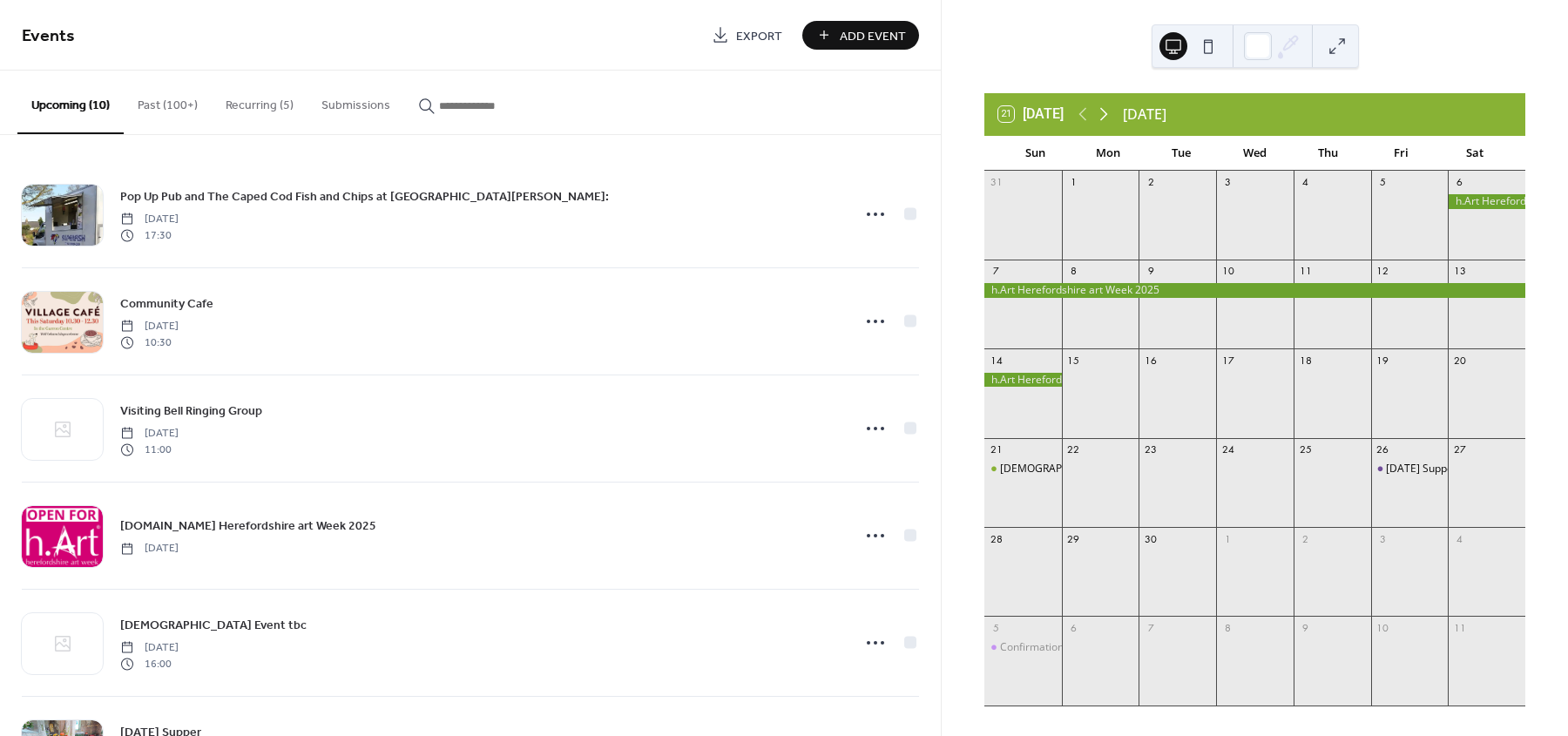 click 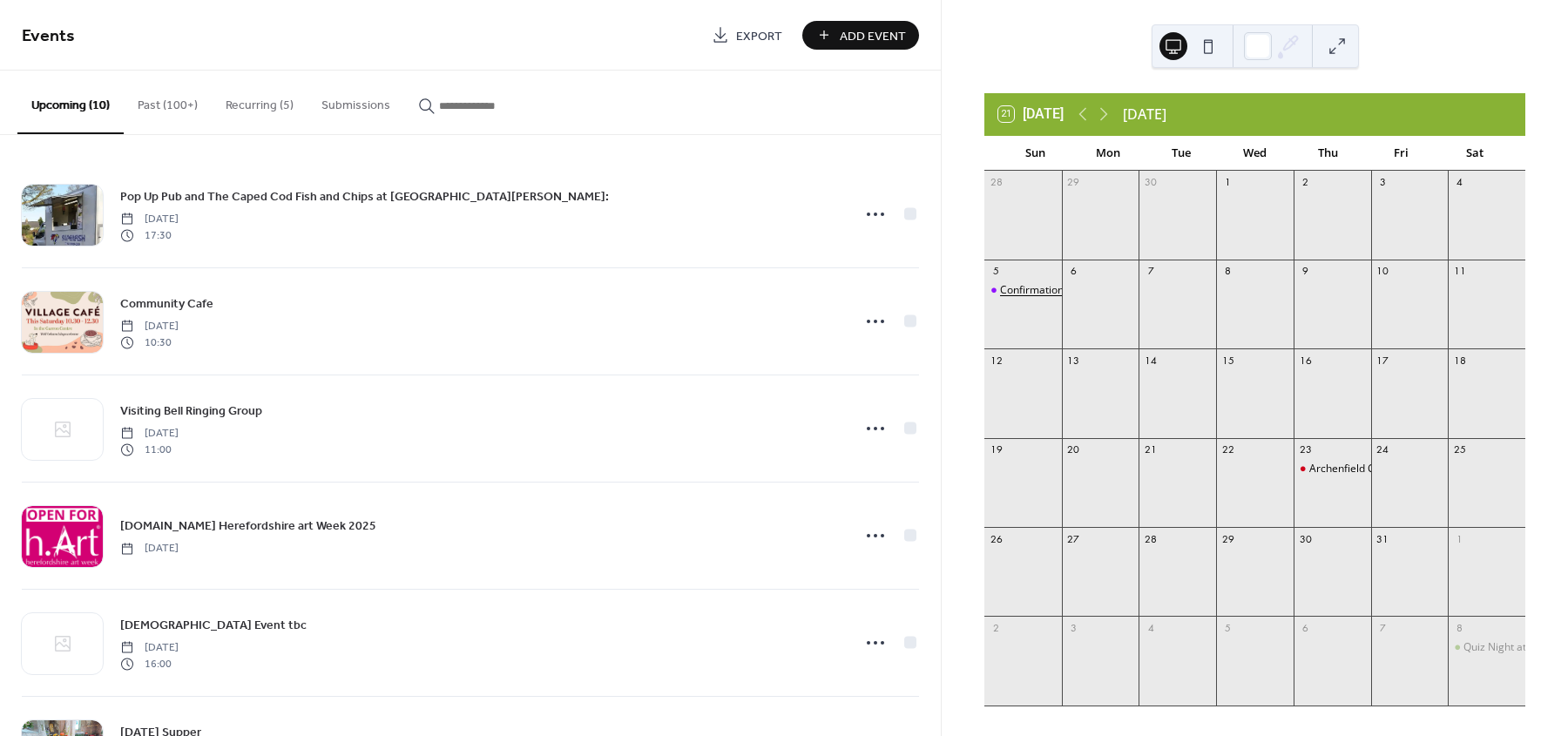 click on "Confirmation Service at [GEOGRAPHIC_DATA]" at bounding box center [1111, 290] 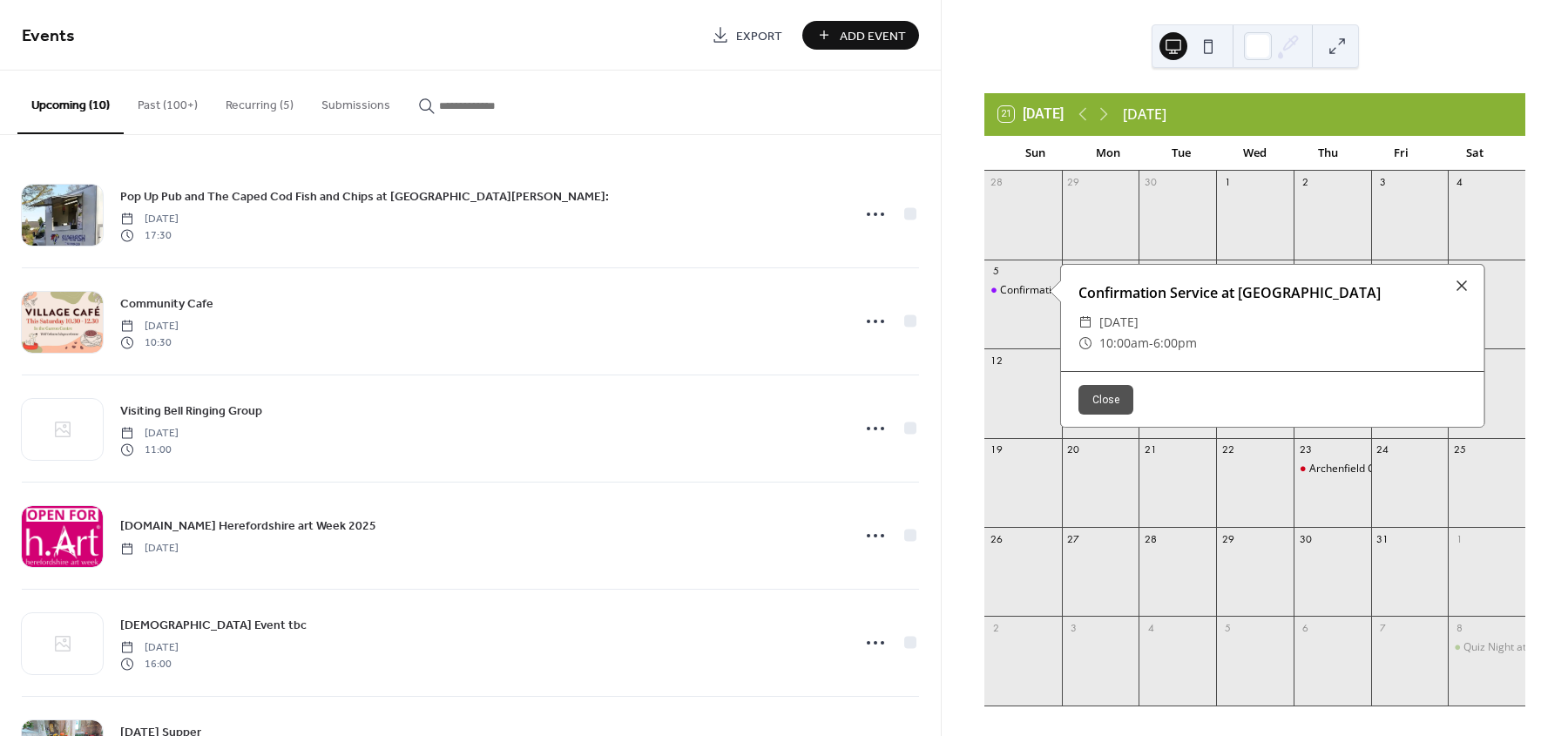 click on "21 [DATE] [DATE] Sun Mon Tue Wed Thu Fri Sat 28 29 30 1 2 3 4 5 Confirmation Service at [GEOGRAPHIC_DATA] 6 7 8 9 10 11 12 13 14 15 16 17 18 19 20 21 22 23 Archenfield Community Environment Group (ACEG) 24 25 26 27 28 29 30 31 1 2 3 4 5 6 7 8 Quiz Night at [GEOGRAPHIC_DATA][PERSON_NAME] Confirmation Service at [GEOGRAPHIC_DATA] ​ [DATE] ​ 10:00am - 6:00pm Close" at bounding box center [1254, 368] 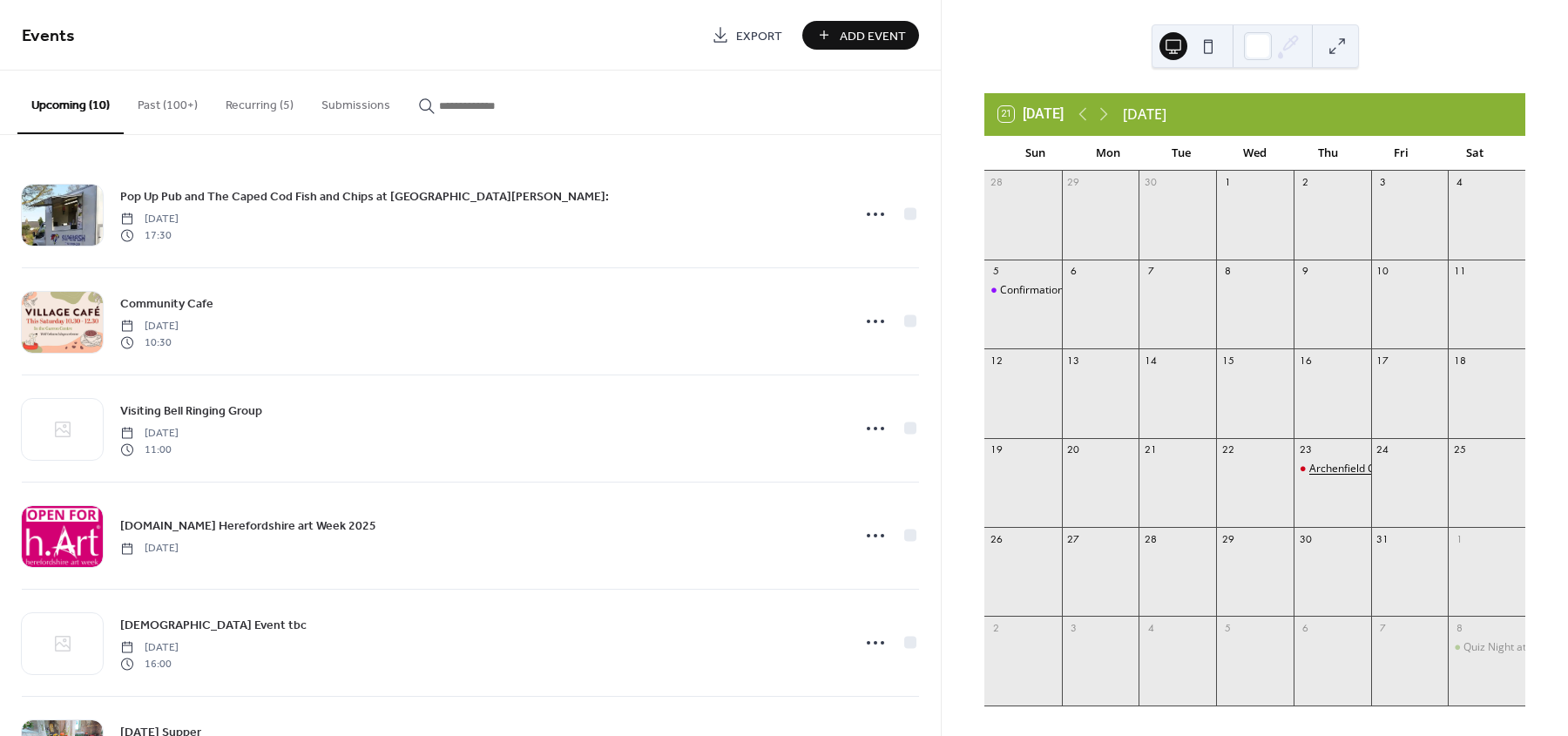 click on "Archenfield Community Environment Group (ACEG)" at bounding box center (1434, 469) 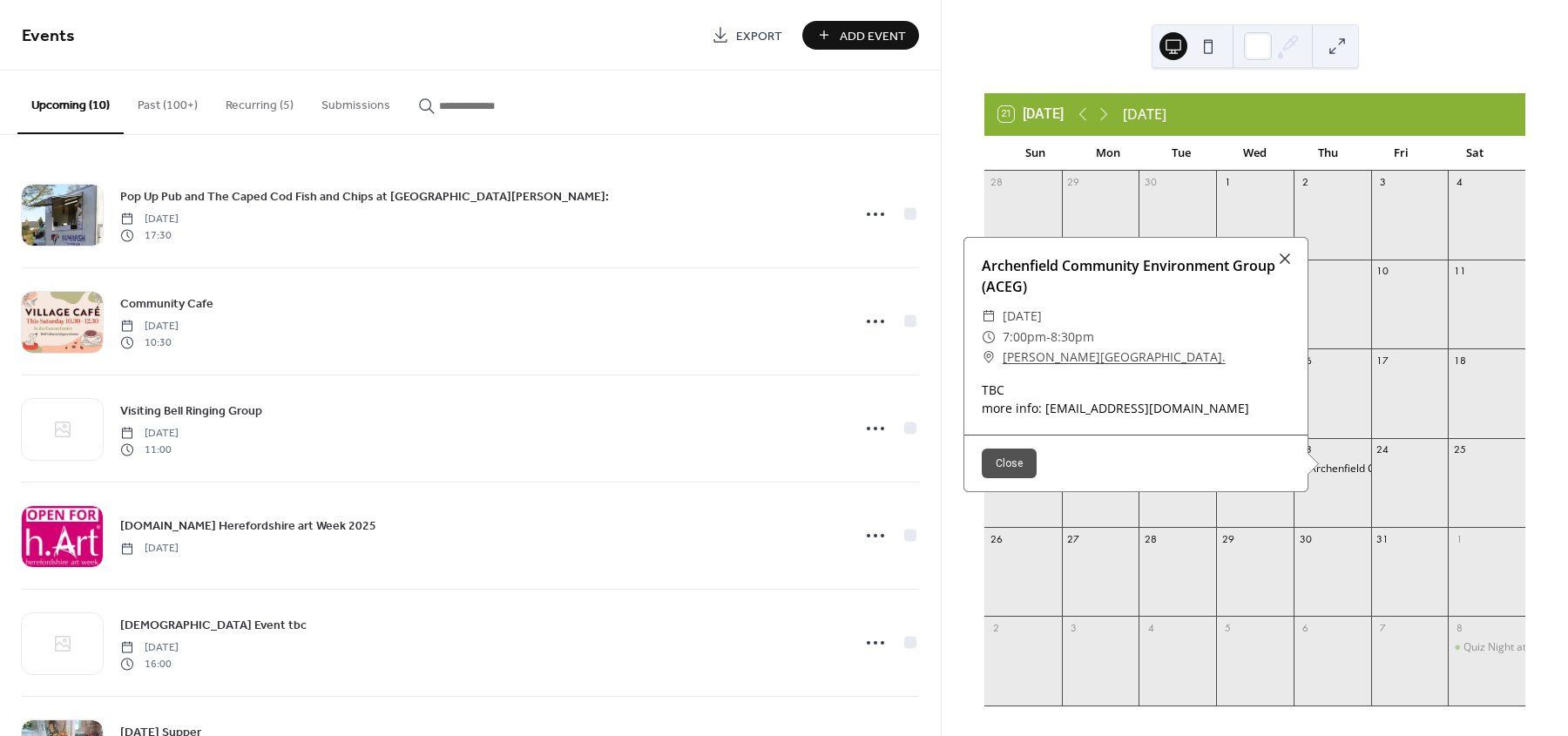 click on "21 [DATE] [DATE] Sun Mon Tue Wed Thu Fri Sat 28 29 30 1 2 3 4 5 Confirmation Service at [GEOGRAPHIC_DATA] 6 7 8 9 10 11 12 13 14 15 16 17 18 19 20 21 22 23 Archenfield Community Environment Group (ACEG) 24 25 26 27 28 29 30 31 1 2 3 4 5 6 7 8 Quiz Night at [GEOGRAPHIC_DATA][PERSON_NAME] Archenfield Community Environment Group (ACEG) ​ [DATE] ​ 7:00pm - 8:30pm ​ [PERSON_NAME][GEOGRAPHIC_DATA]. TBC more info: [EMAIL_ADDRESS][DOMAIN_NAME] Close" at bounding box center (1254, 368) 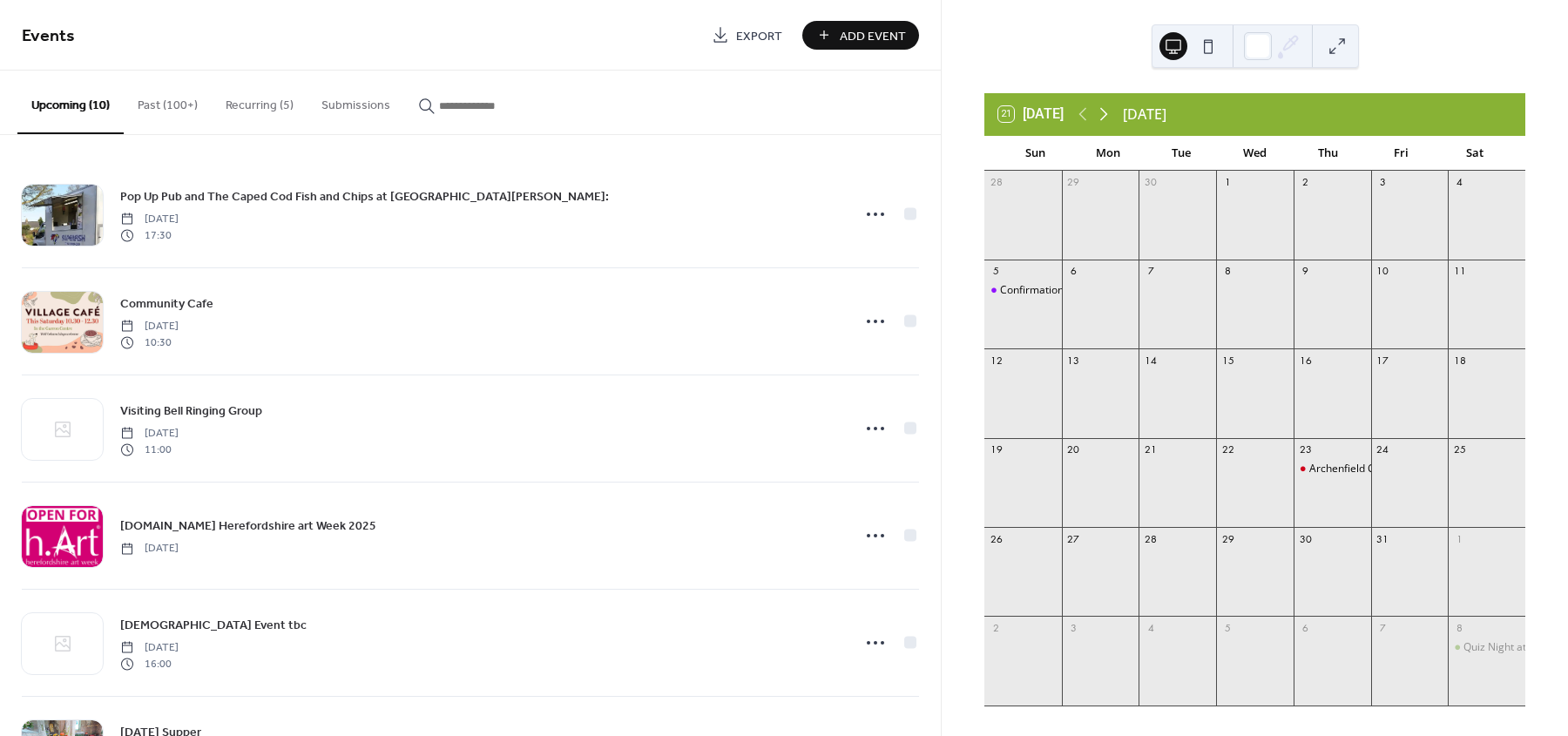 click 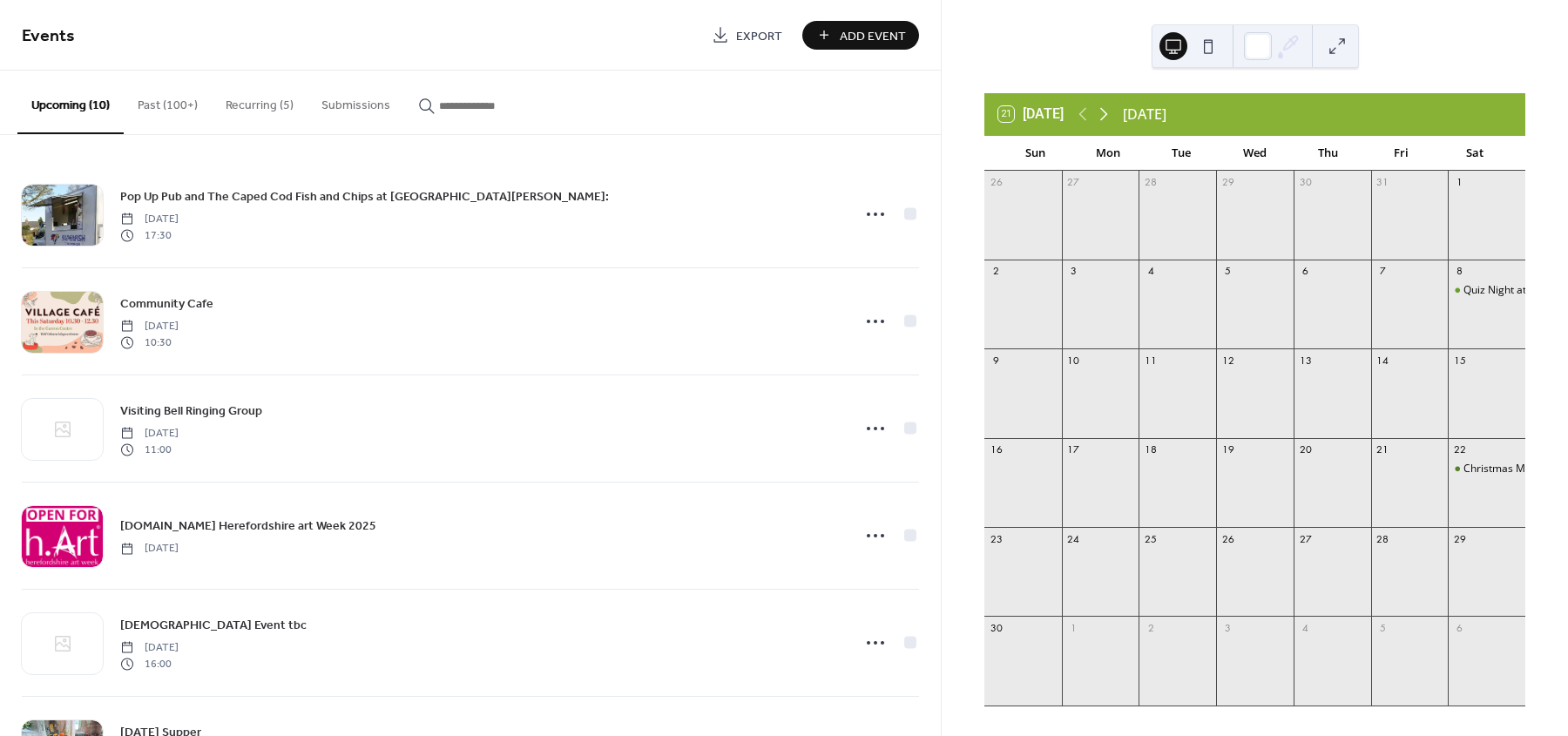 click 